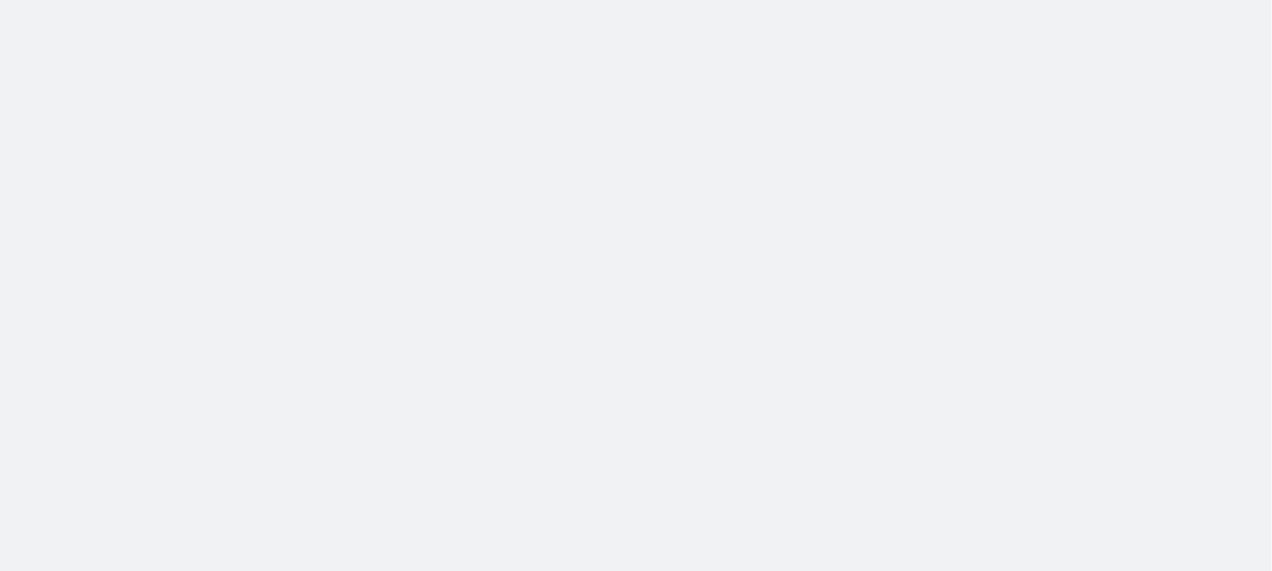 scroll, scrollTop: 0, scrollLeft: 0, axis: both 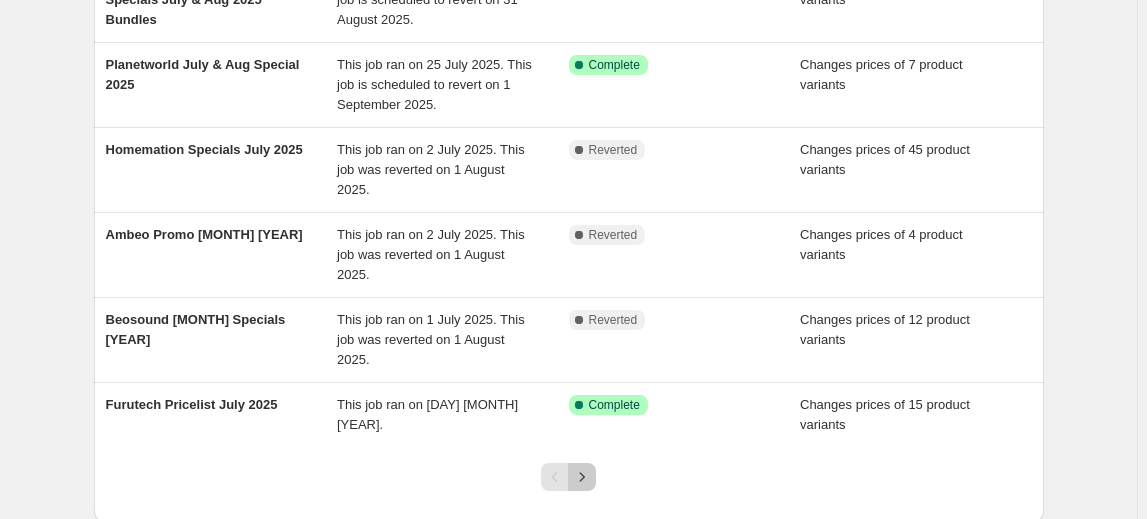 click 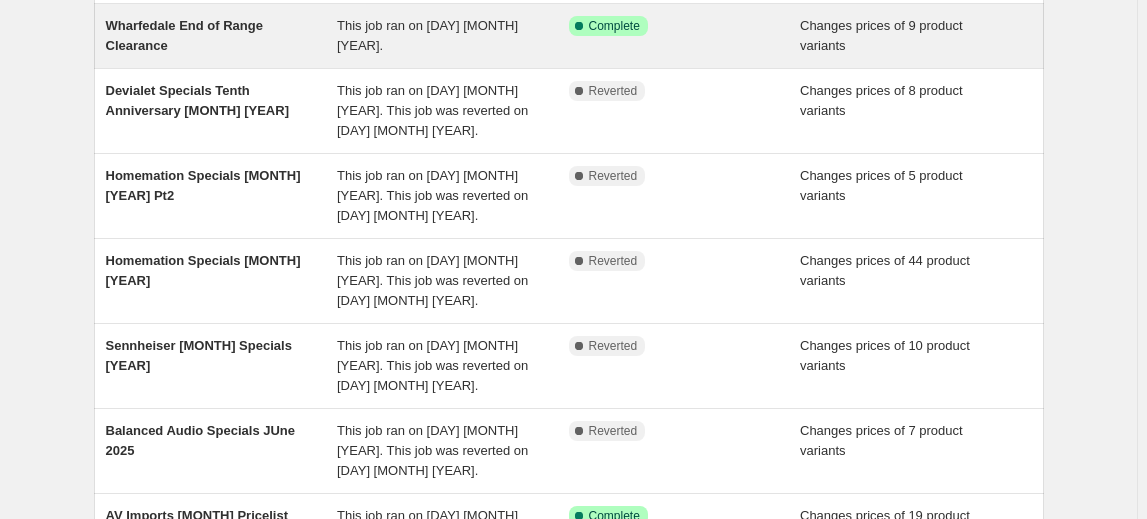 scroll, scrollTop: 181, scrollLeft: 0, axis: vertical 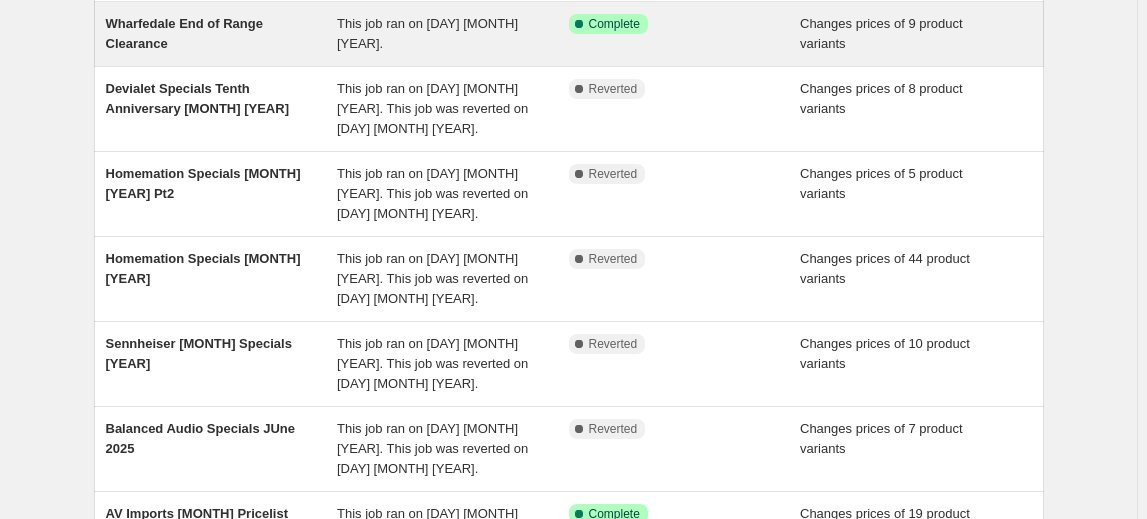 click on "Wharfedale End of Range Clearance" at bounding box center (222, 34) 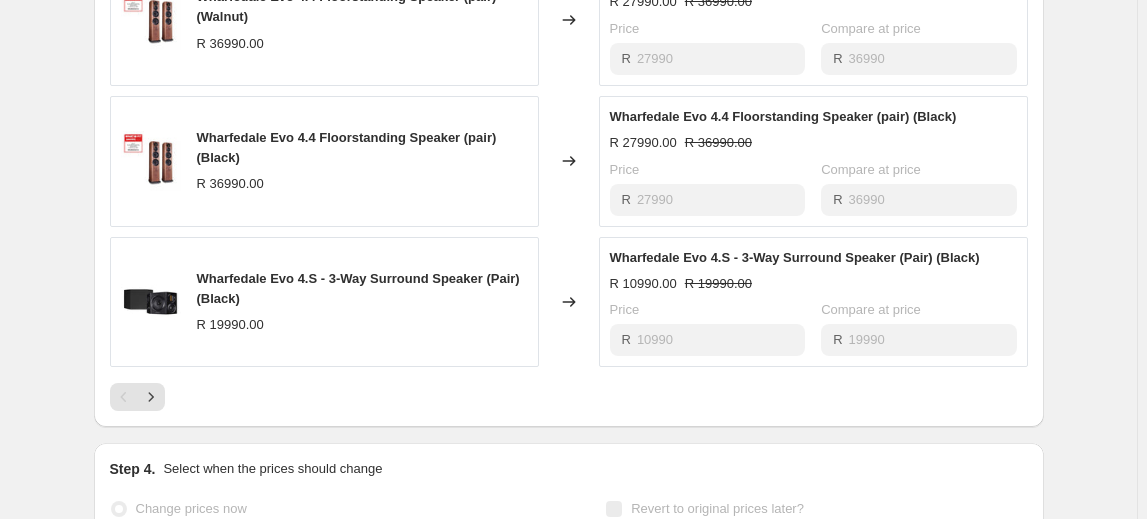 scroll, scrollTop: 1454, scrollLeft: 0, axis: vertical 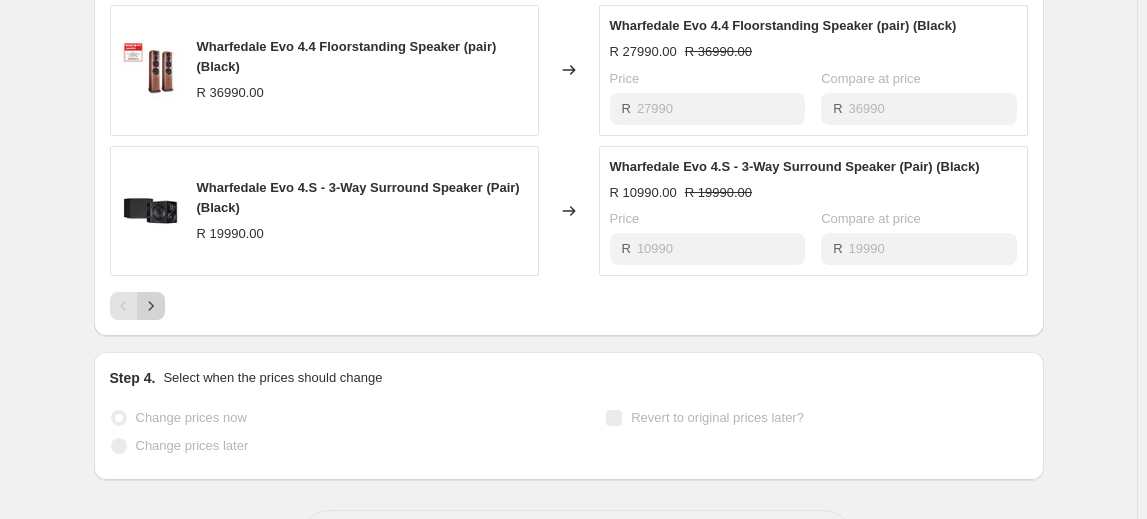 click 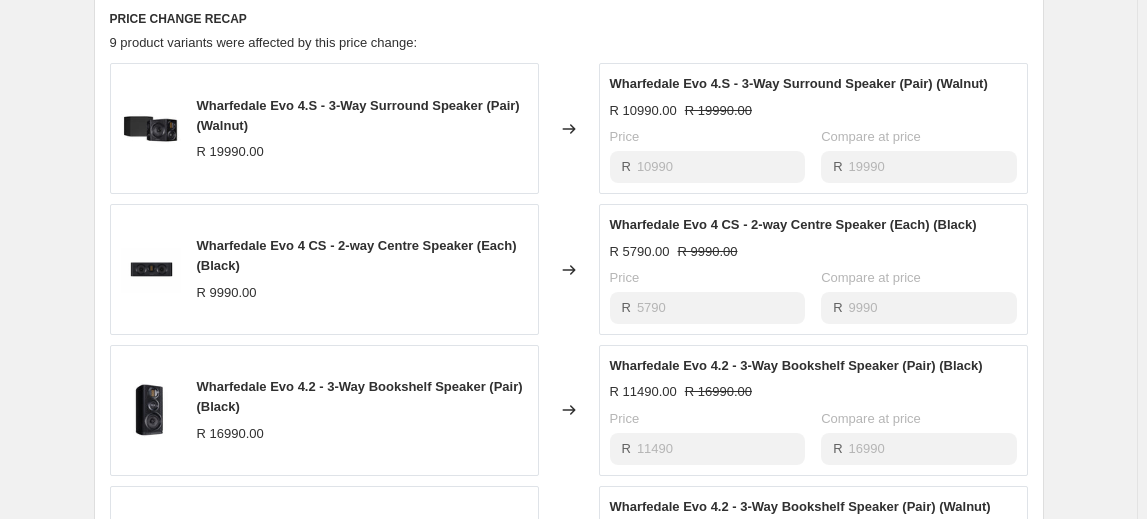 scroll, scrollTop: 1272, scrollLeft: 0, axis: vertical 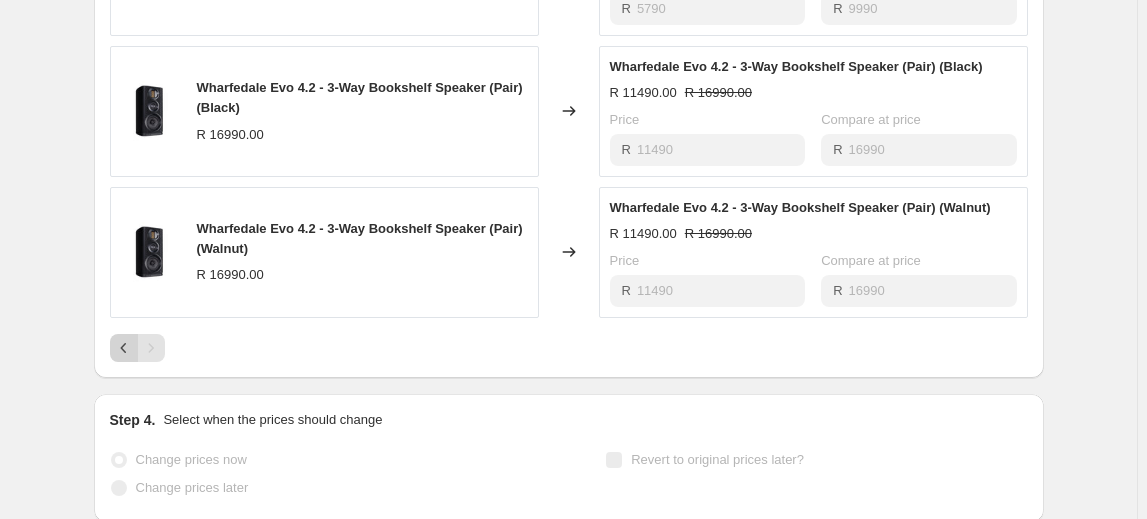 click at bounding box center (124, 348) 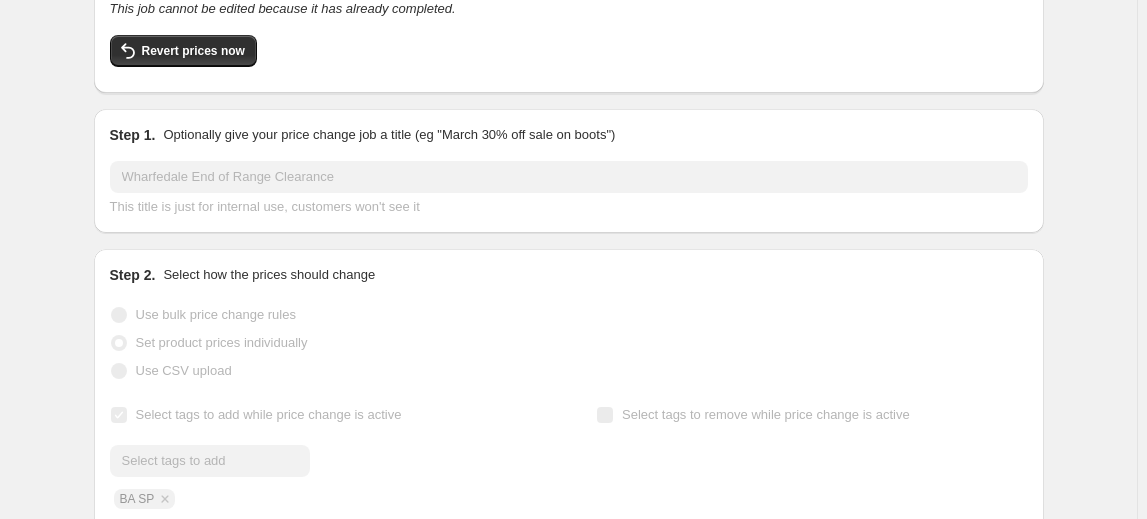 scroll, scrollTop: 0, scrollLeft: 0, axis: both 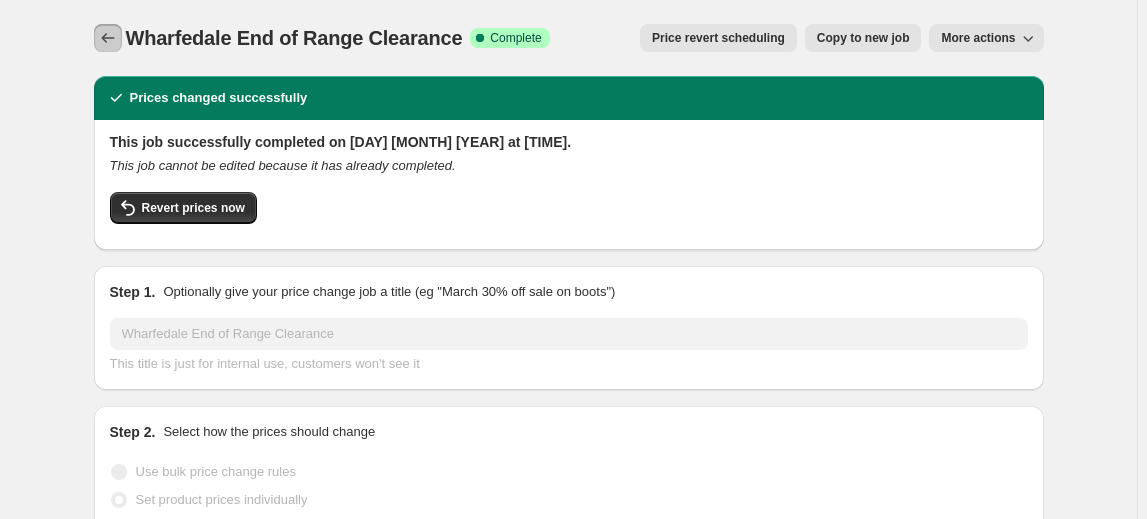 click at bounding box center (108, 38) 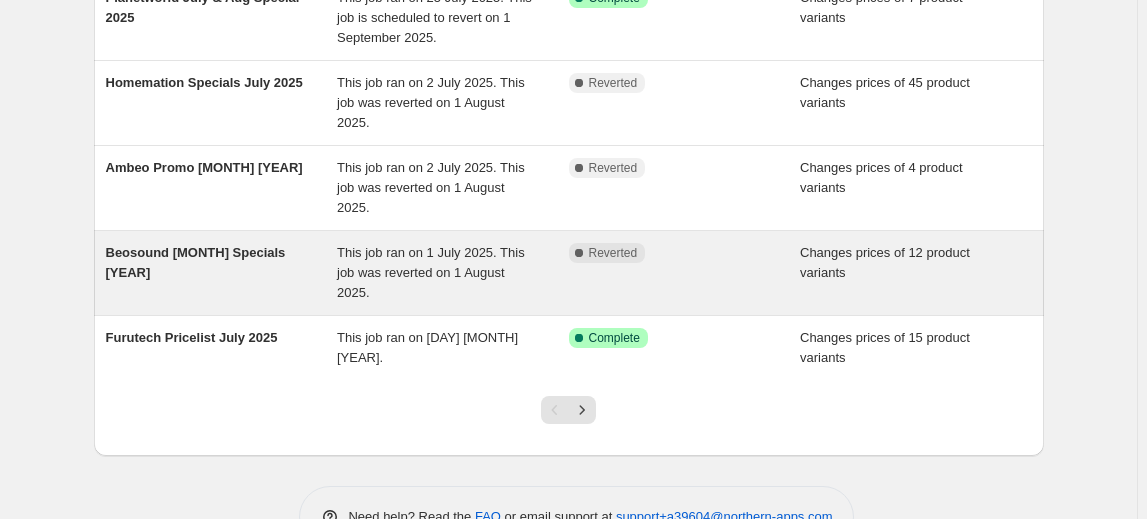scroll, scrollTop: 666, scrollLeft: 0, axis: vertical 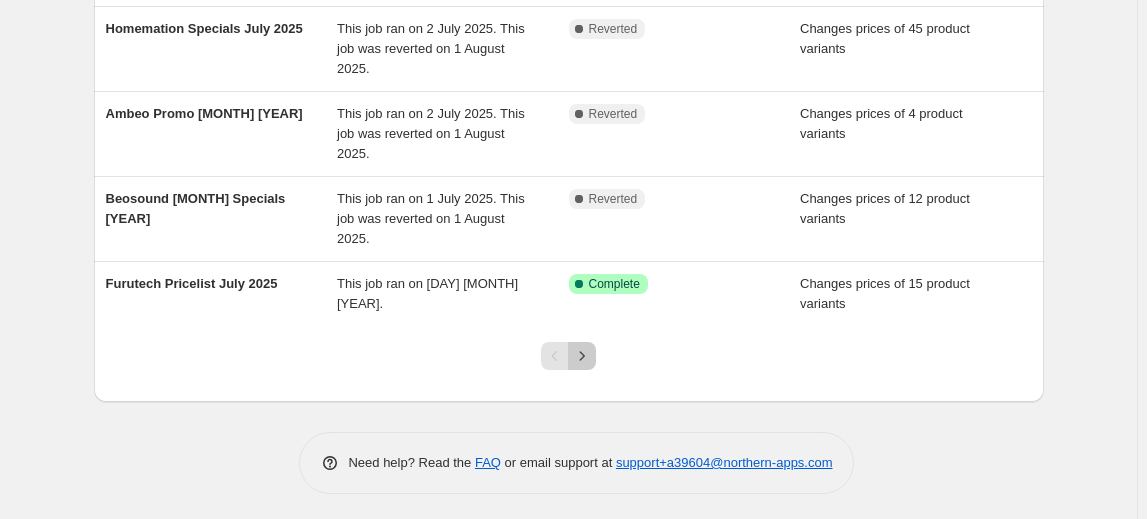 click 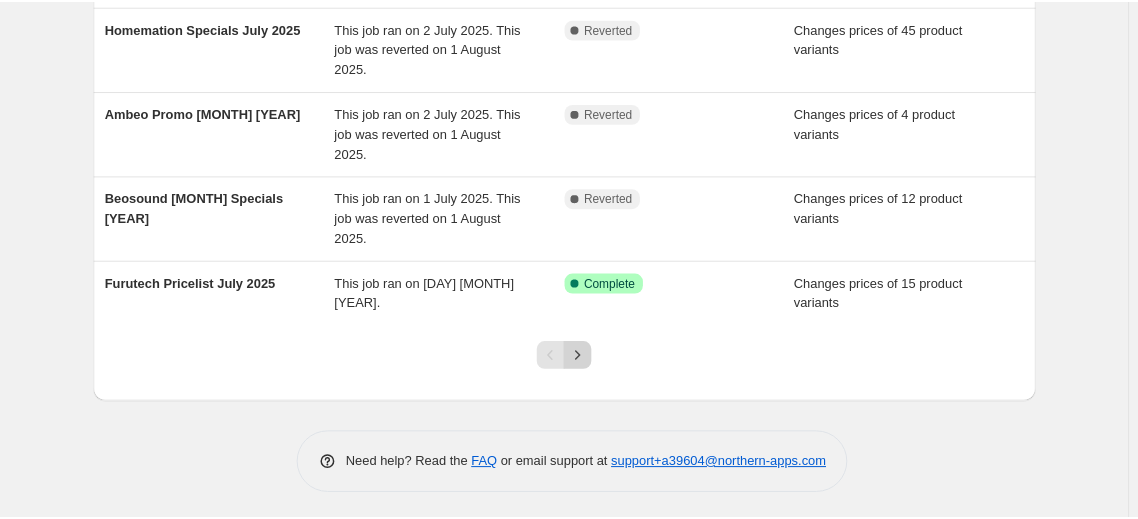 scroll, scrollTop: 0, scrollLeft: 0, axis: both 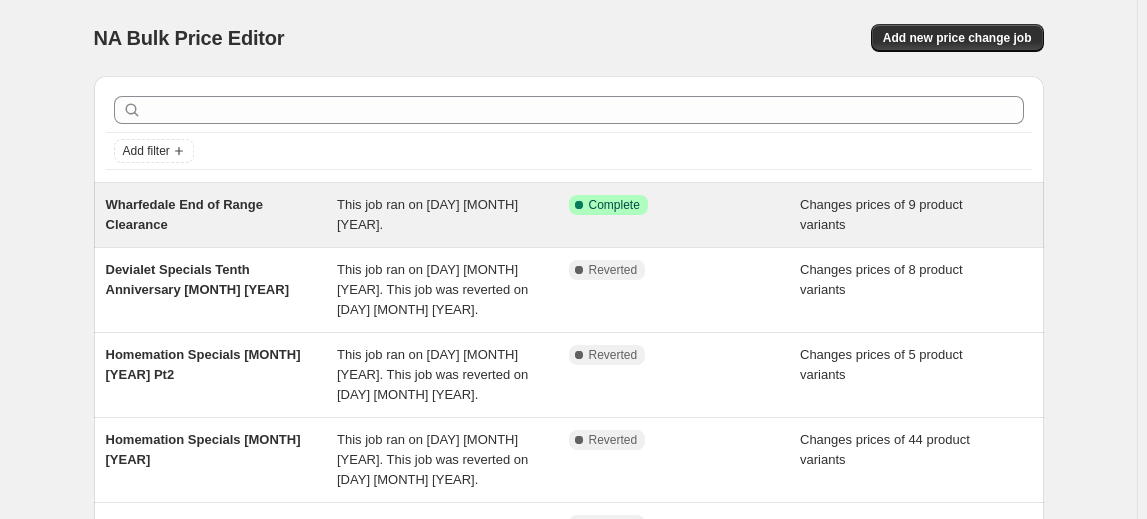 click on "Success Complete Complete" at bounding box center (685, 215) 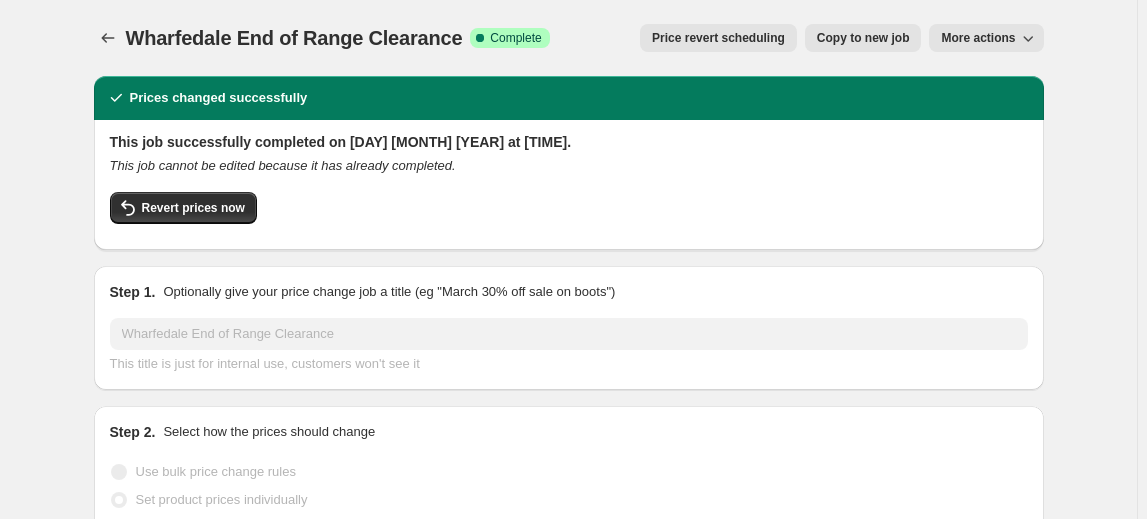 click on "More actions" at bounding box center [986, 38] 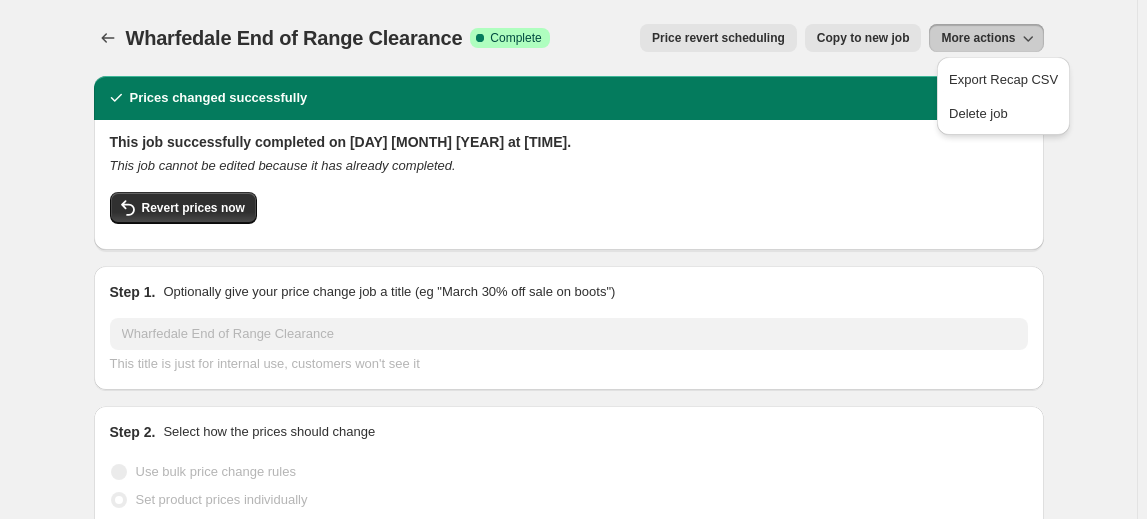 click on "Prices changed successfully" at bounding box center (569, 98) 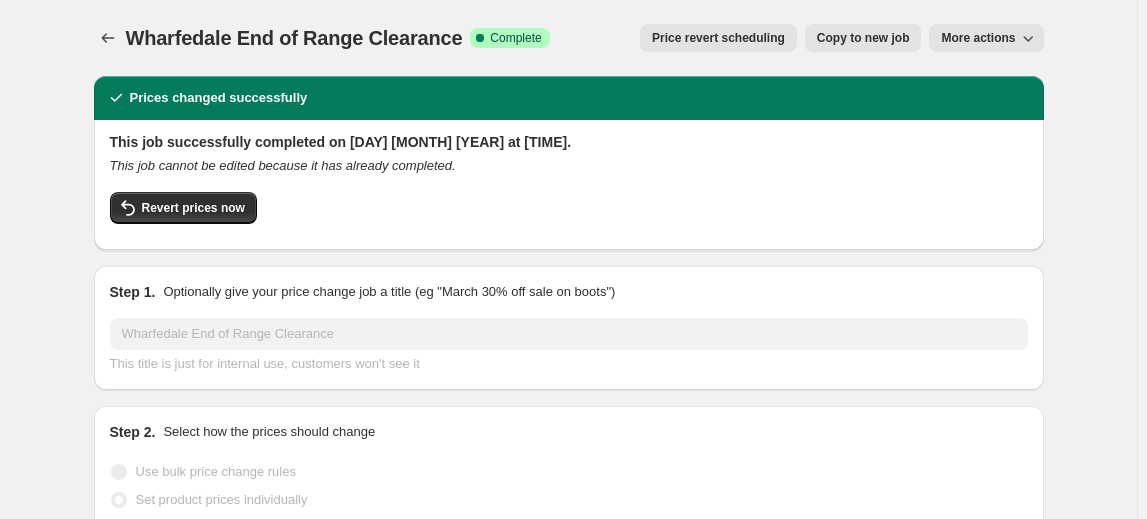 click on "Price revert scheduling" at bounding box center (718, 38) 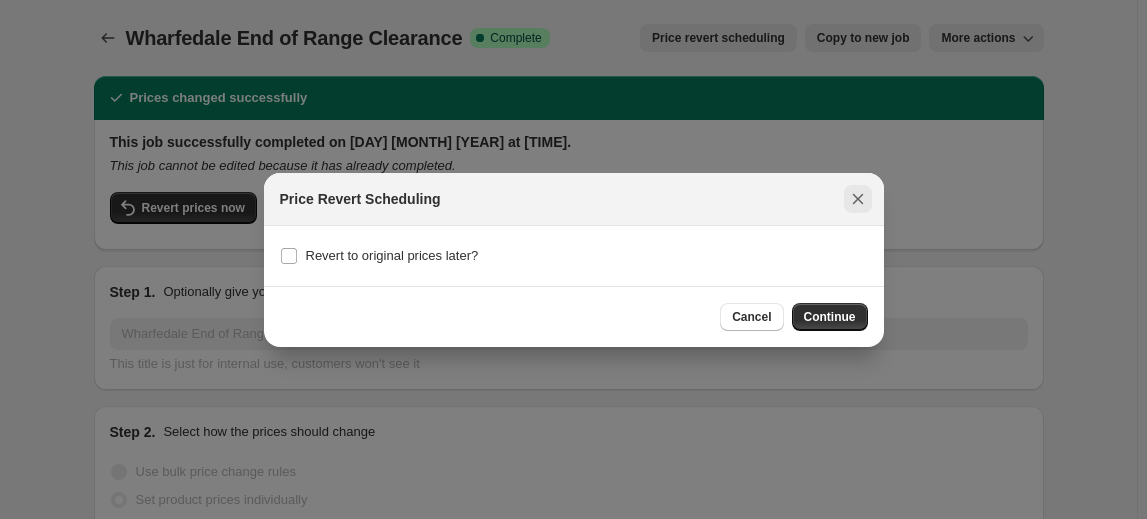 click 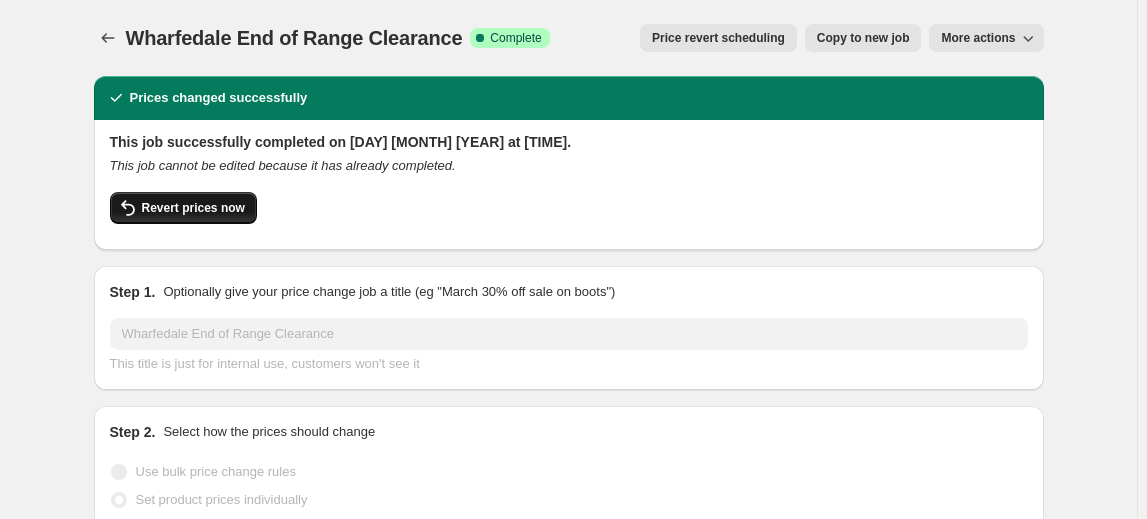 click on "Revert prices now" at bounding box center [193, 208] 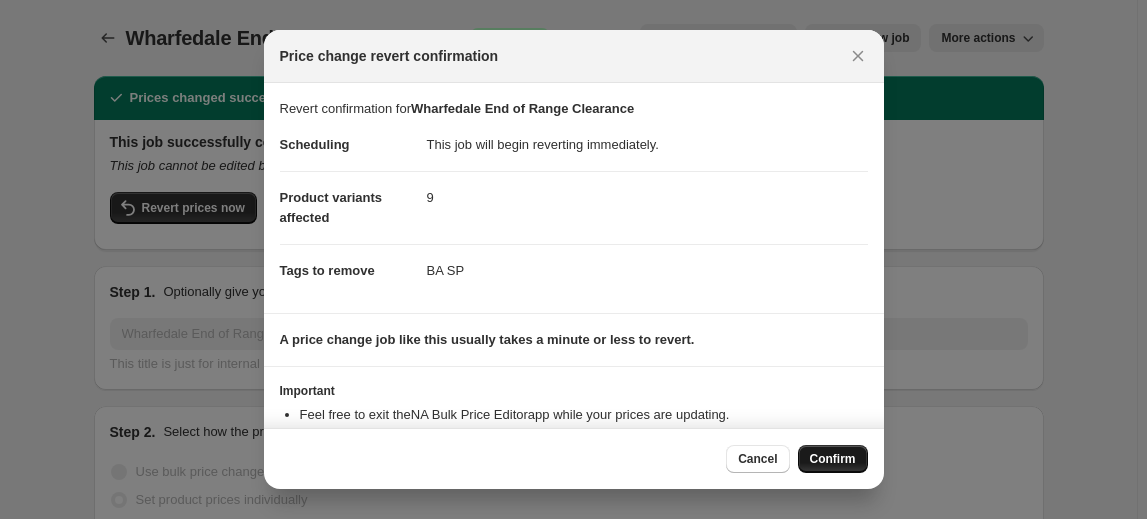 click on "Confirm" at bounding box center (833, 459) 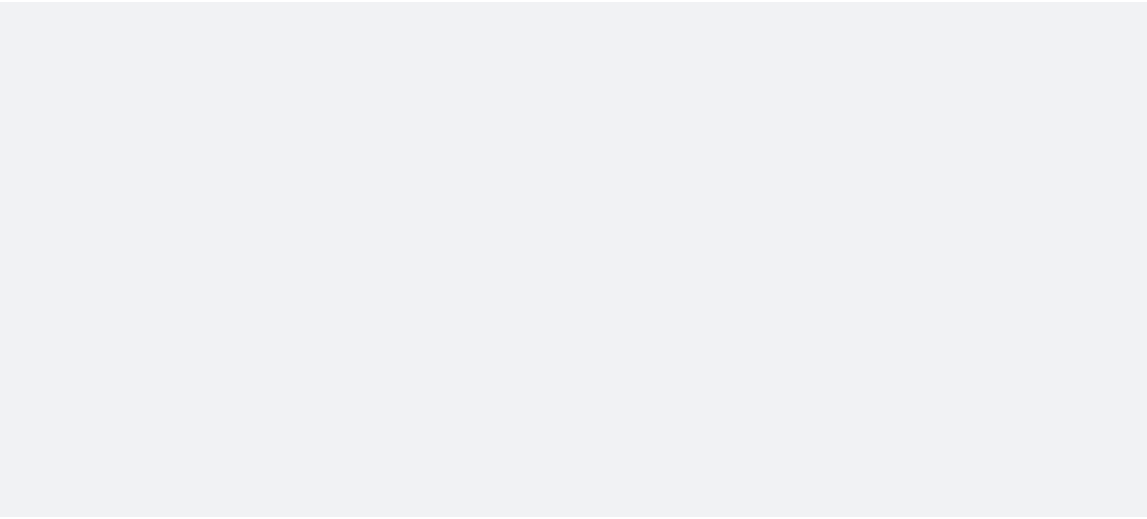 scroll, scrollTop: 0, scrollLeft: 0, axis: both 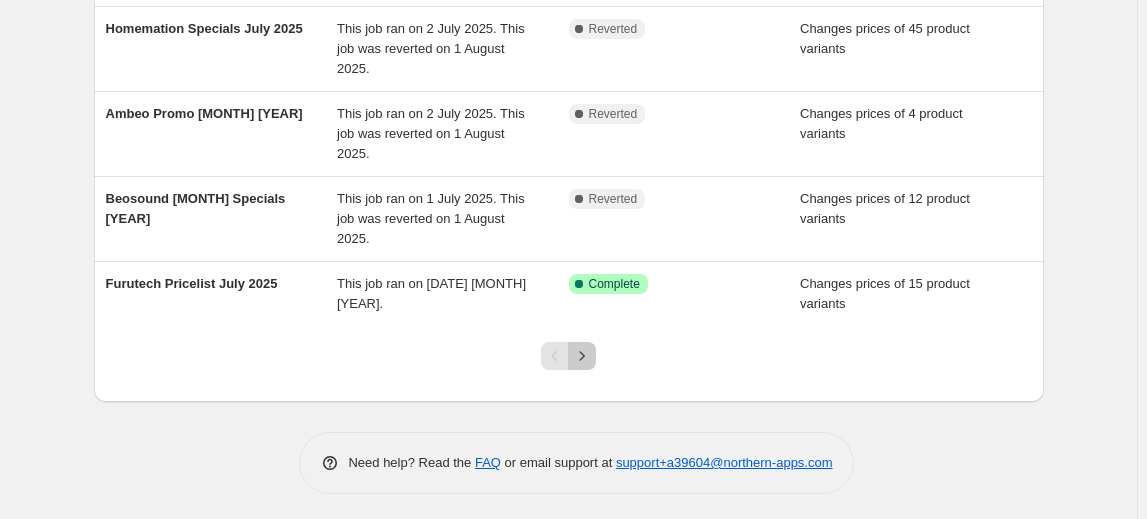 click 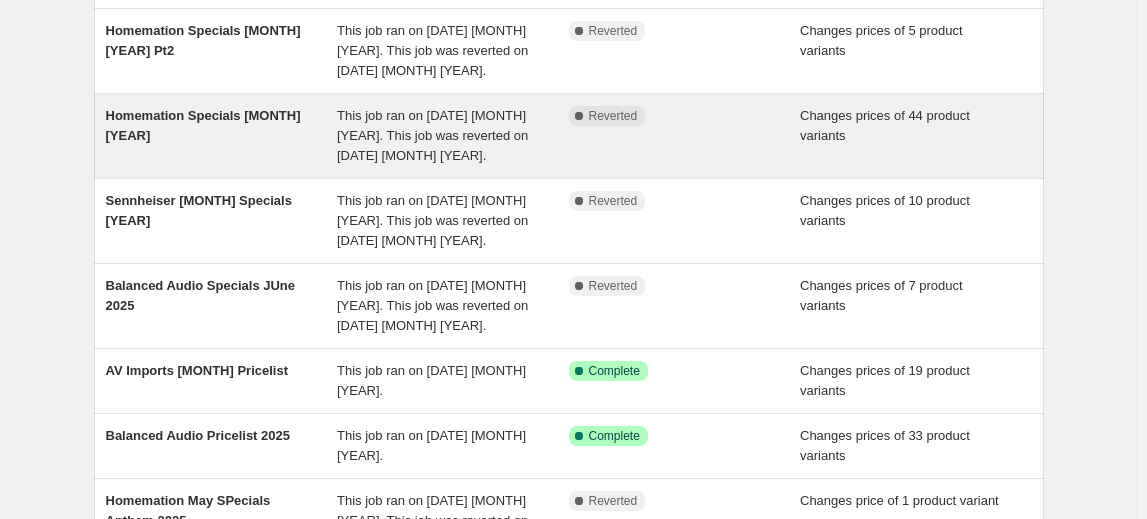 scroll, scrollTop: 363, scrollLeft: 0, axis: vertical 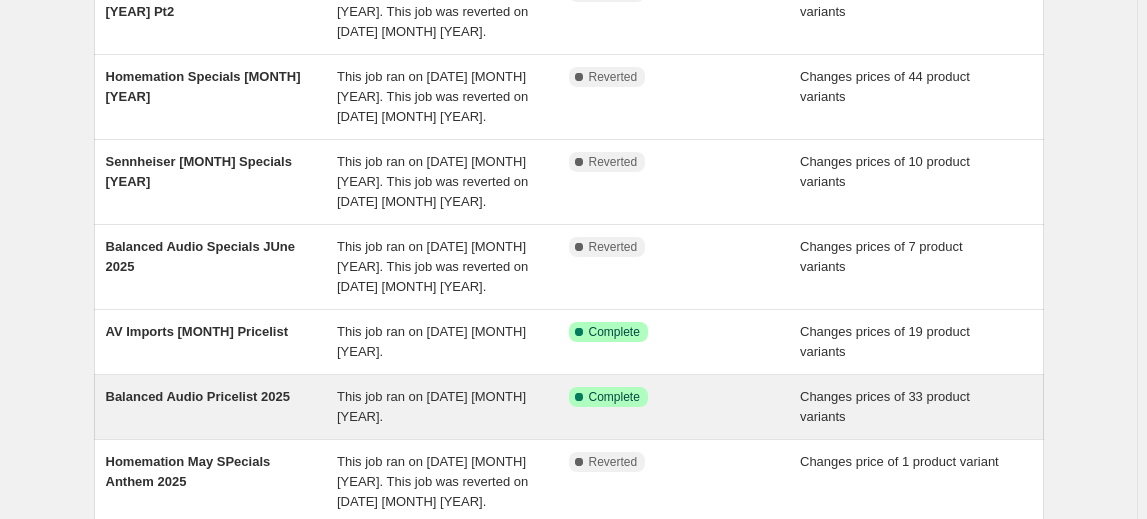click on "Balanced Audio Pricelist 2025" at bounding box center (198, 396) 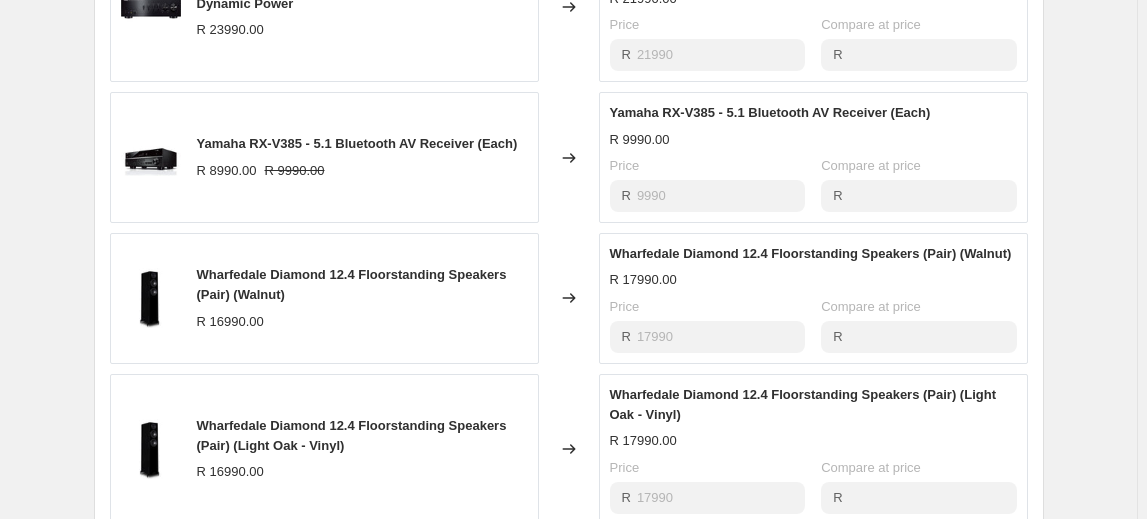 scroll, scrollTop: 1000, scrollLeft: 0, axis: vertical 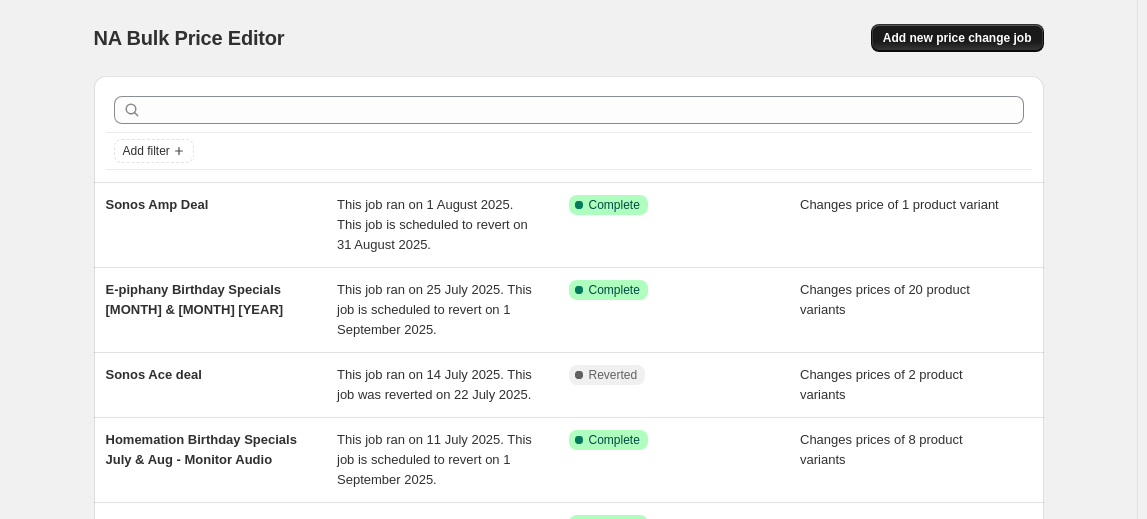 click on "Add new price change job" at bounding box center (957, 38) 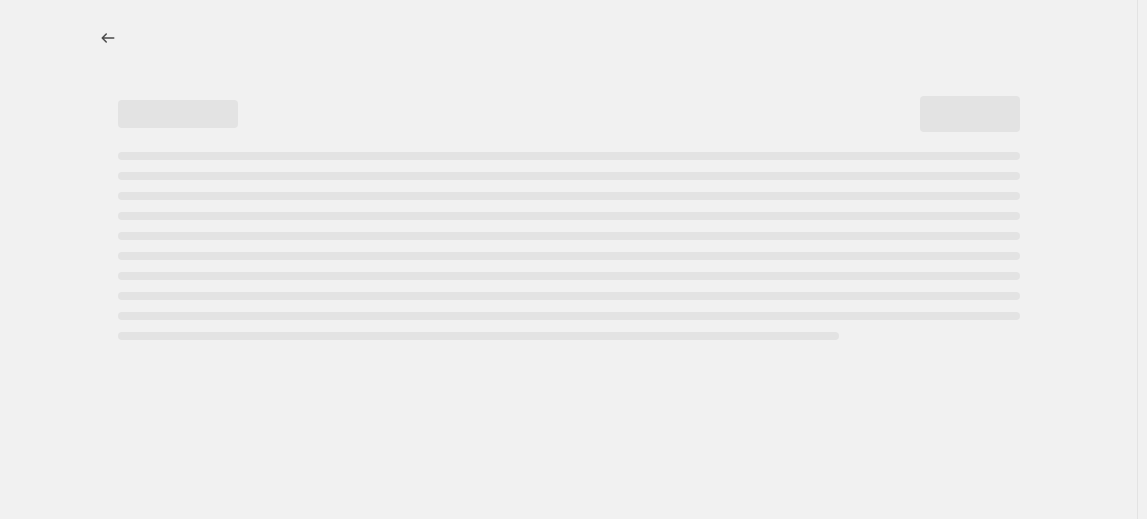 select on "percentage" 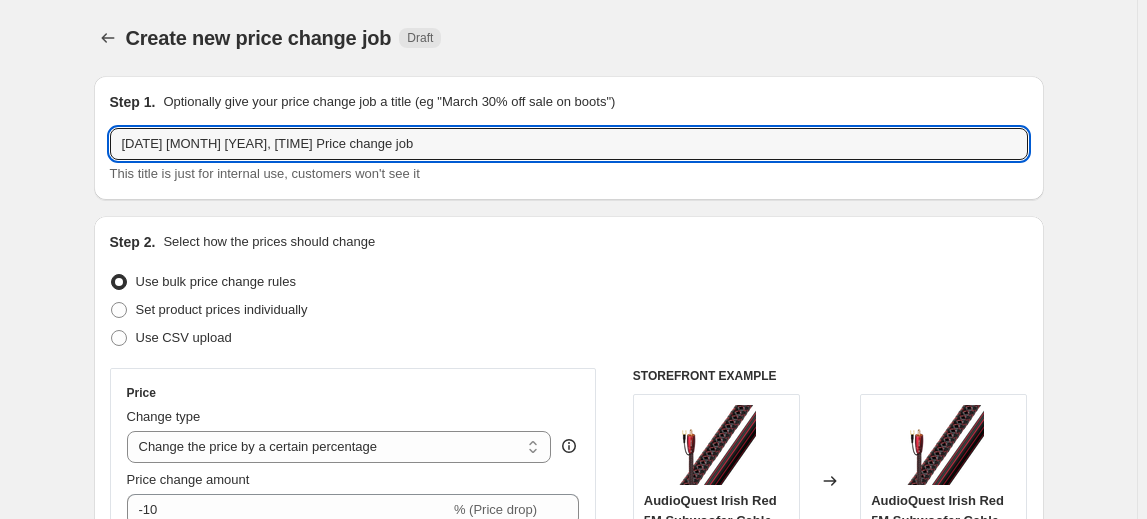 drag, startPoint x: 432, startPoint y: 146, endPoint x: 21, endPoint y: 122, distance: 411.70013 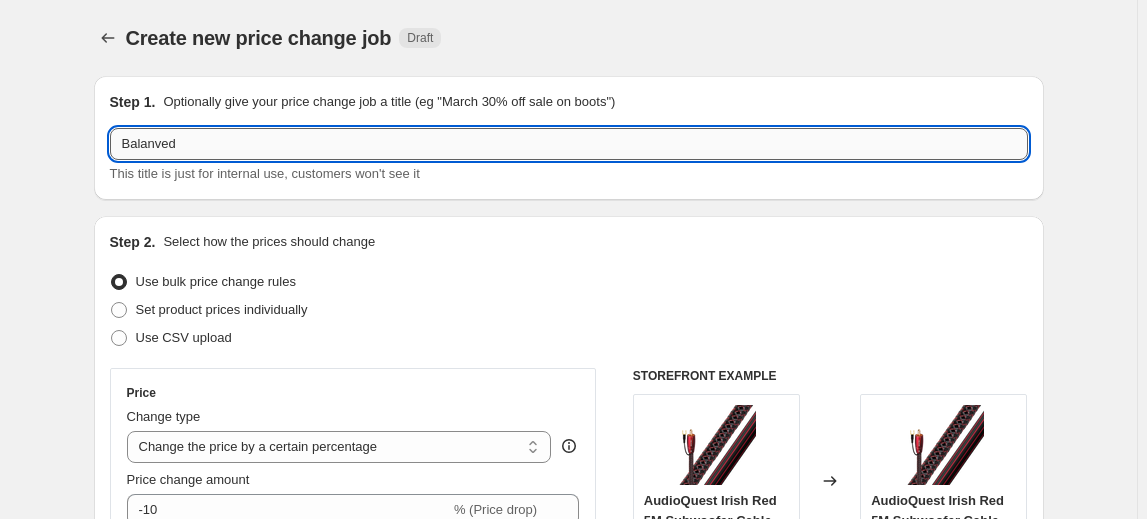 click on "Balanved" at bounding box center (569, 144) 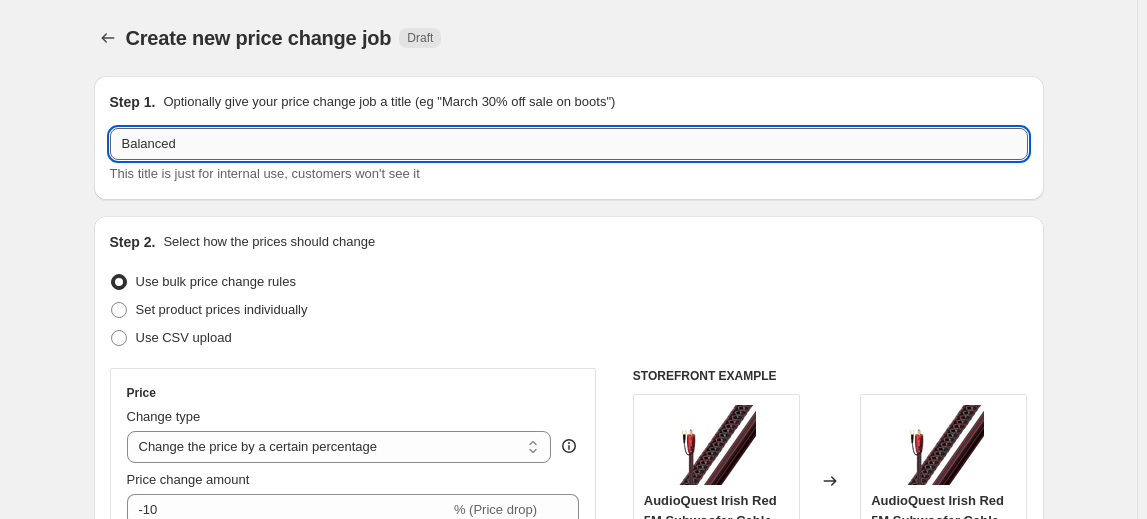 drag, startPoint x: 442, startPoint y: 151, endPoint x: 430, endPoint y: 159, distance: 14.422205 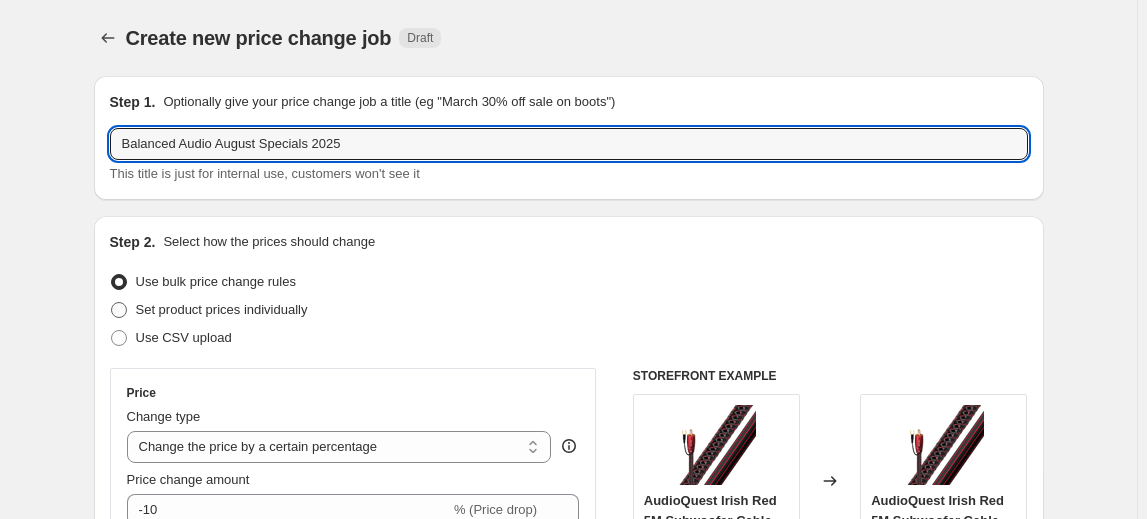 type on "Balanced Audio August Specials 2025" 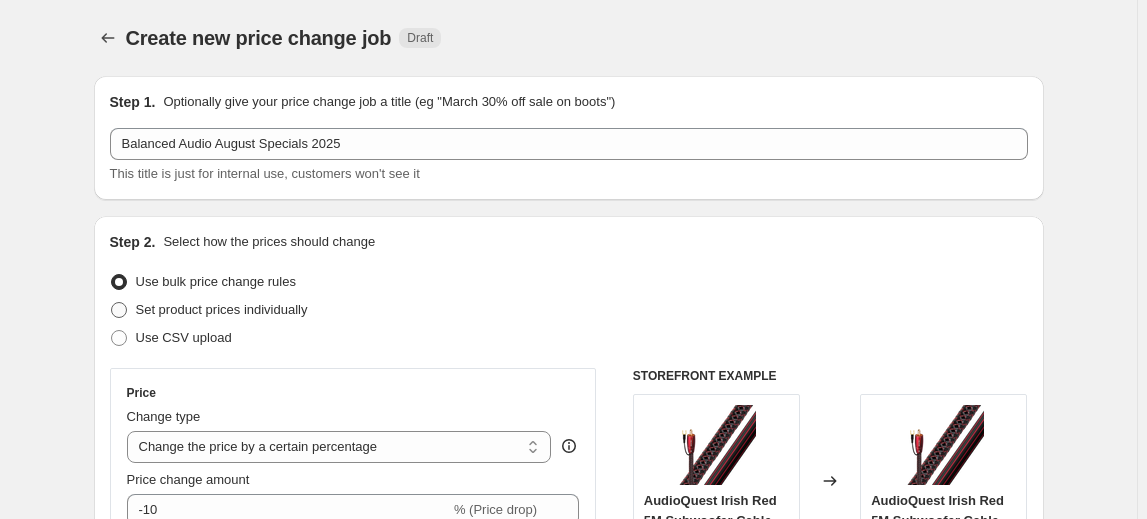 click on "Set product prices individually" at bounding box center (222, 309) 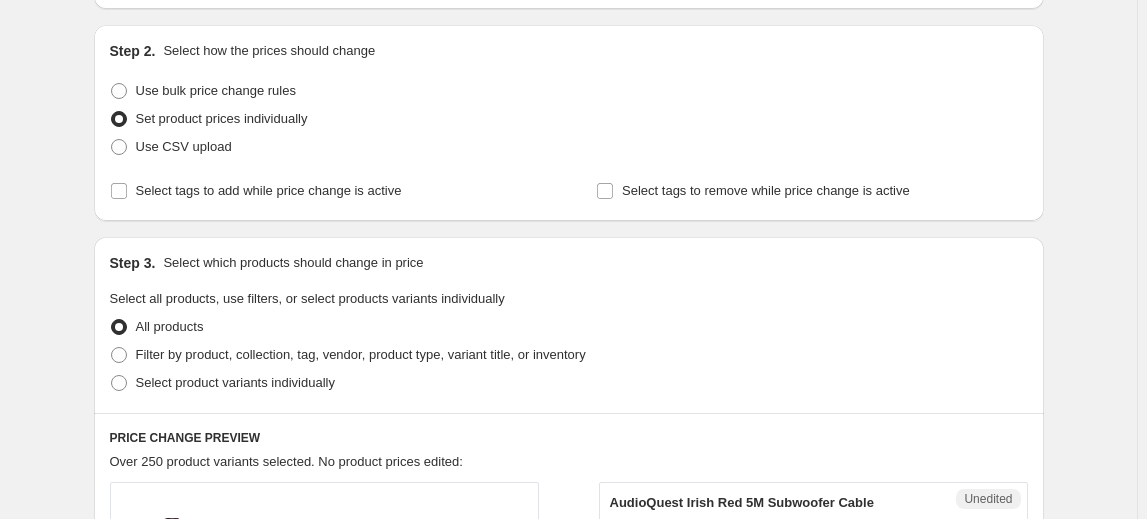 scroll, scrollTop: 181, scrollLeft: 0, axis: vertical 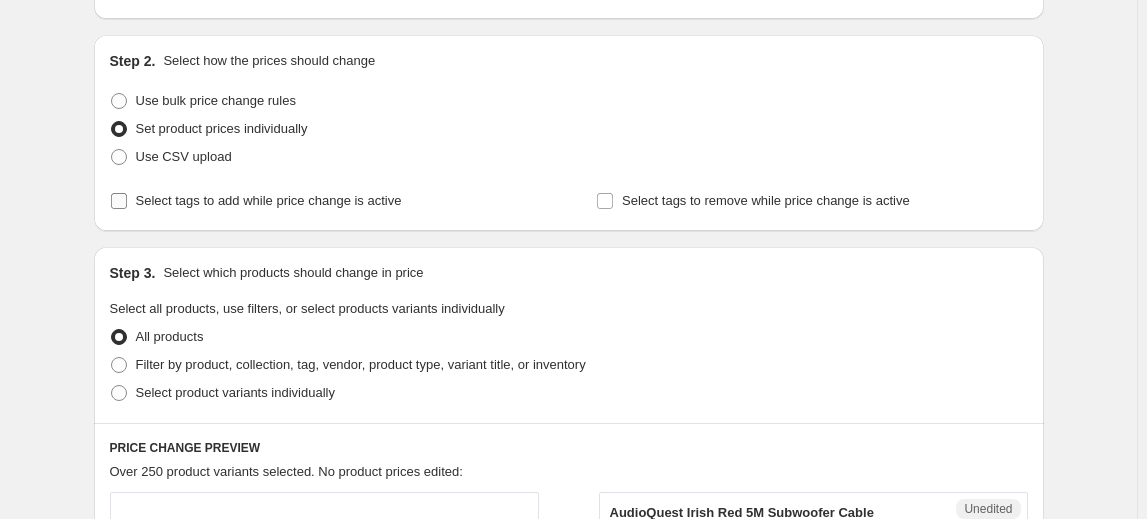 click at bounding box center (119, 201) 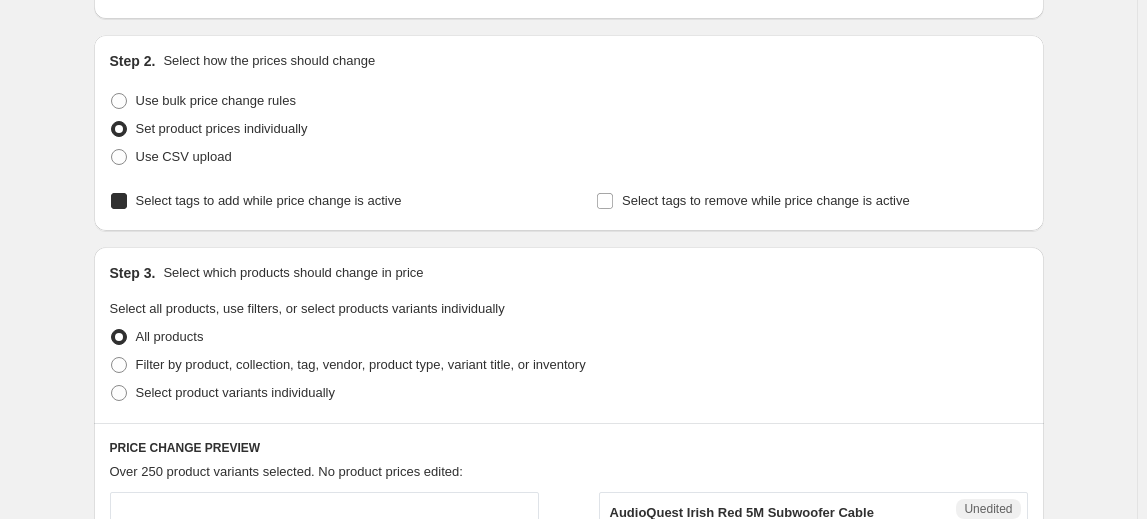 checkbox on "true" 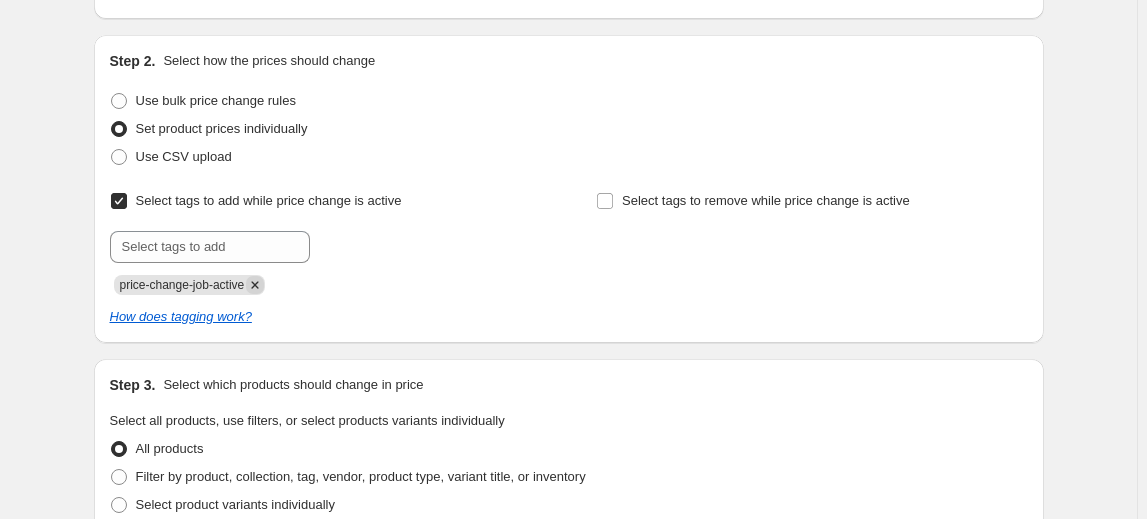 click 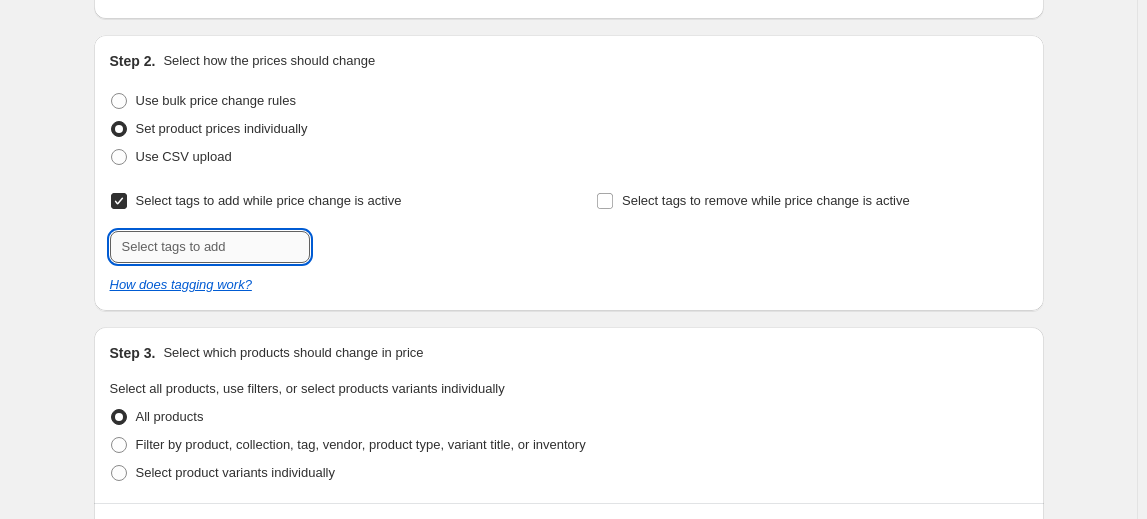 click at bounding box center [210, 247] 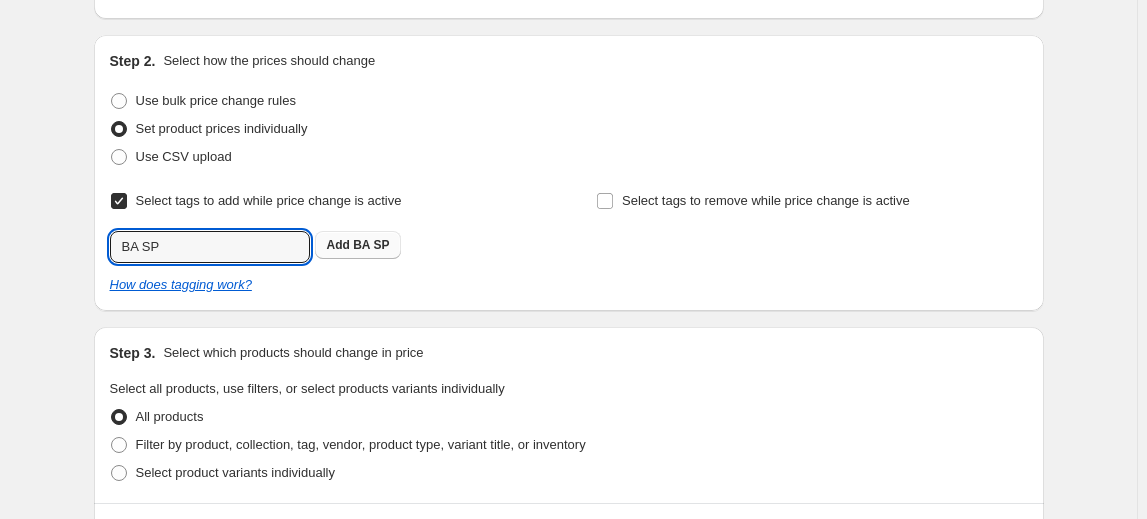 click on "Add   BA SP" at bounding box center [358, 245] 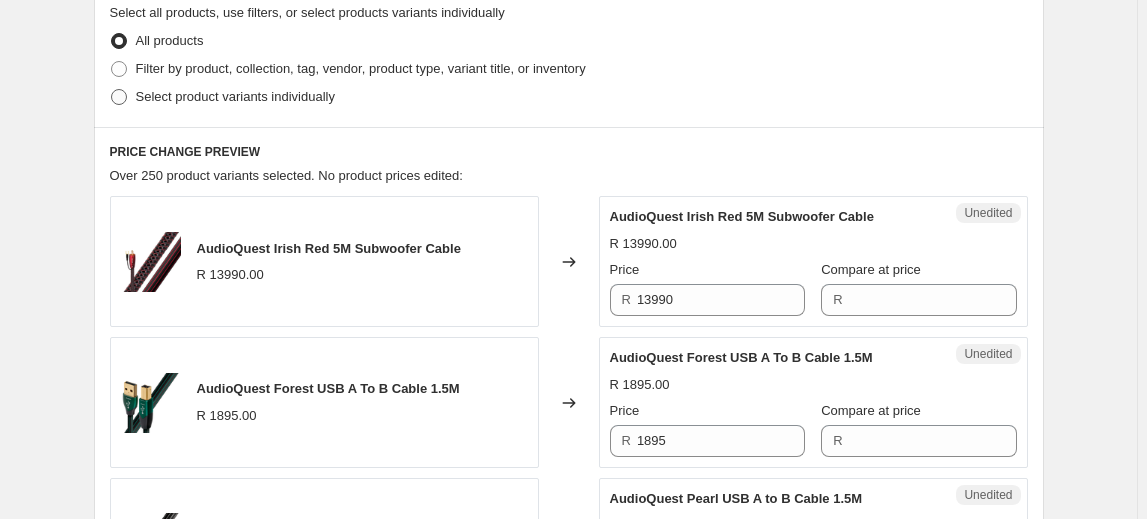 scroll, scrollTop: 545, scrollLeft: 0, axis: vertical 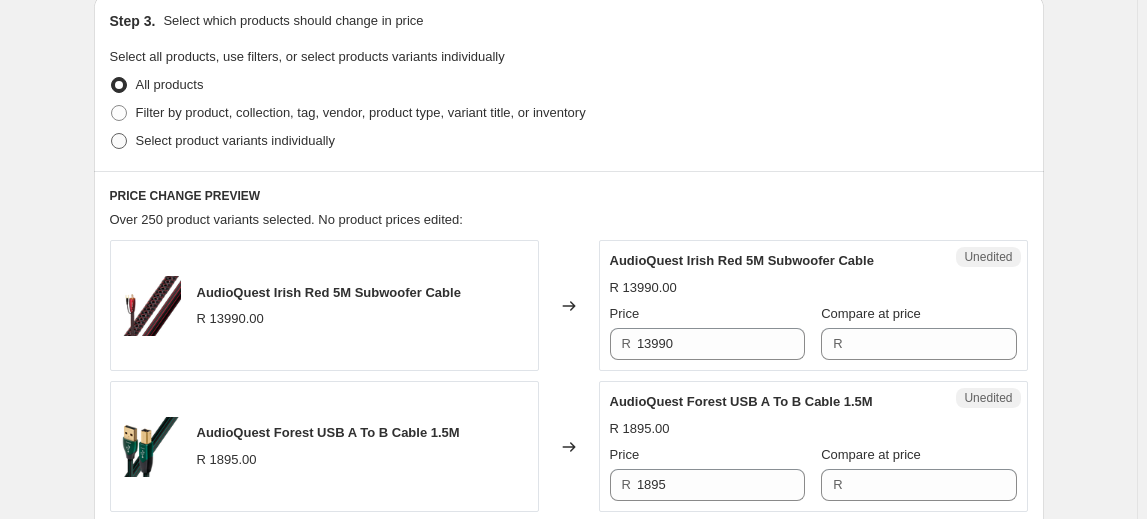 click on "Select product variants individually" at bounding box center (235, 140) 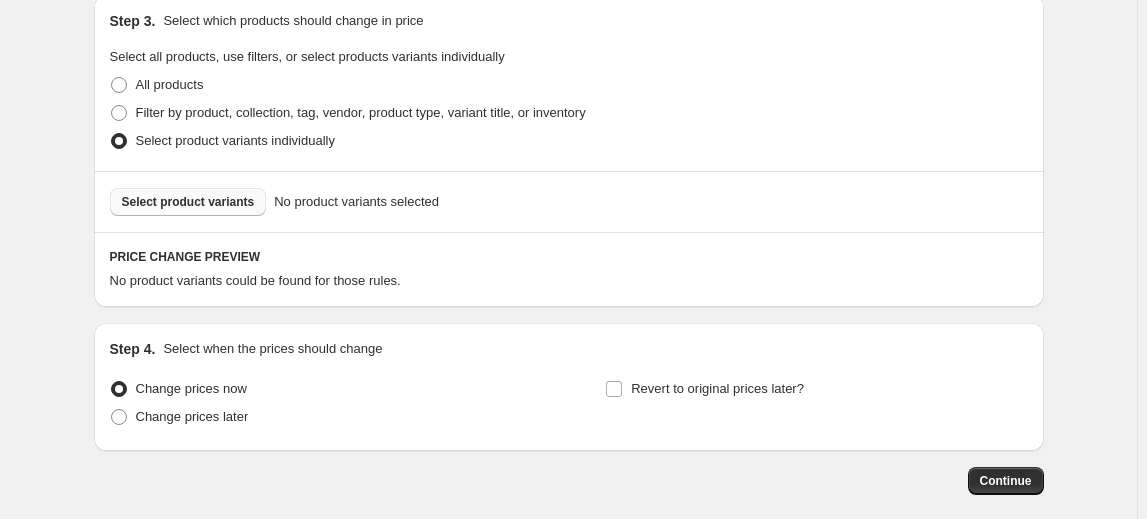 click on "Select product variants" at bounding box center [188, 202] 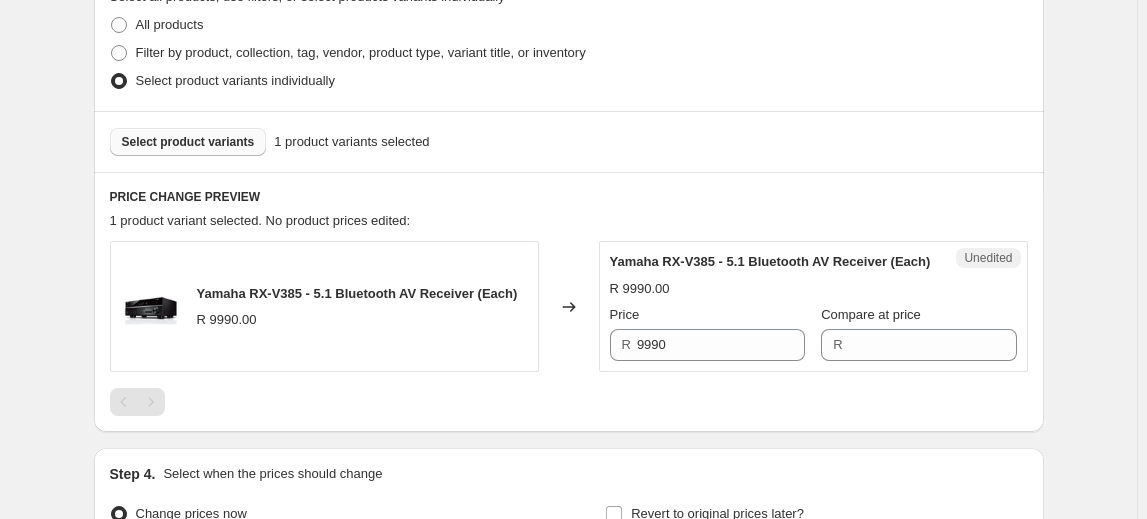 scroll, scrollTop: 636, scrollLeft: 0, axis: vertical 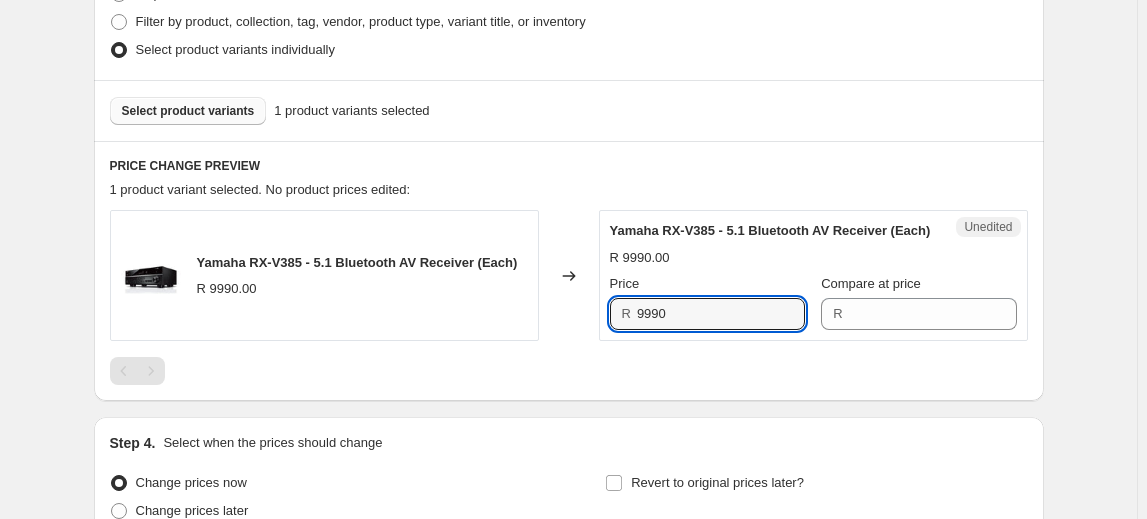 drag, startPoint x: 696, startPoint y: 329, endPoint x: 581, endPoint y: 332, distance: 115.03912 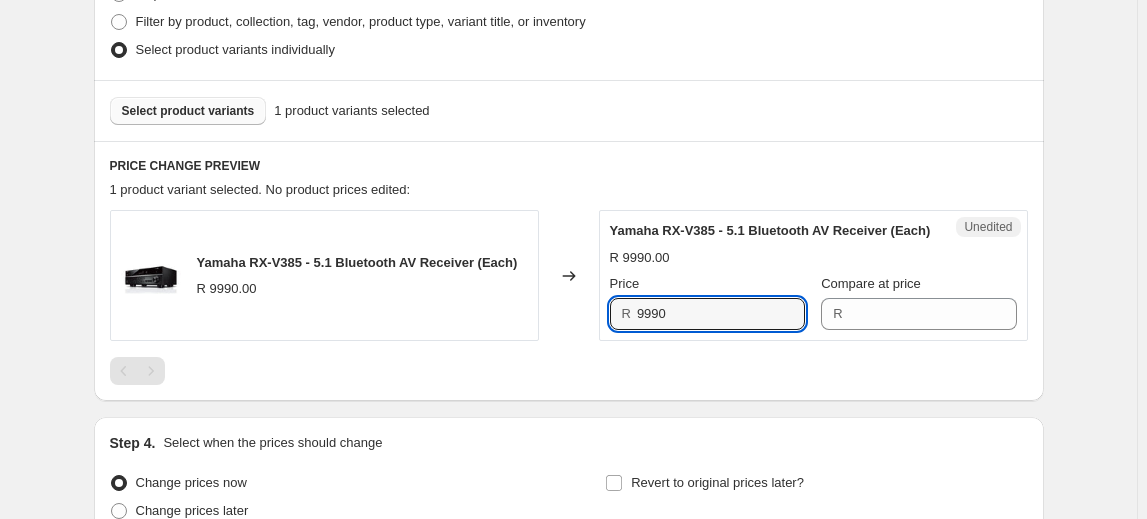 click on "Yamaha RX-V385 - 5.1 Bluetooth AV Receiver (Each) R 9990.00 Changed to Unedited Yamaha RX-V385 - 5.1 Bluetooth AV Receiver (Each) R 9990.00 Price R 9990 Compare at price R" at bounding box center (569, 275) 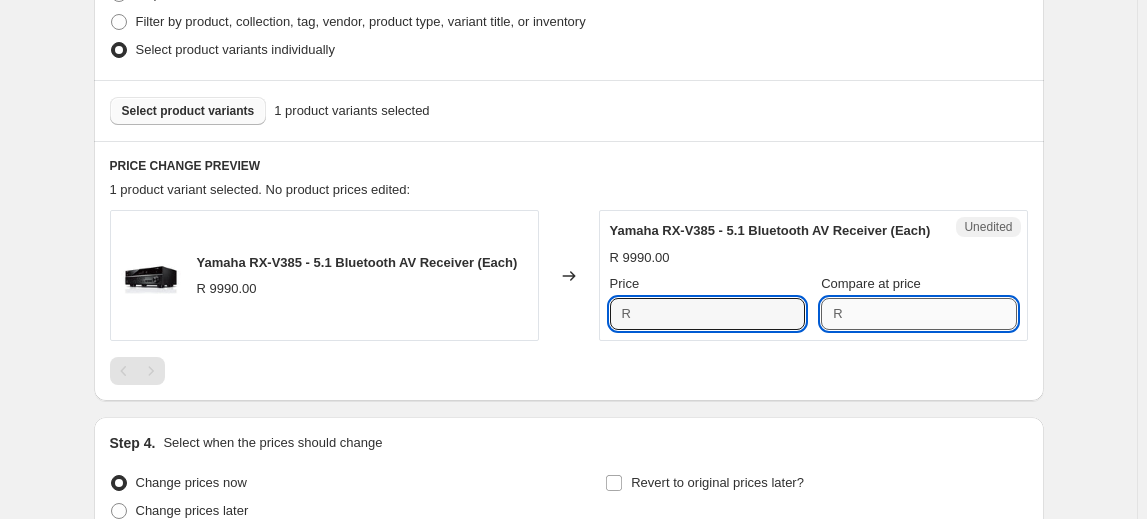 type on "9990" 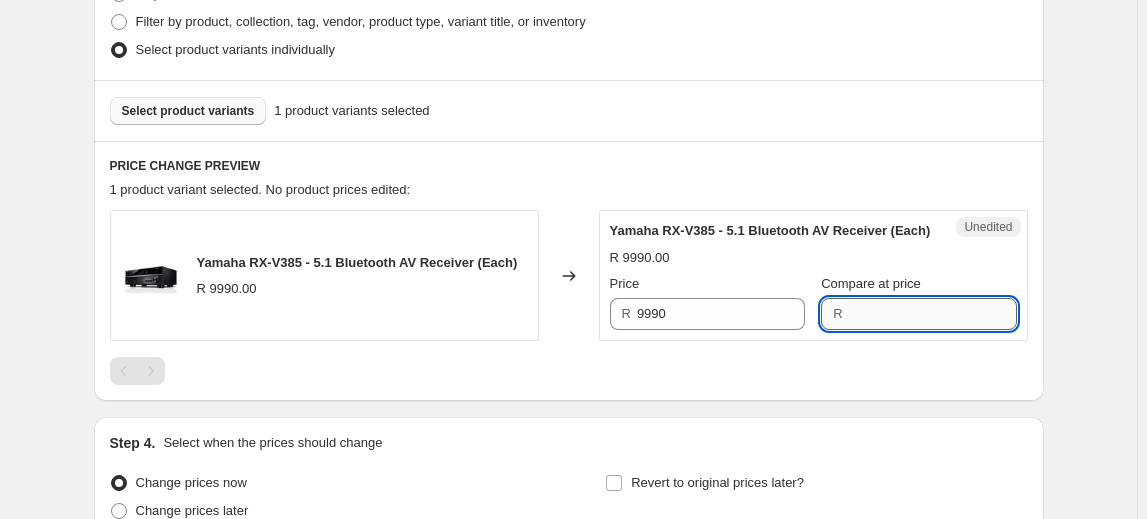 click on "Compare at price" at bounding box center (933, 314) 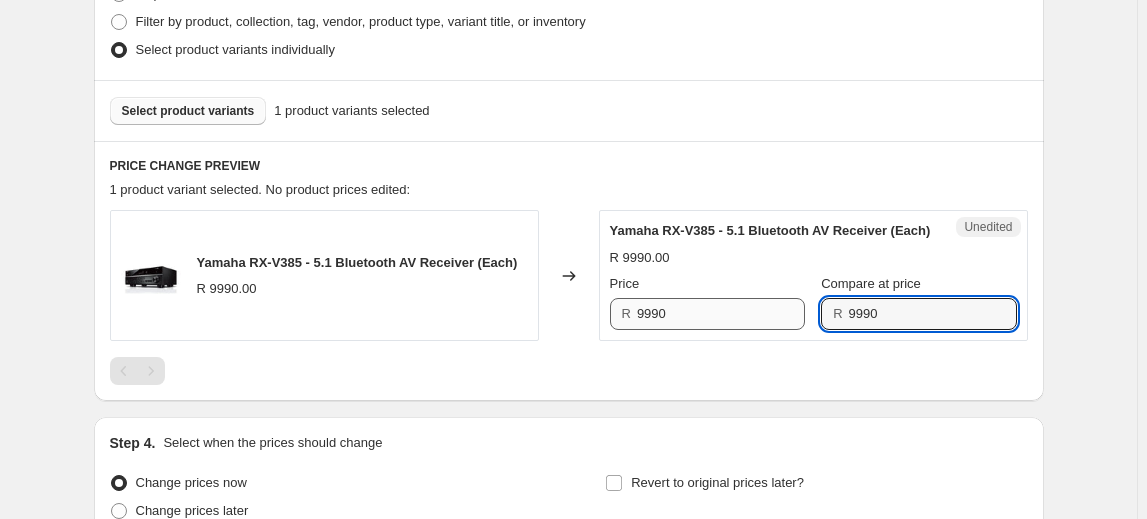 type on "9990" 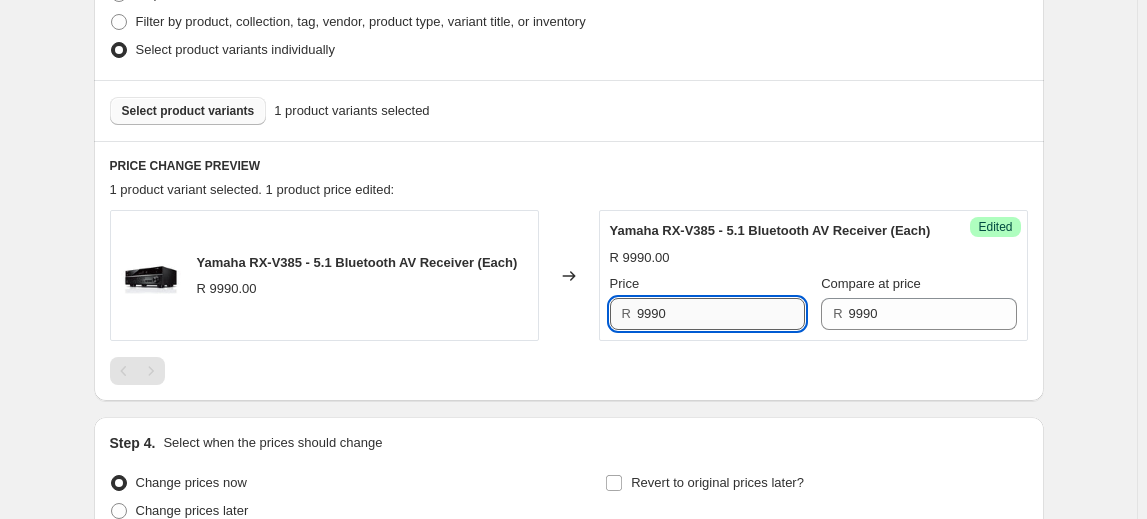 click on "9990" at bounding box center (721, 314) 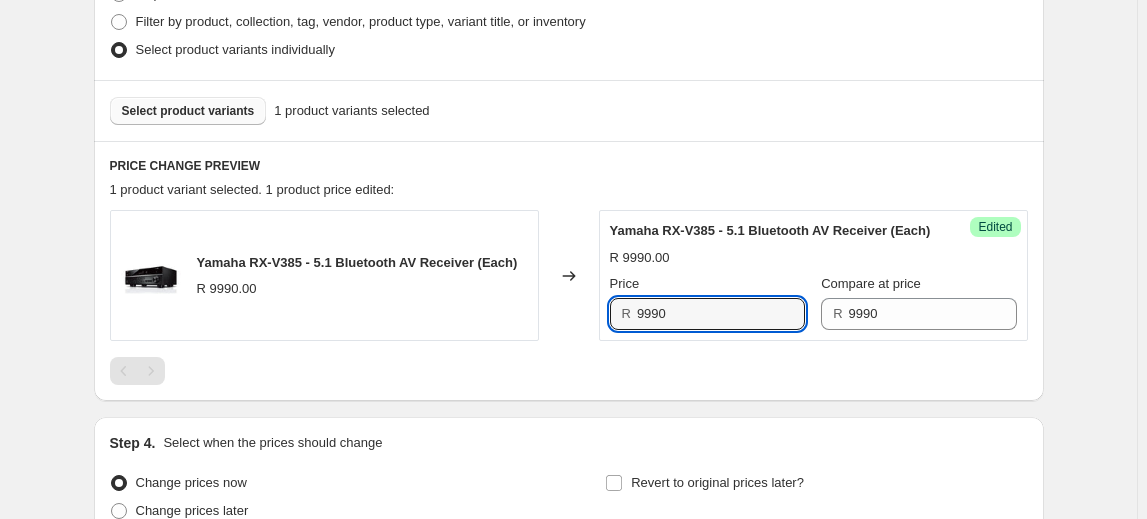 drag, startPoint x: 687, startPoint y: 338, endPoint x: 593, endPoint y: 334, distance: 94.08507 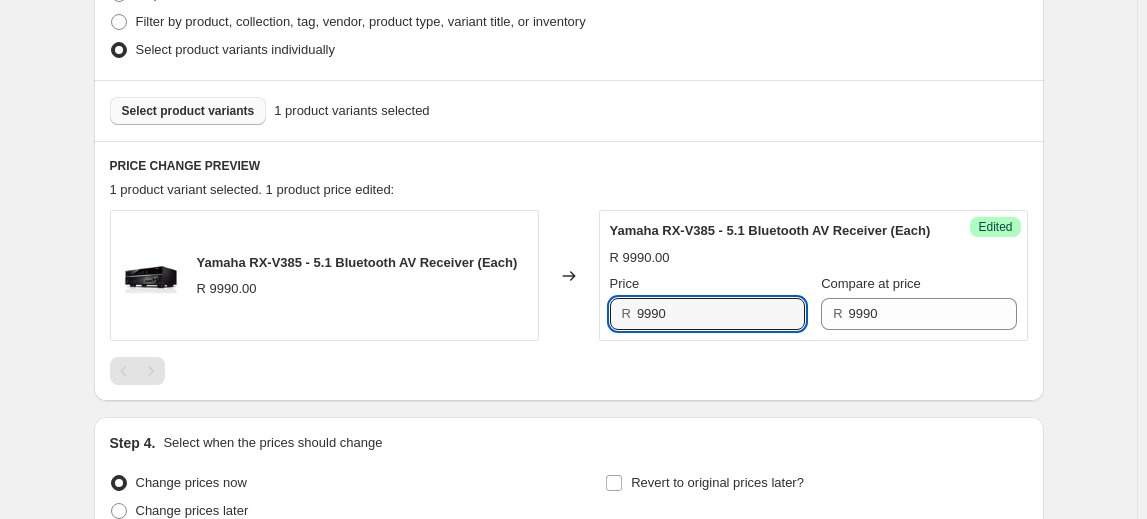 click on "Yamaha RX-V385 - 5.1 Bluetooth AV Receiver (Each) R 9990.00 Changed to Success Edited Yamaha RX-V385 - 5.1 Bluetooth AV Receiver (Each) R 9990.00 Price R 9990 Compare at price R 9990" at bounding box center [569, 275] 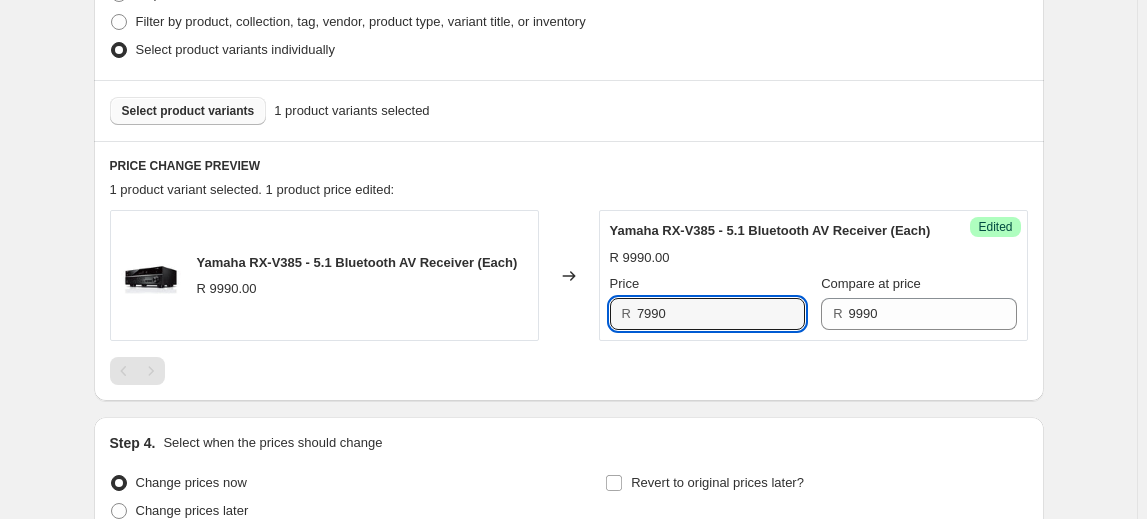 type on "7990" 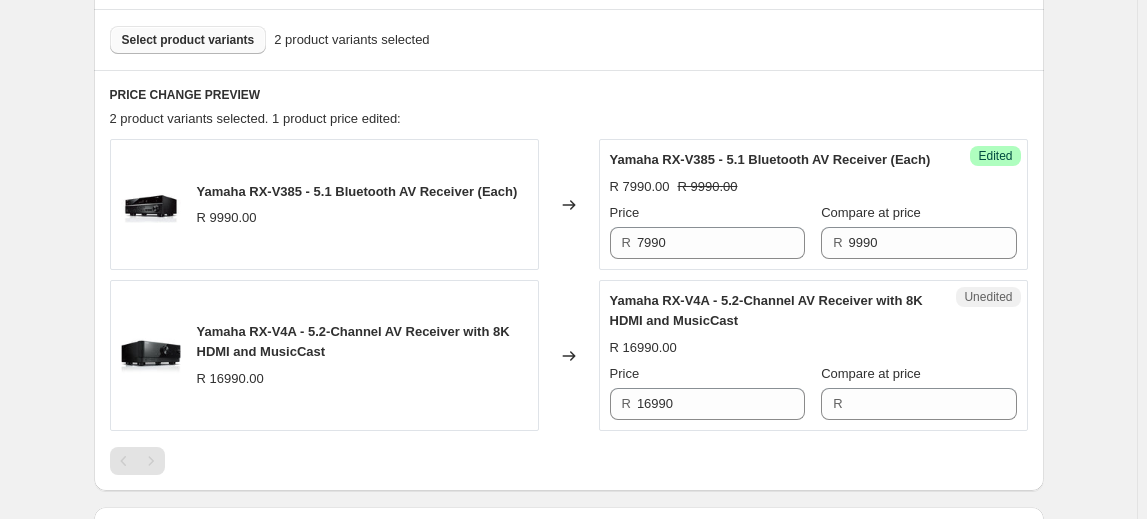 scroll, scrollTop: 818, scrollLeft: 0, axis: vertical 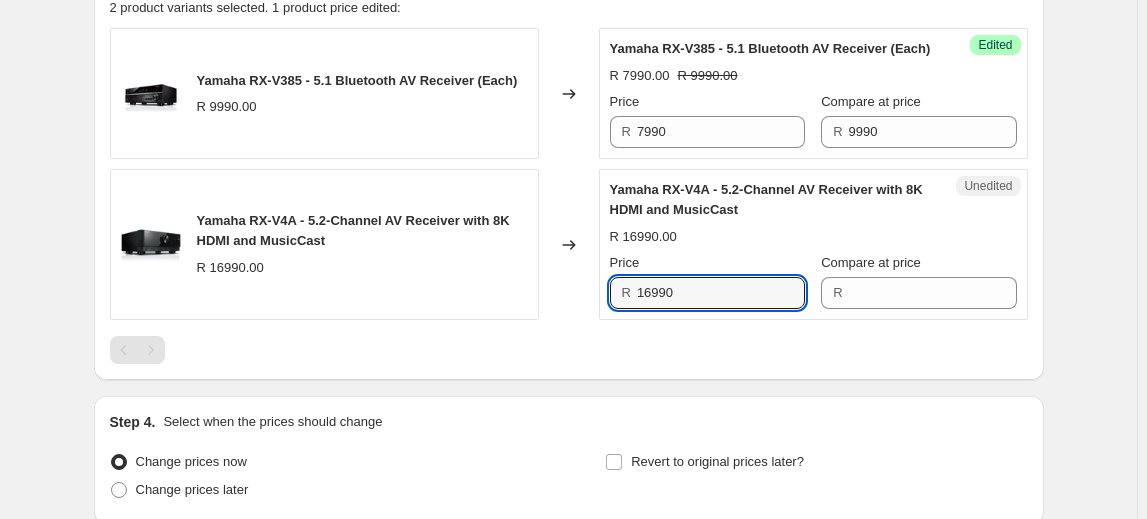 drag, startPoint x: 687, startPoint y: 318, endPoint x: 586, endPoint y: 315, distance: 101.04455 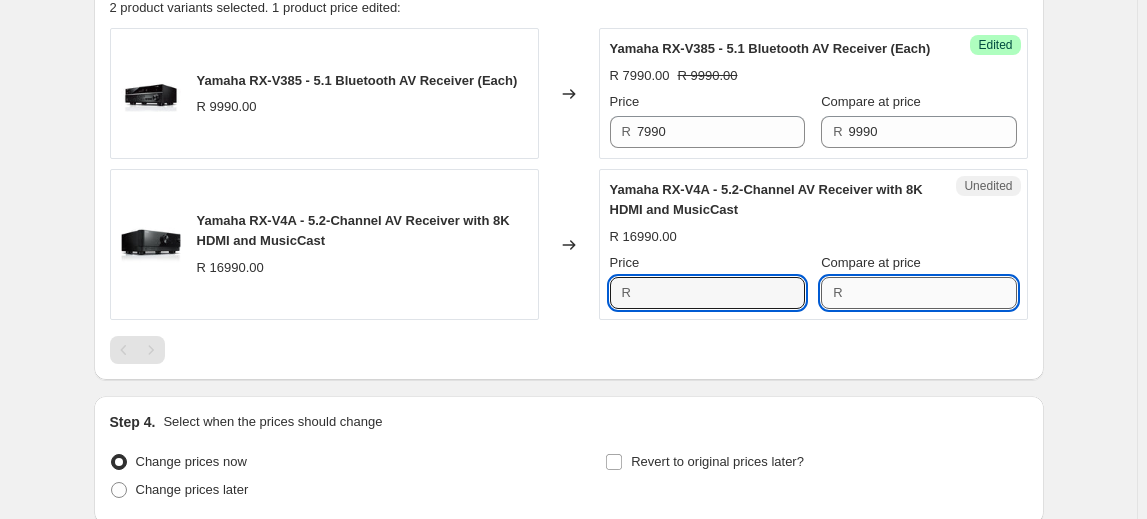 type on "16990" 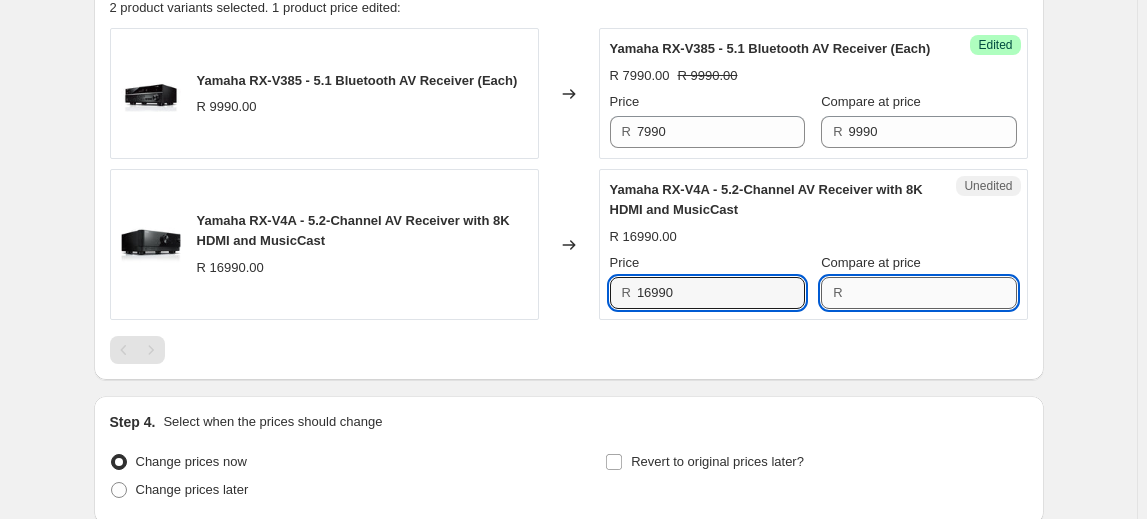 click on "Compare at price" at bounding box center (933, 293) 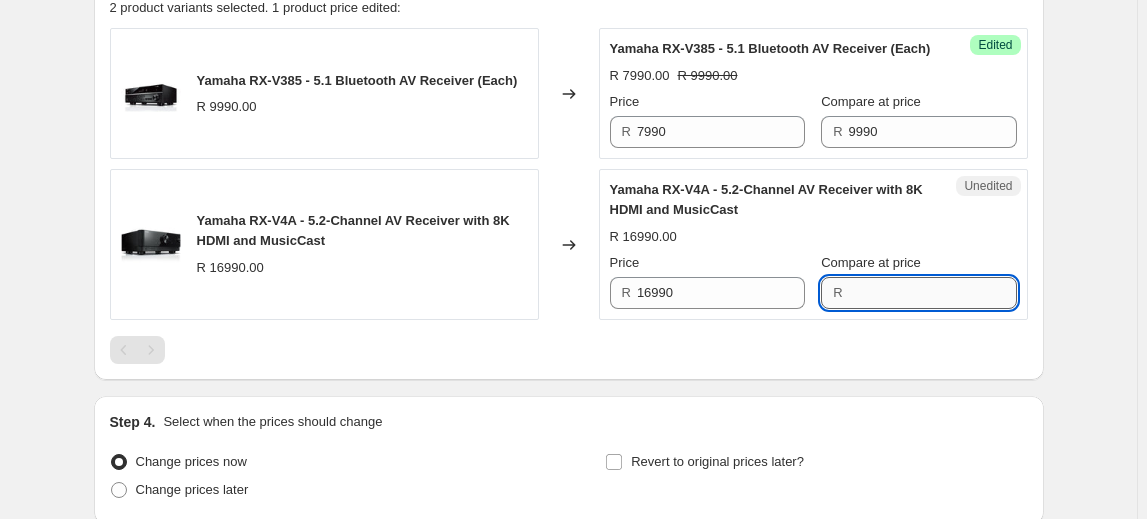 paste on "16990" 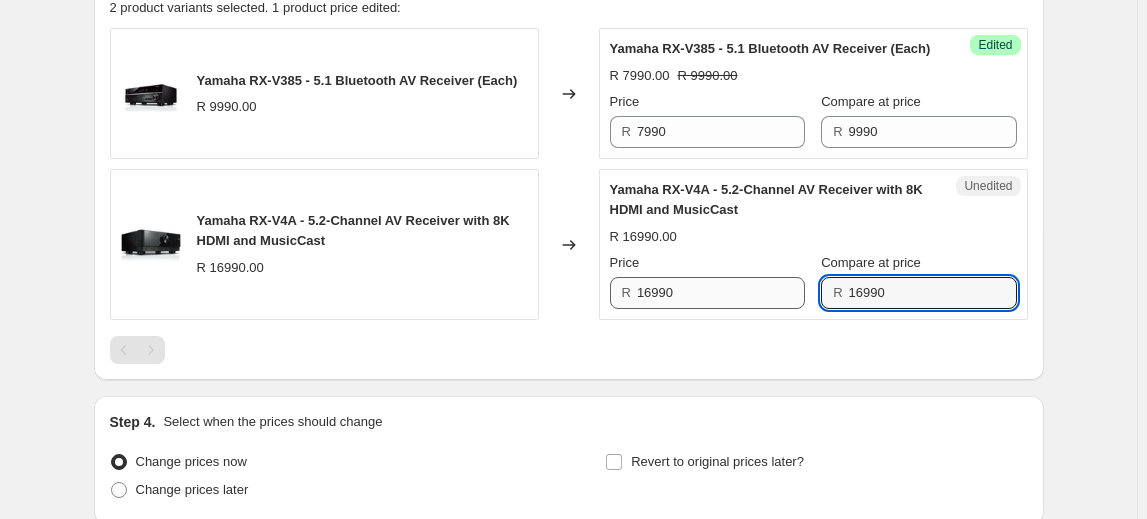 type on "16990" 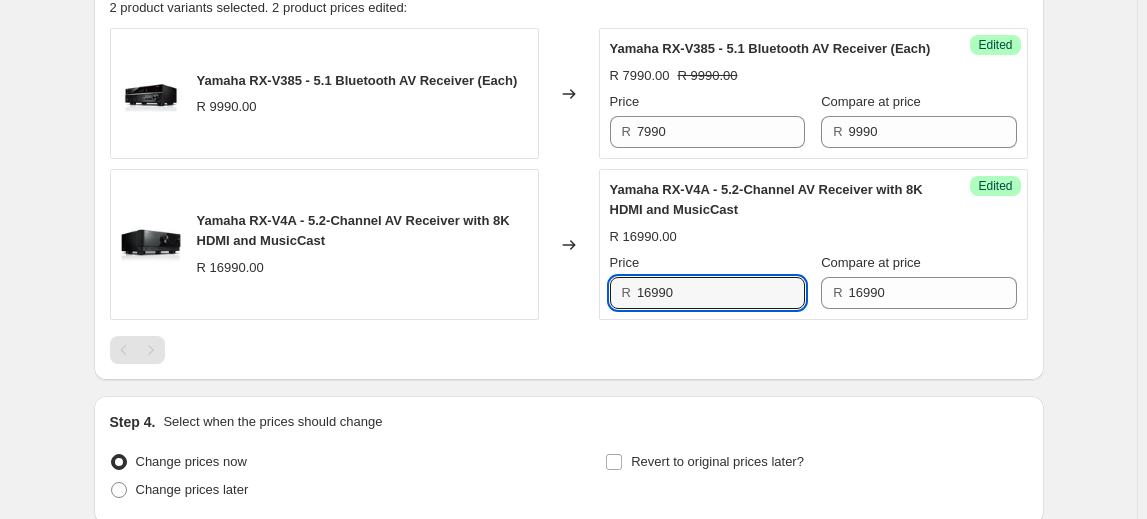 drag, startPoint x: 754, startPoint y: 316, endPoint x: 554, endPoint y: 303, distance: 200.42206 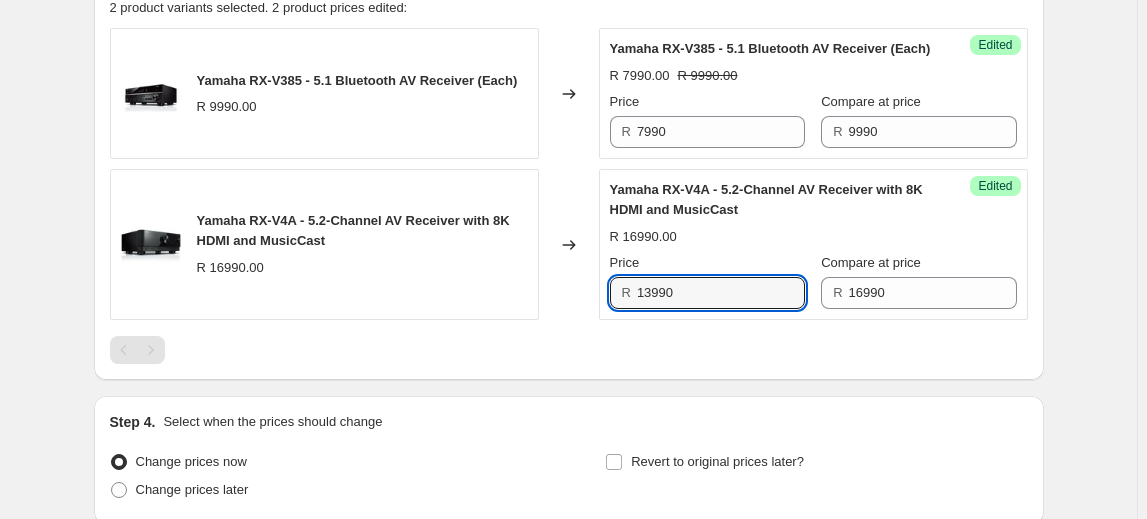 type on "13990" 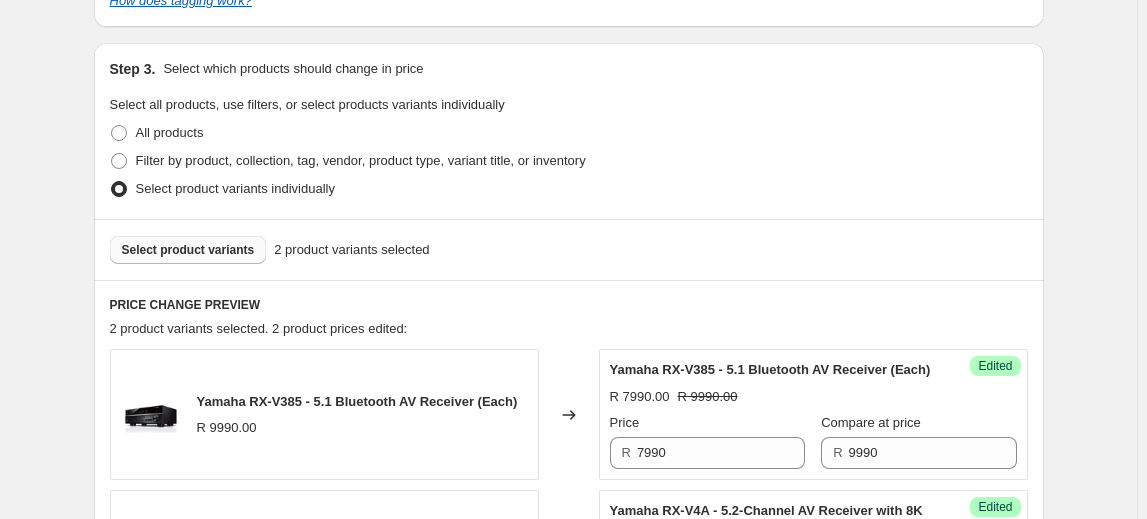 scroll, scrollTop: 454, scrollLeft: 0, axis: vertical 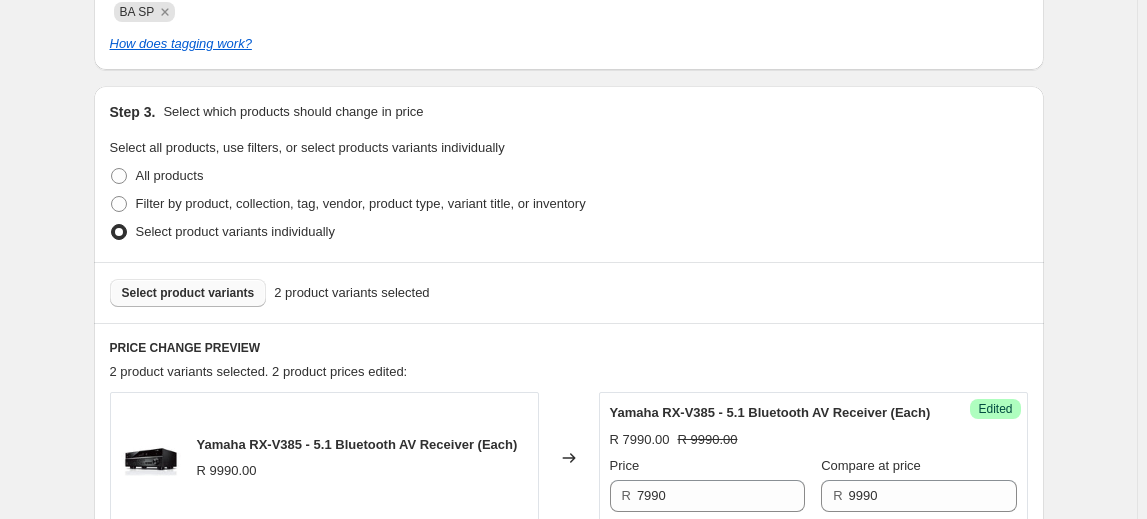click on "Select product variants" at bounding box center (188, 293) 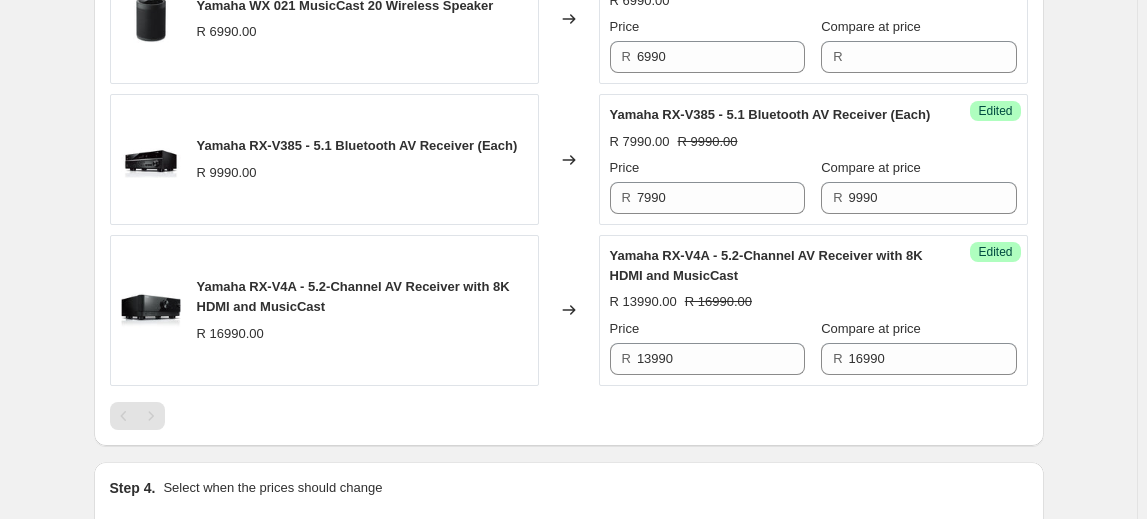scroll, scrollTop: 621, scrollLeft: 0, axis: vertical 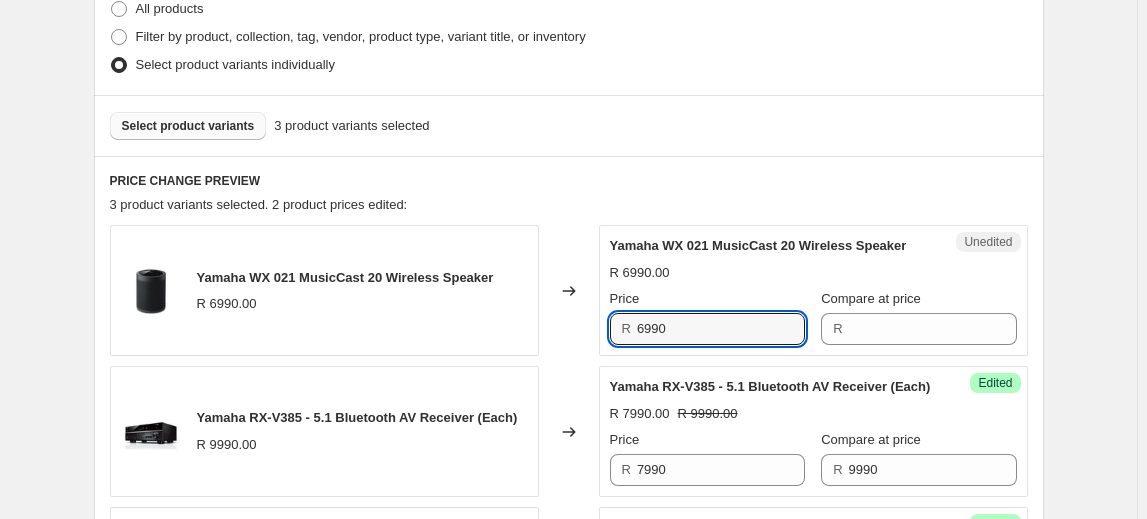 drag, startPoint x: 713, startPoint y: 341, endPoint x: 592, endPoint y: 348, distance: 121.20231 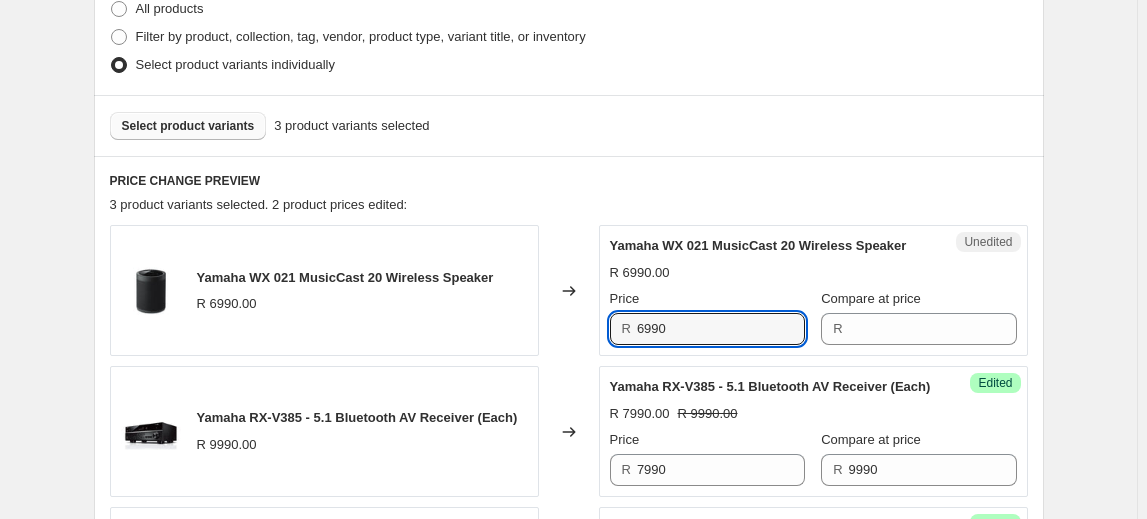 click on "Yamaha WX 021 MusicCast 20 Wireless Speaker R 6990.00 Changed to Unedited Yamaha WX 021 MusicCast 20 Wireless Speaker R 6990.00 Price R 6990 Compare at price R" at bounding box center (569, 290) 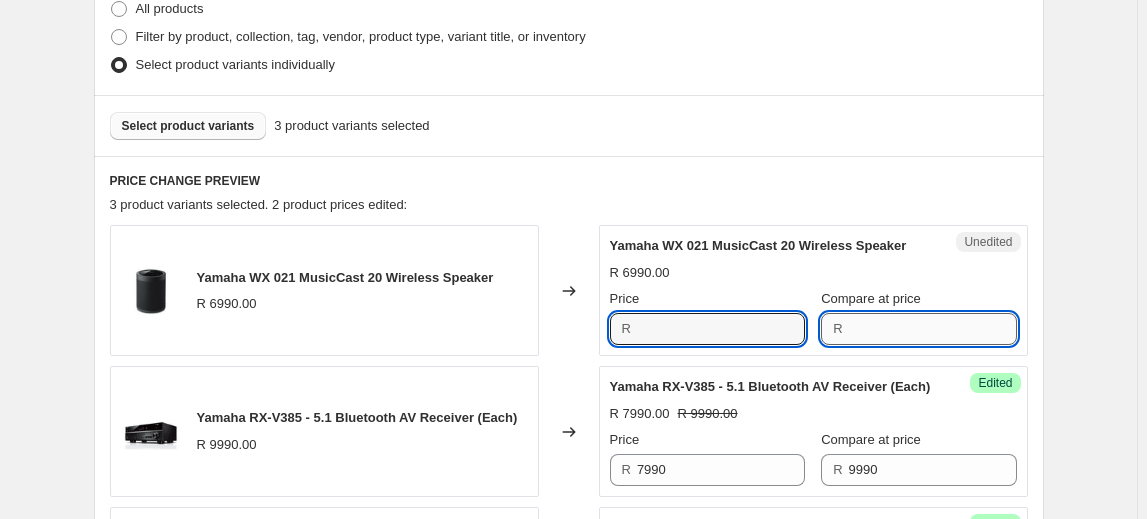 type on "6990" 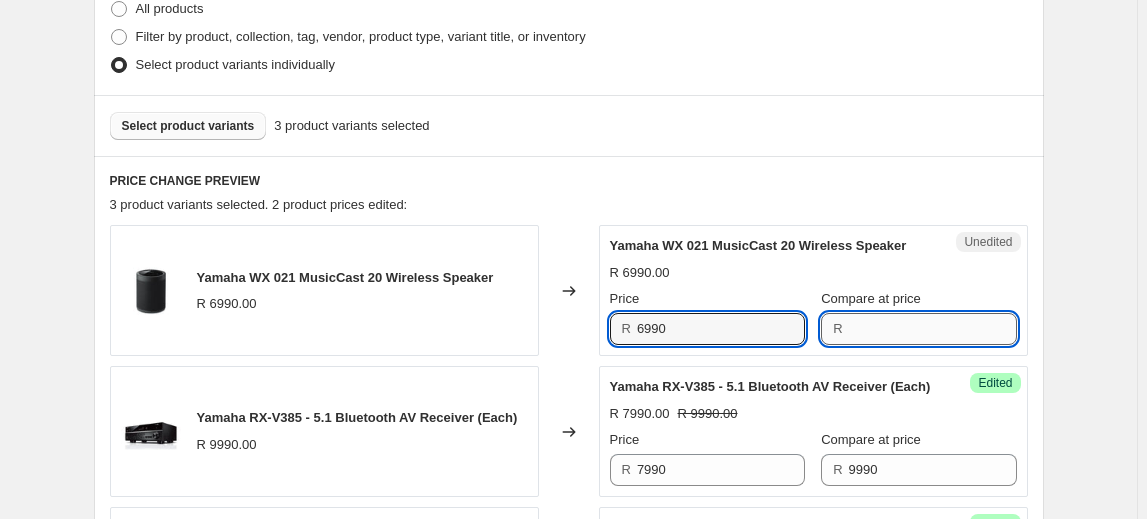 click on "Compare at price" at bounding box center [933, 329] 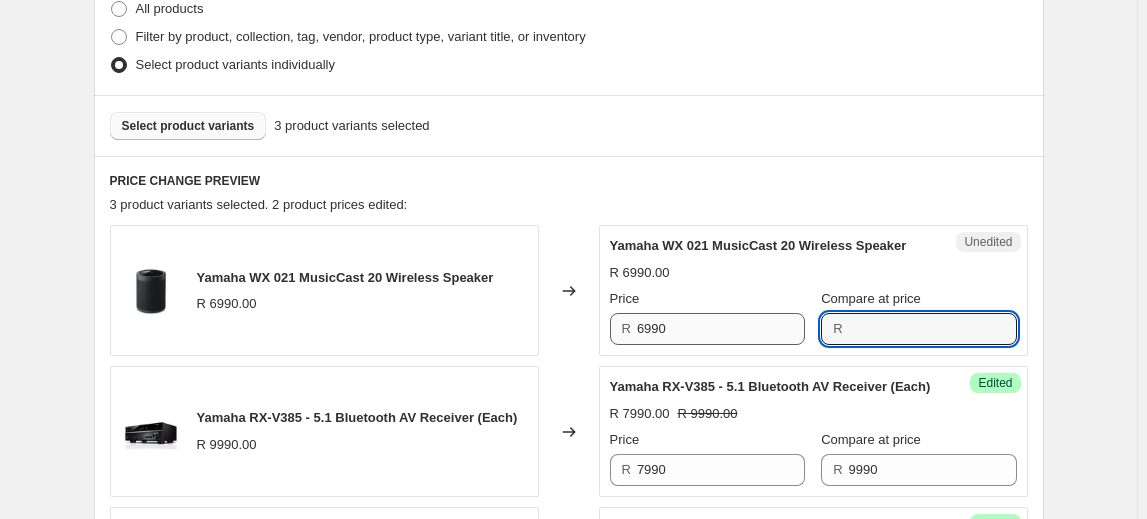 paste on "6990" 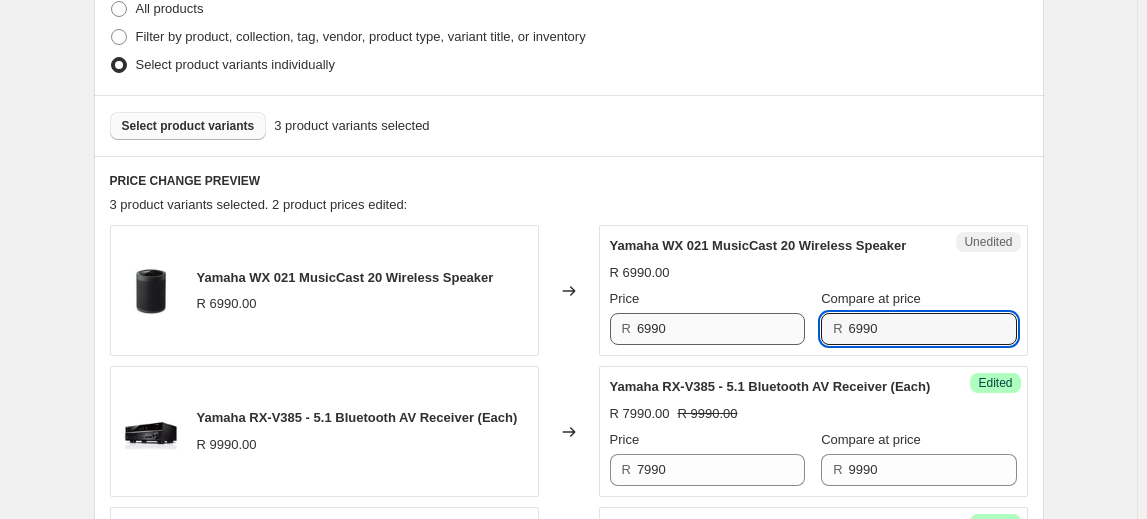 type on "6990" 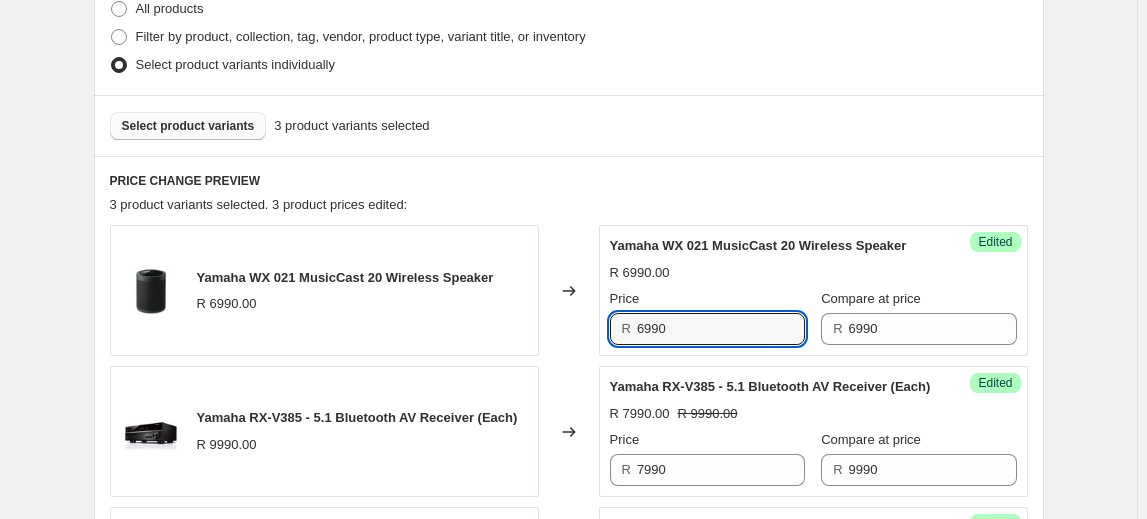 drag, startPoint x: 714, startPoint y: 342, endPoint x: 568, endPoint y: 343, distance: 146.00342 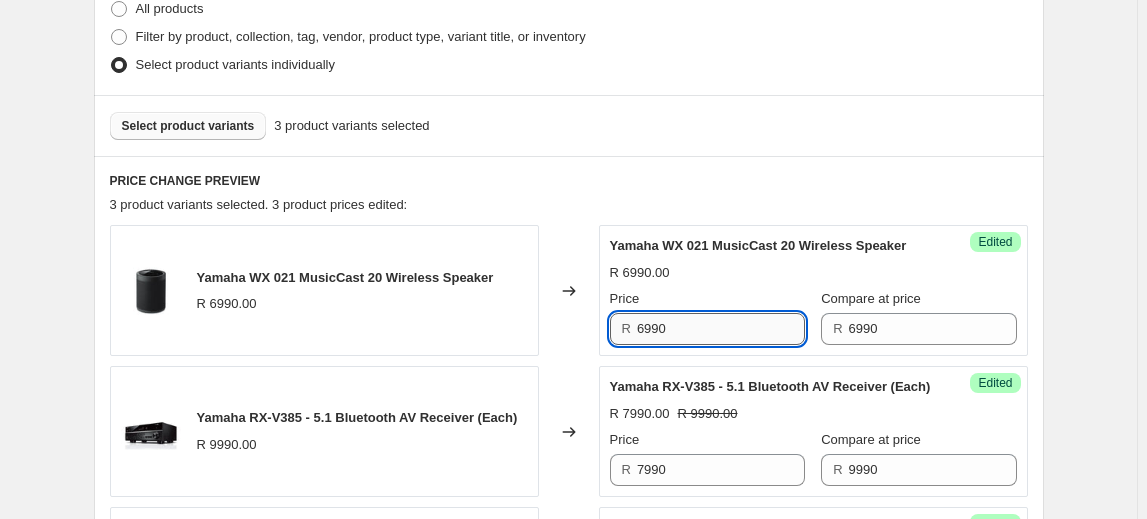 type on "6" 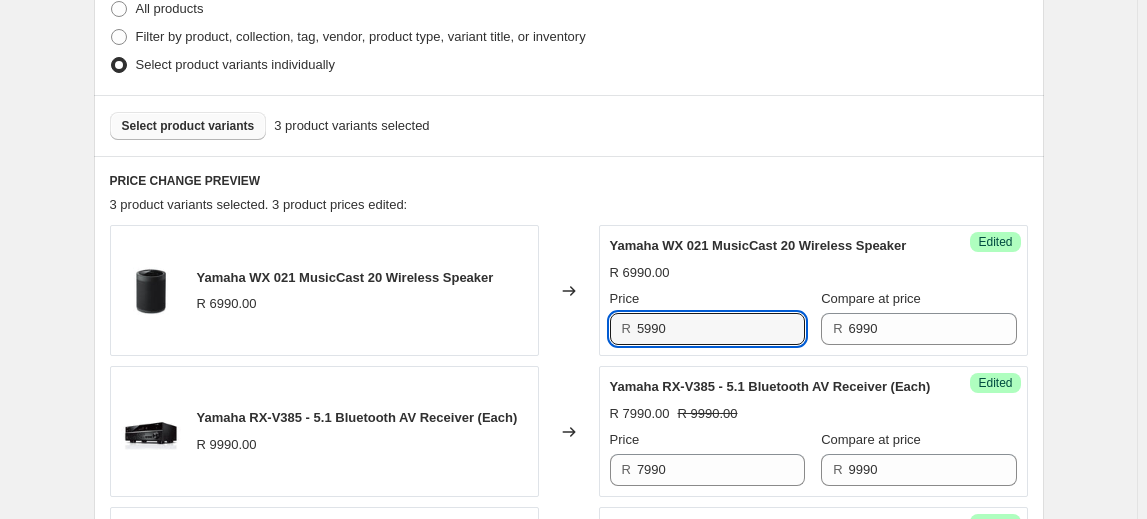 type on "5990" 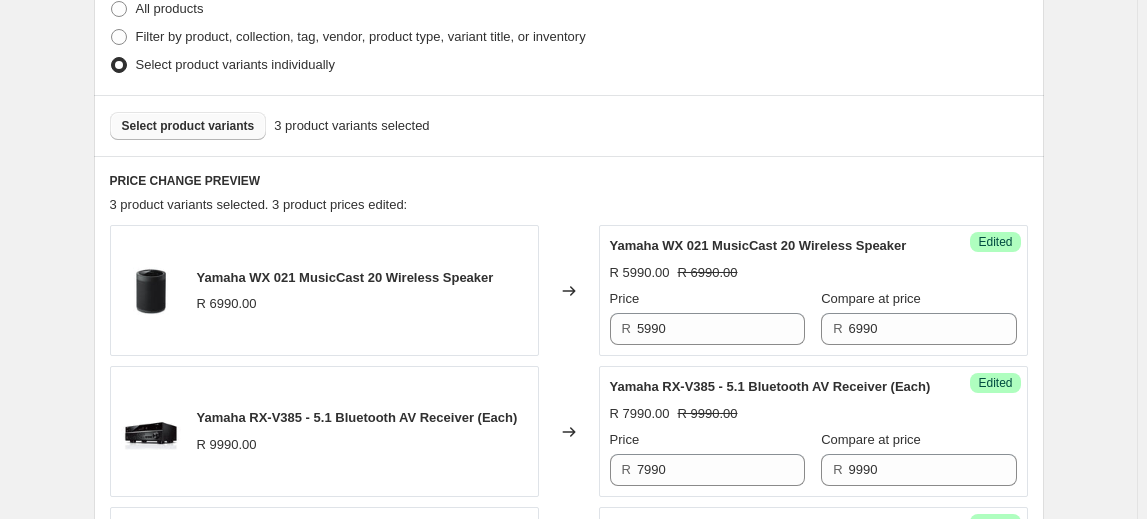click on "Create new price change job. This page is ready Create new price change job Draft Step 1. Optionally give your price change job a title (eg "March 30% off sale on boots") Balanced Audio August Specials 2025 This title is just for internal use, customers won't see it Step 2. Select how the prices should change Use bulk price change rules Set product prices individually Use CSV upload Select tags to add while price change is active Submit BA SP Select tags to remove while price change is active How does tagging work? Step 3. Select which products should change in price Select all products, use filters, or select products variants individually All products Filter by product, collection, tag, vendor, product type, variant title, or inventory Select product variants individually Select product variants 3   product variants selected PRICE CHANGE PREVIEW 3 product variants selected. 3 product prices edited: Yamaha WX 021 MusicCast 20 Wireless Speaker R 6990.00 Changed to Success Edited R 5990.00 R 6990.00 Price R R" at bounding box center [569, 203] 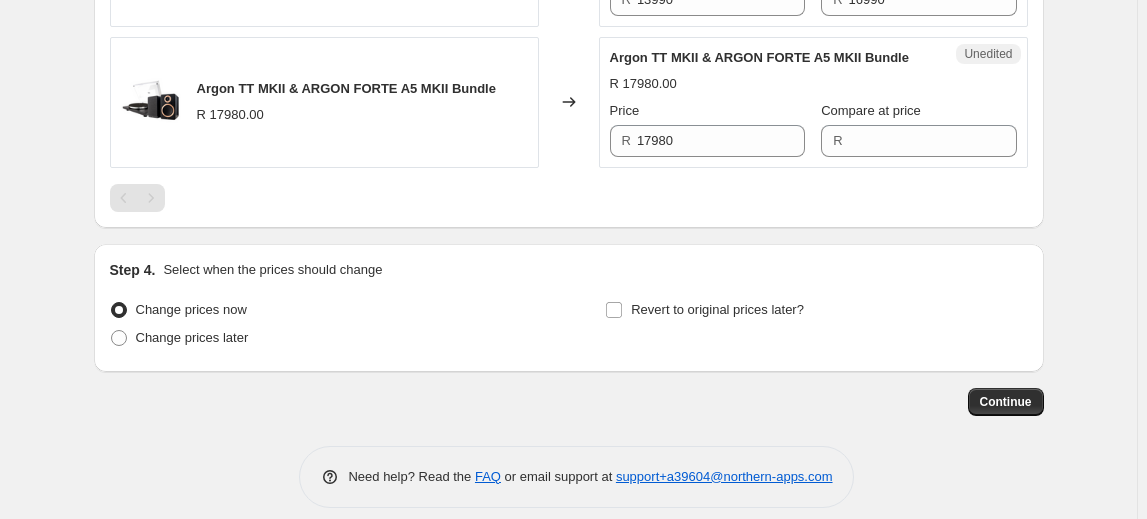 scroll, scrollTop: 1236, scrollLeft: 0, axis: vertical 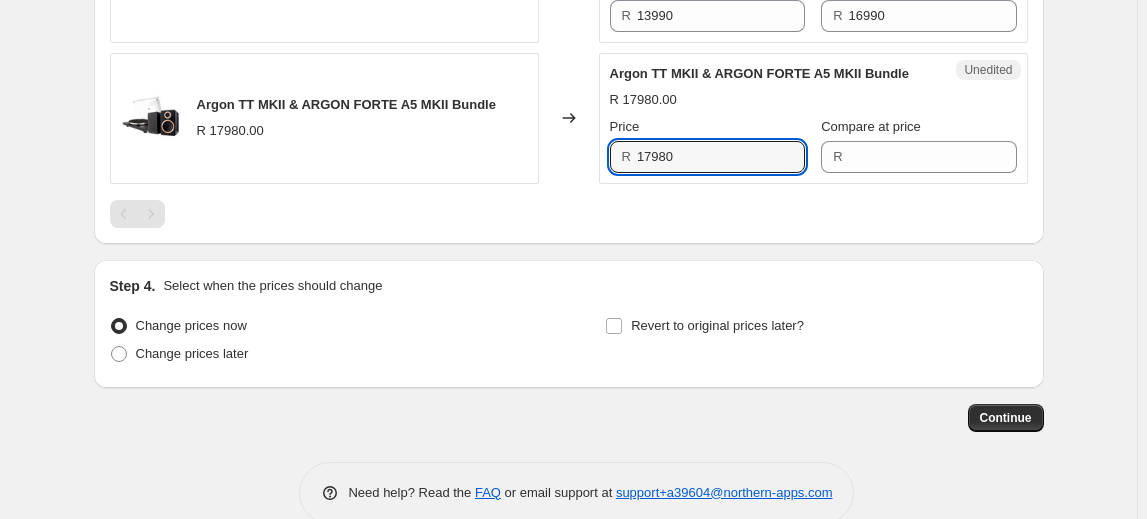 drag, startPoint x: 720, startPoint y: 205, endPoint x: 589, endPoint y: 202, distance: 131.03435 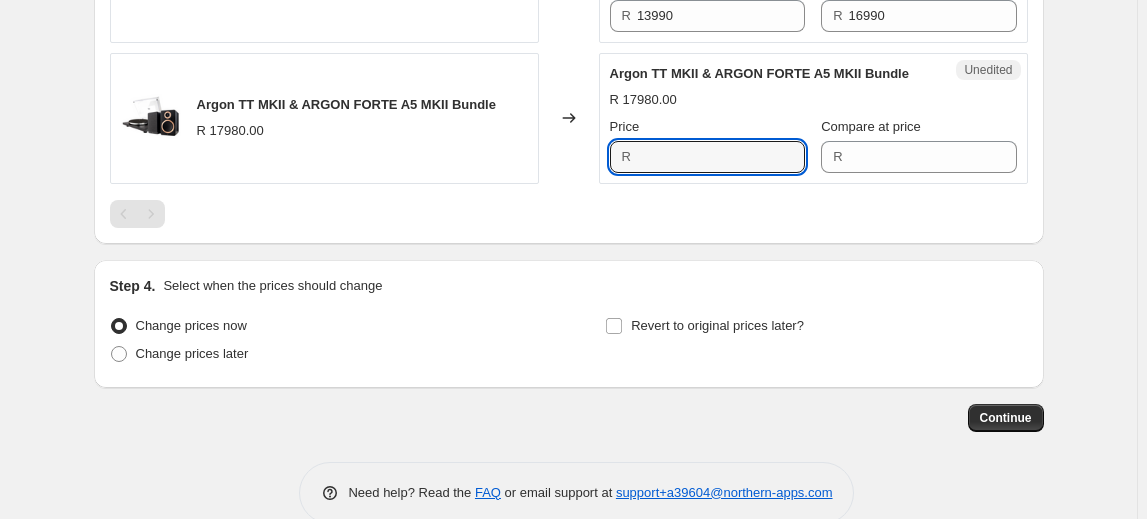 type on "17980" 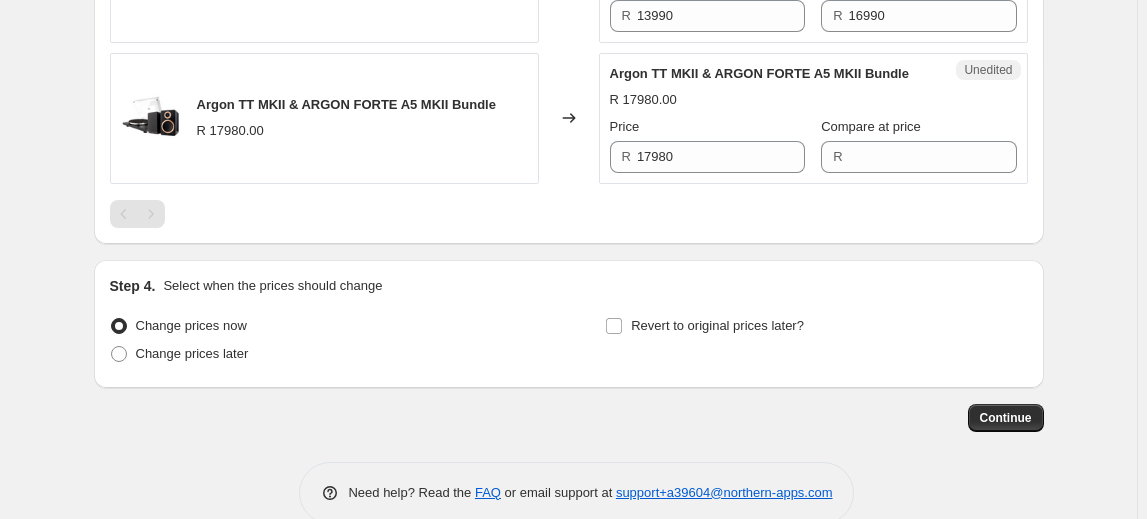 click on "Unedited Argon TT MKII & ARGON FORTE A5 MKII Bundle R 17980.00 Price R 17980 Compare at price R" at bounding box center (813, 118) 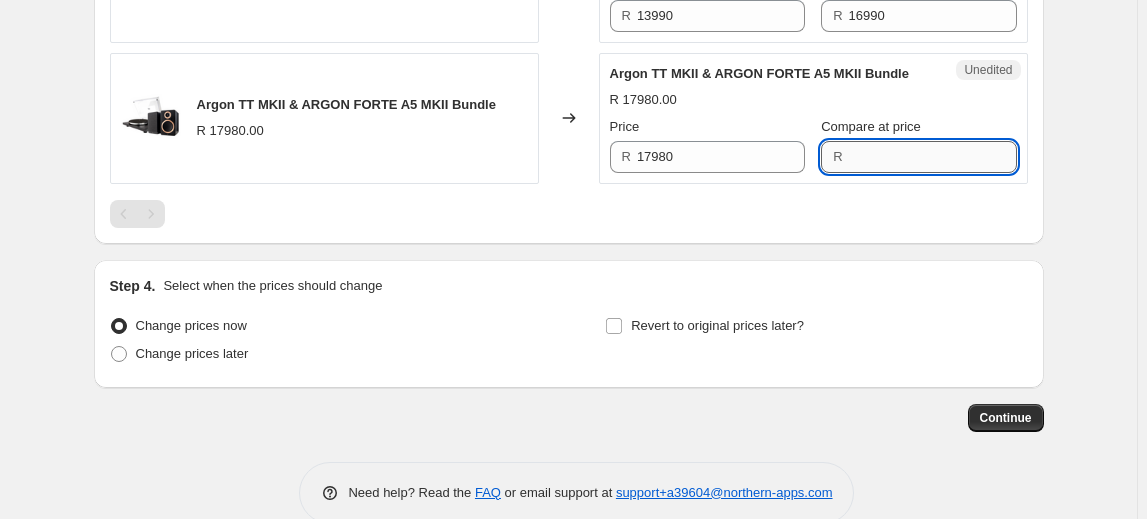 click on "Compare at price" at bounding box center (933, 157) 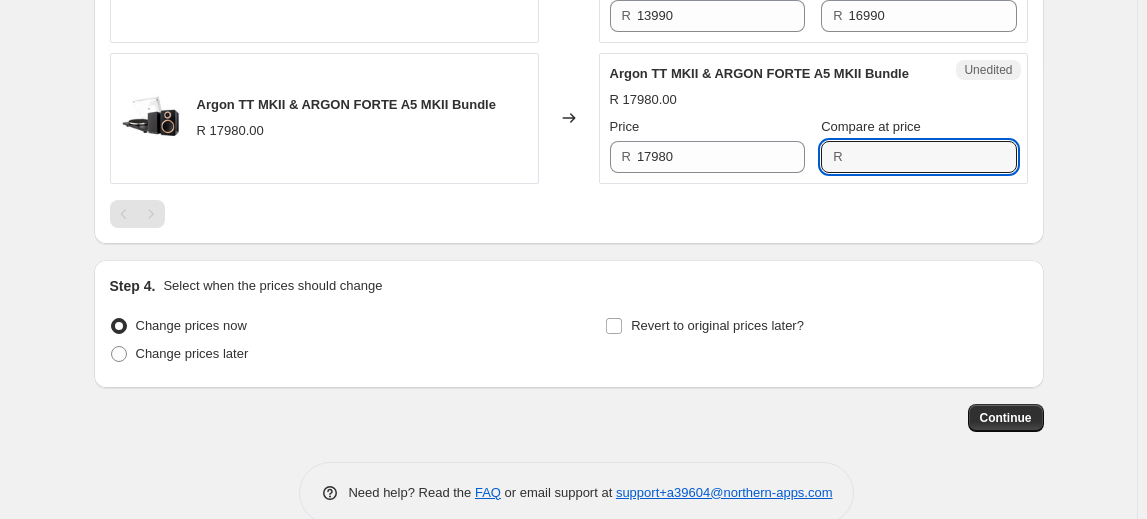 paste on "17980" 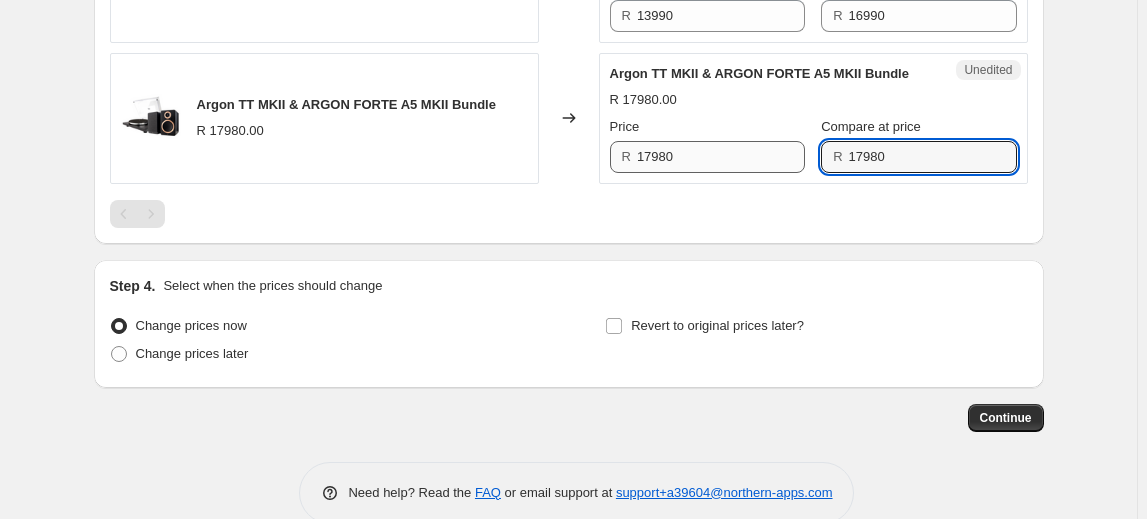 type on "17980" 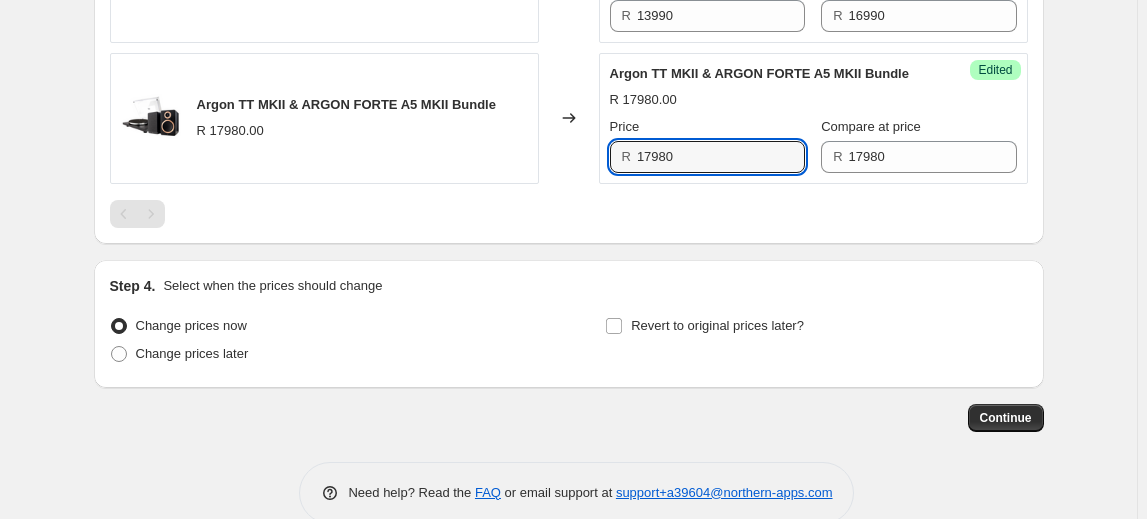 drag, startPoint x: 731, startPoint y: 212, endPoint x: 613, endPoint y: 214, distance: 118.016945 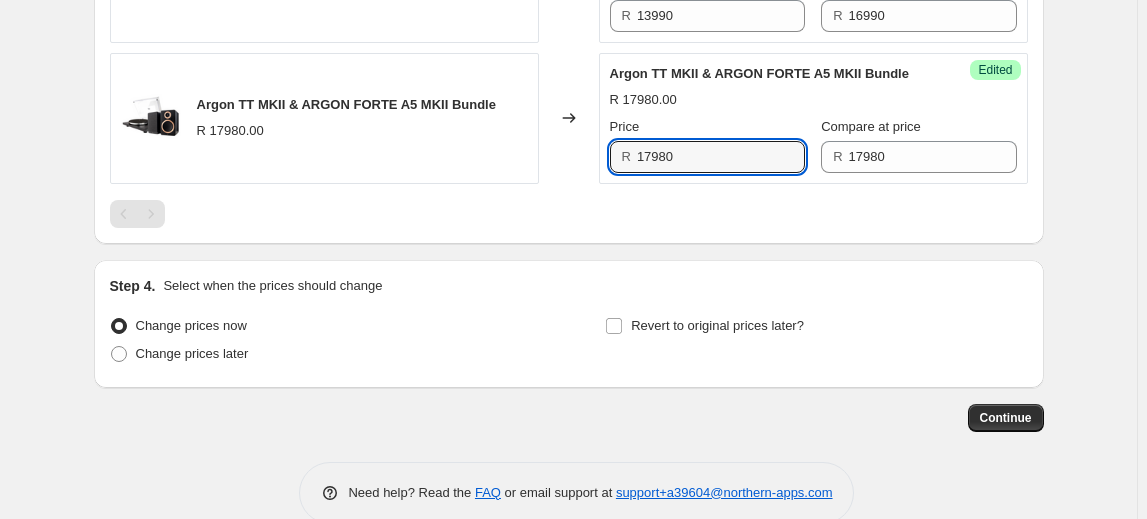 click on "Success Edited Argon TT MKII & ARGON FORTE A5 MKII Bundle R 17980.00 Price R 17980 Compare at price R 17980" at bounding box center (813, 118) 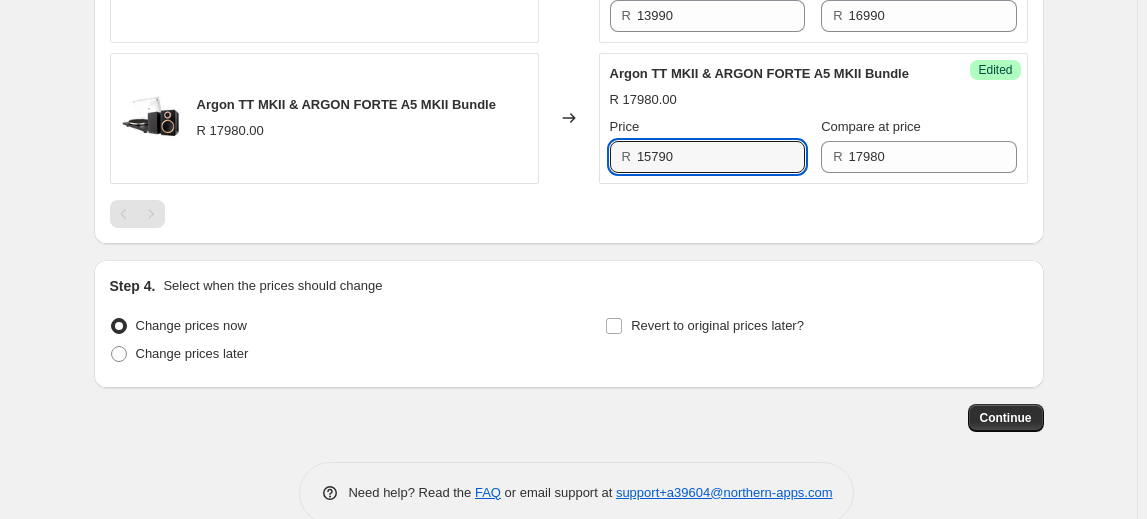 type on "15790" 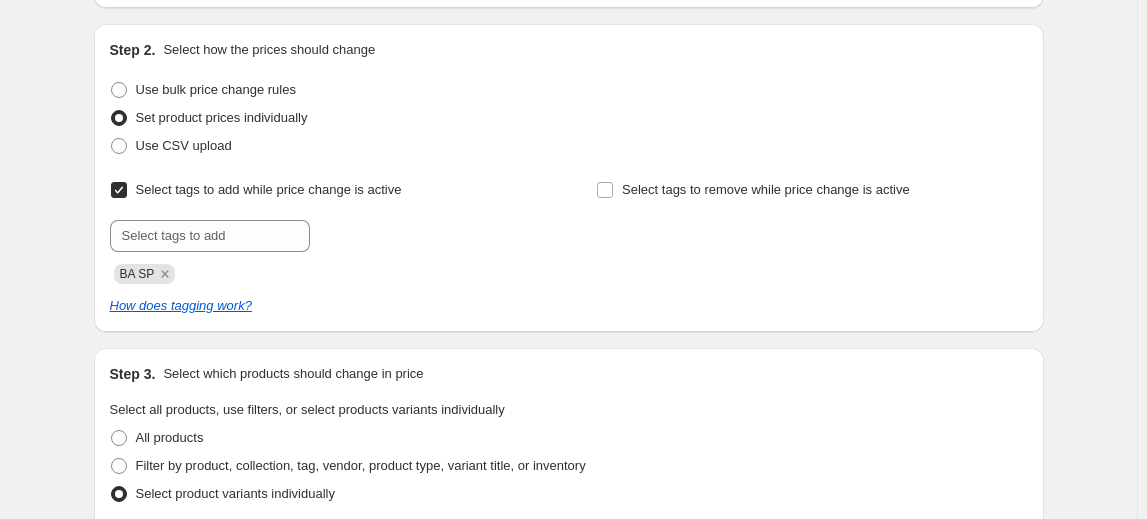 scroll, scrollTop: 418, scrollLeft: 0, axis: vertical 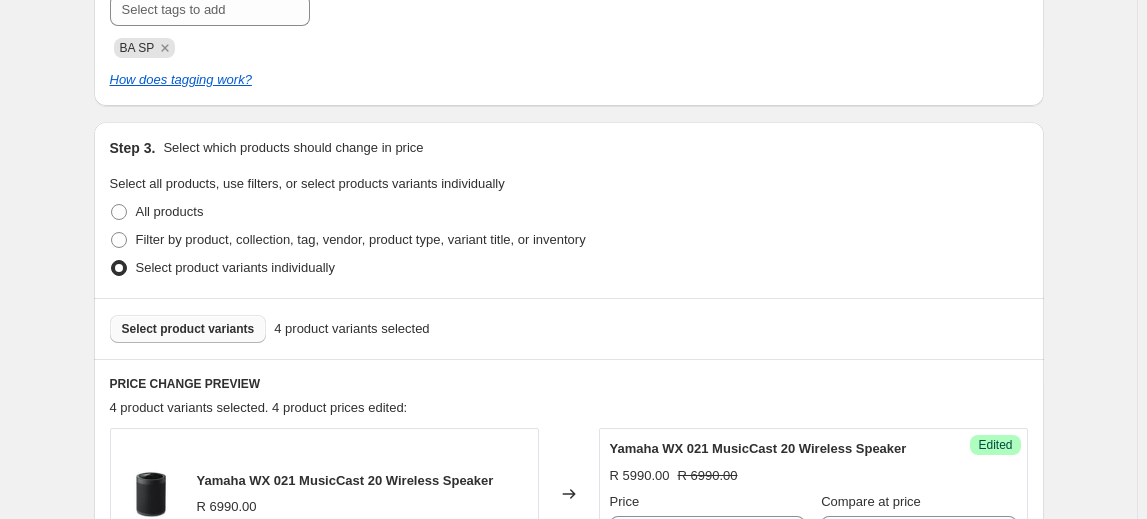 click on "Select product variants" at bounding box center [188, 329] 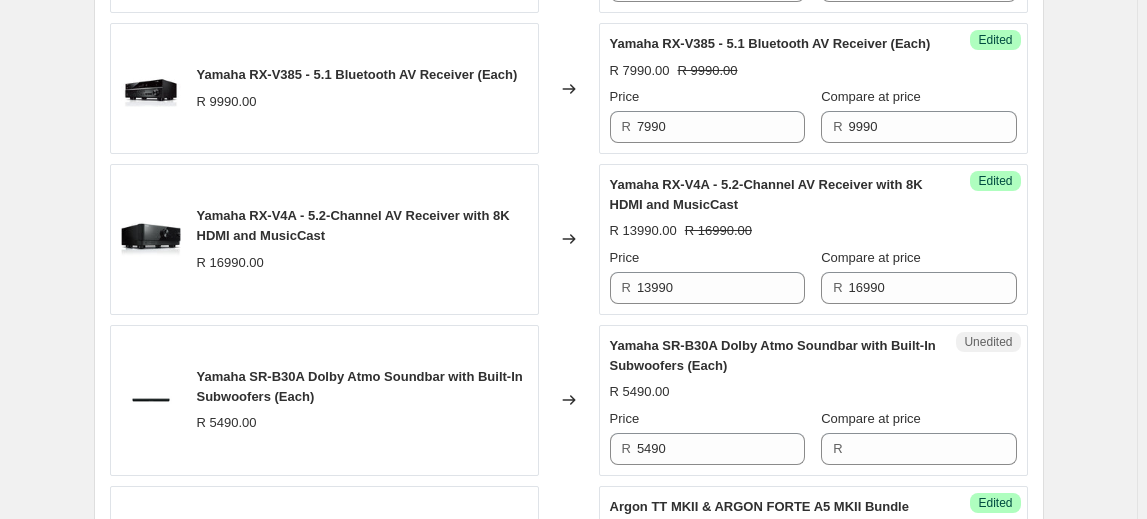 scroll, scrollTop: 1236, scrollLeft: 0, axis: vertical 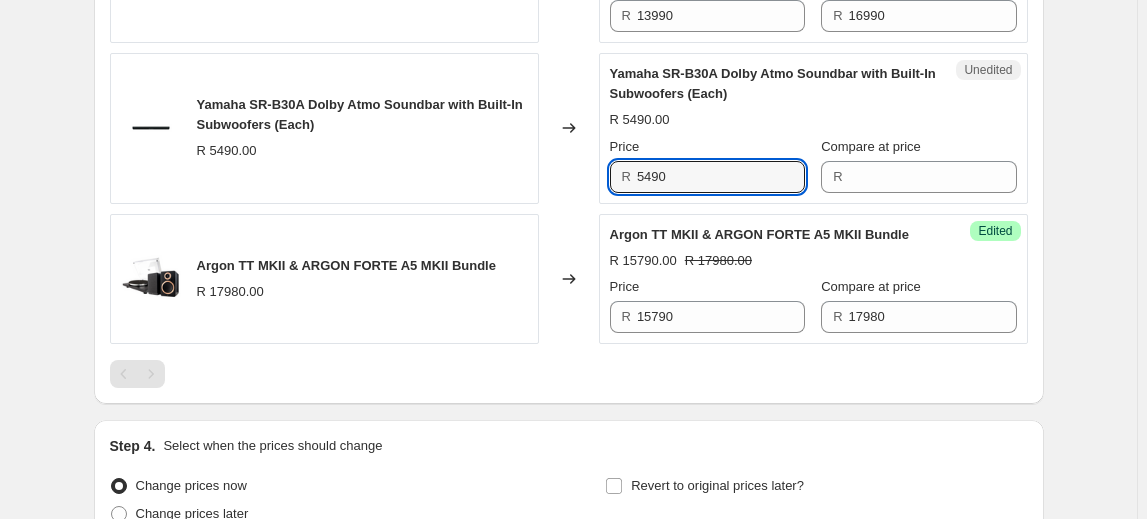 drag, startPoint x: 732, startPoint y: 223, endPoint x: 565, endPoint y: 215, distance: 167.19151 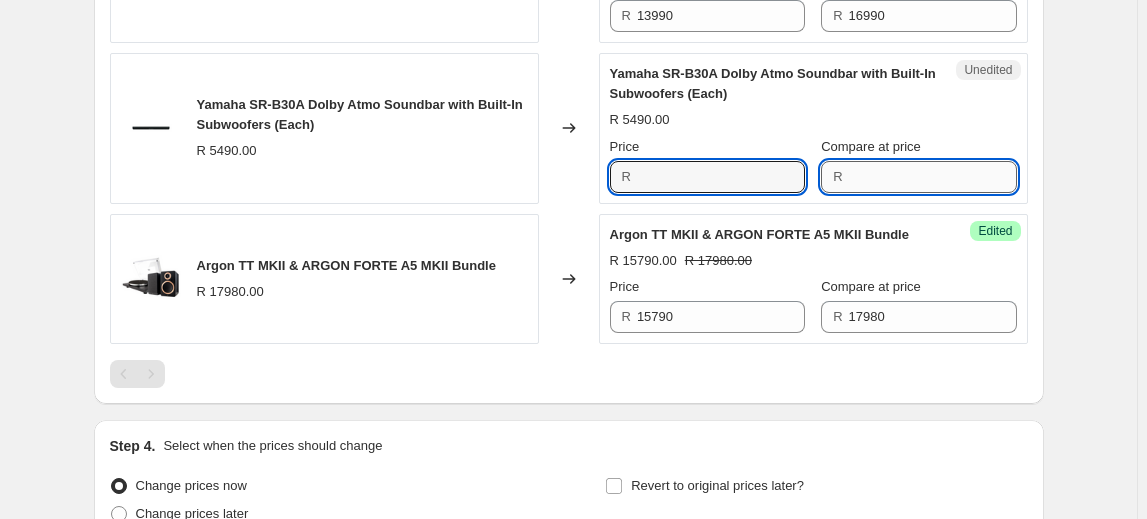 type on "5490" 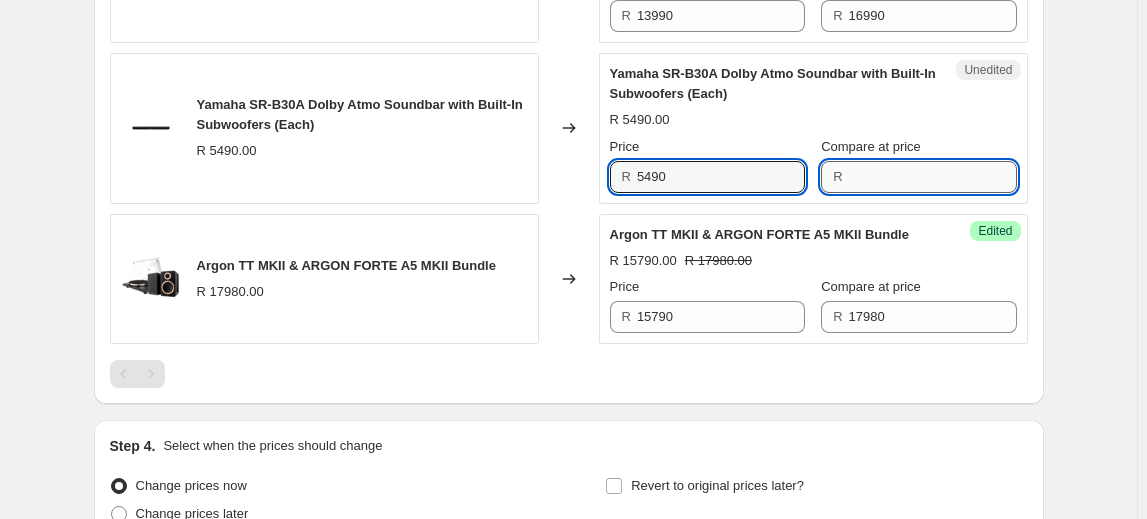 click on "Compare at price" at bounding box center [933, 177] 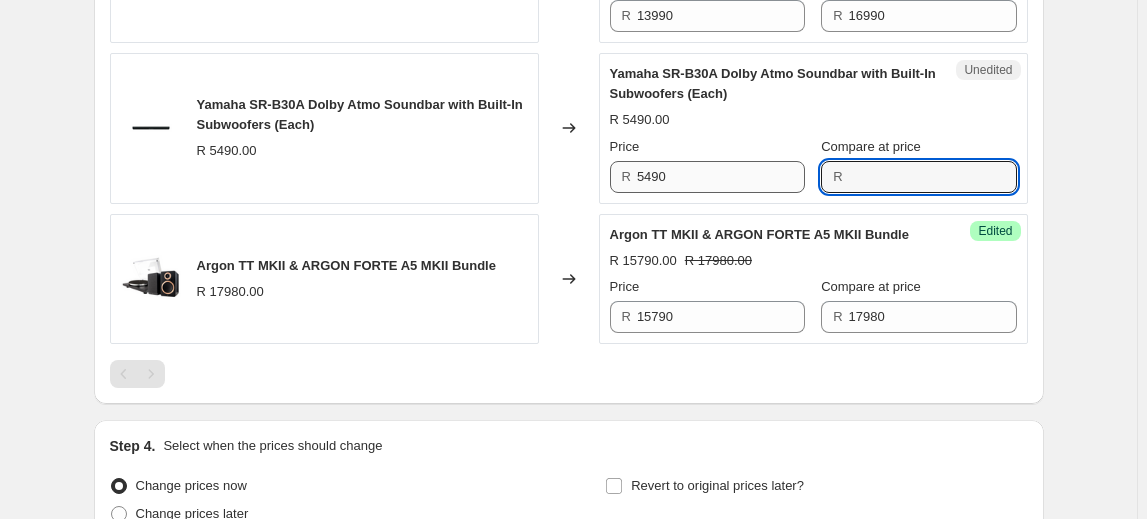 paste on "5490" 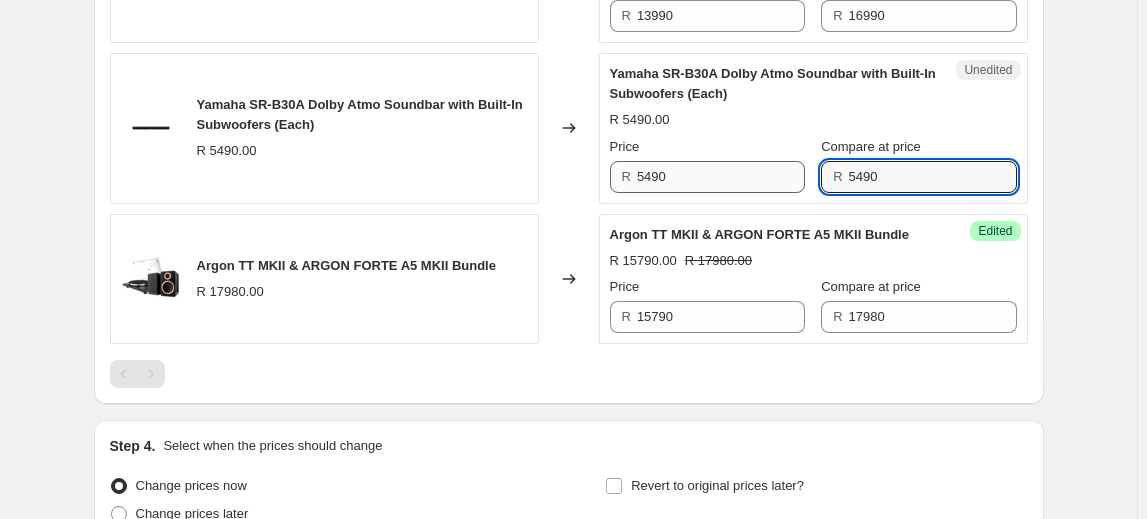 type on "5490" 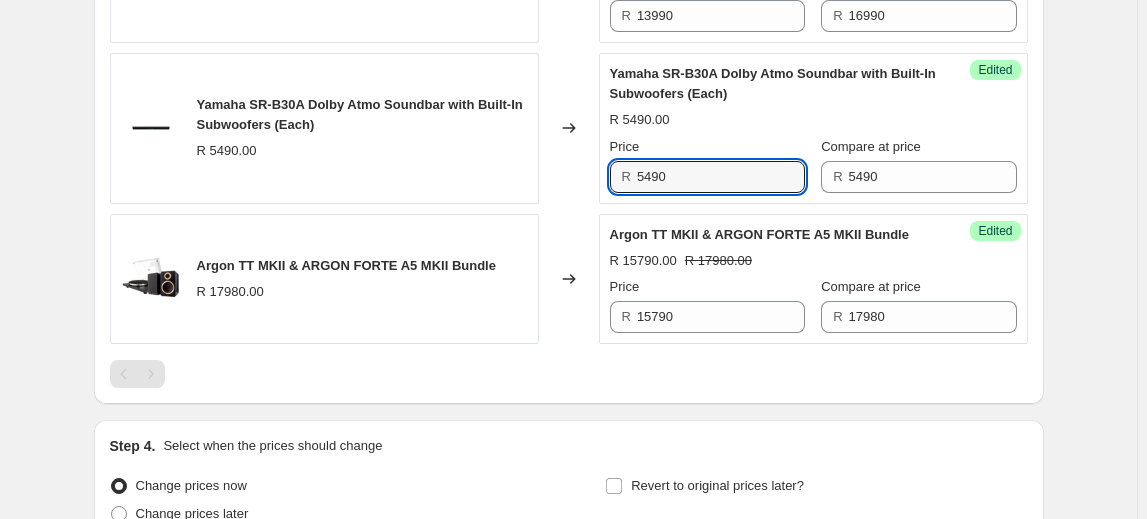 drag, startPoint x: 709, startPoint y: 210, endPoint x: 587, endPoint y: 212, distance: 122.016396 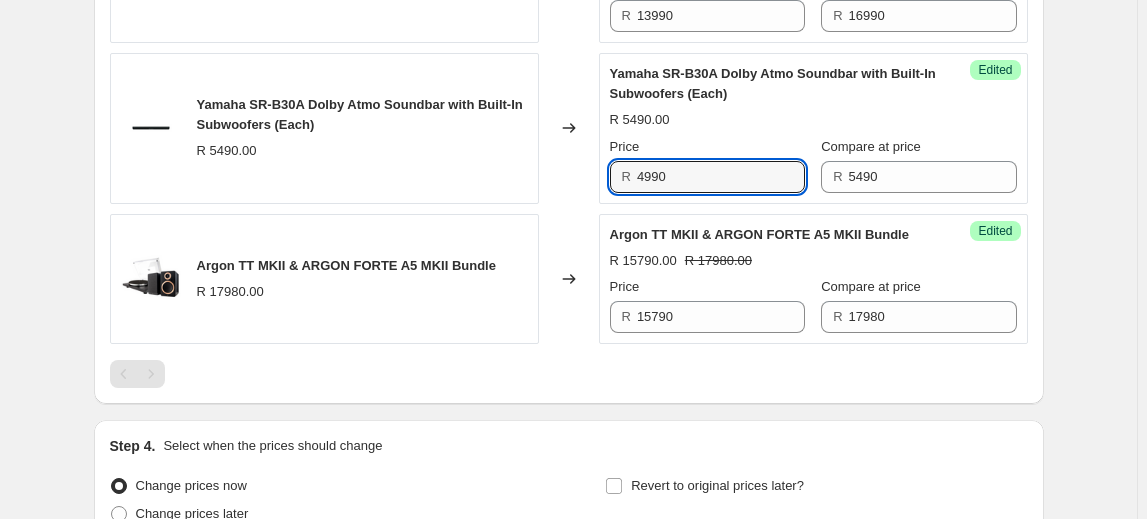 type on "4990" 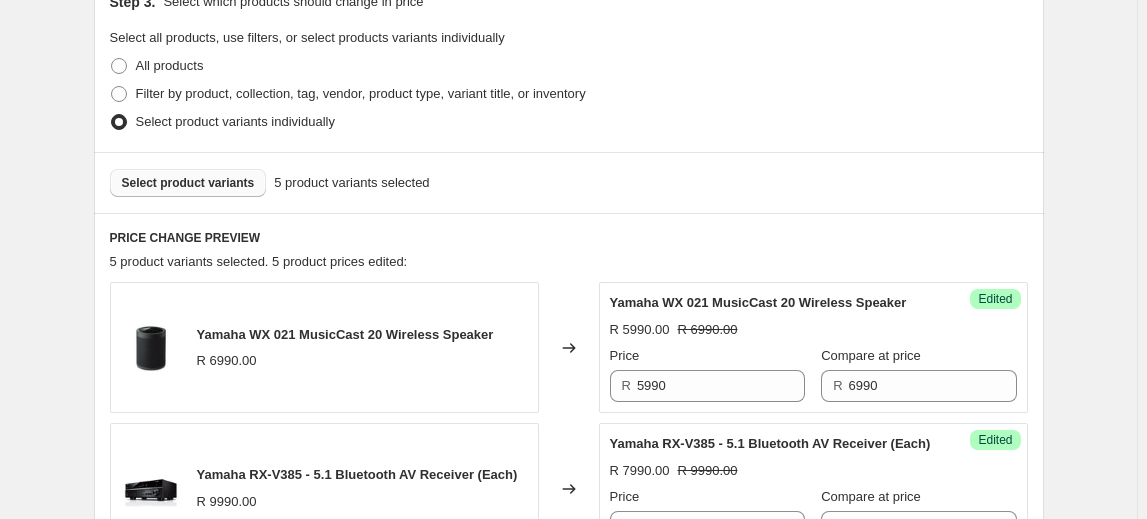 scroll, scrollTop: 327, scrollLeft: 0, axis: vertical 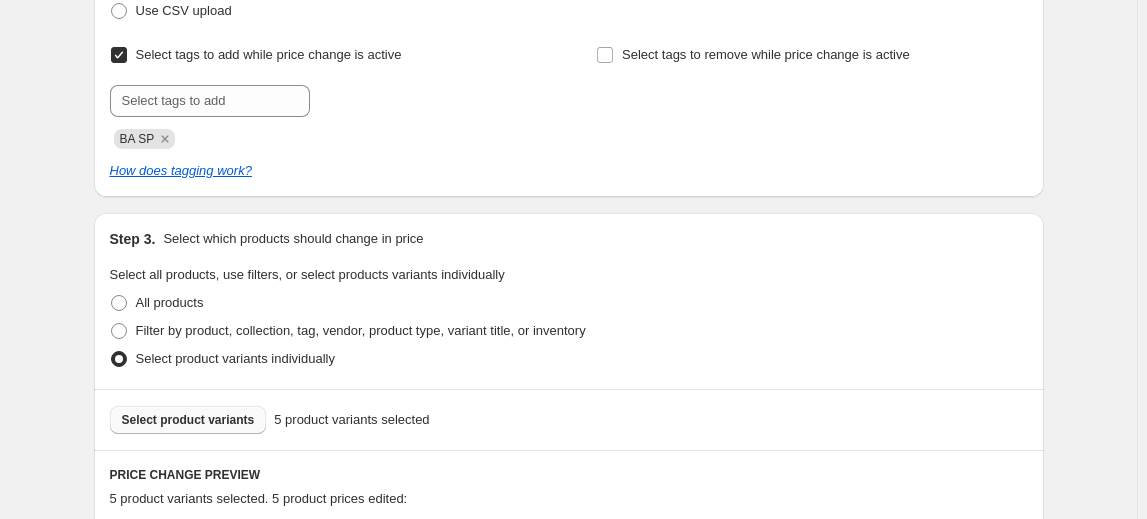 click on "Select product variants" at bounding box center (188, 420) 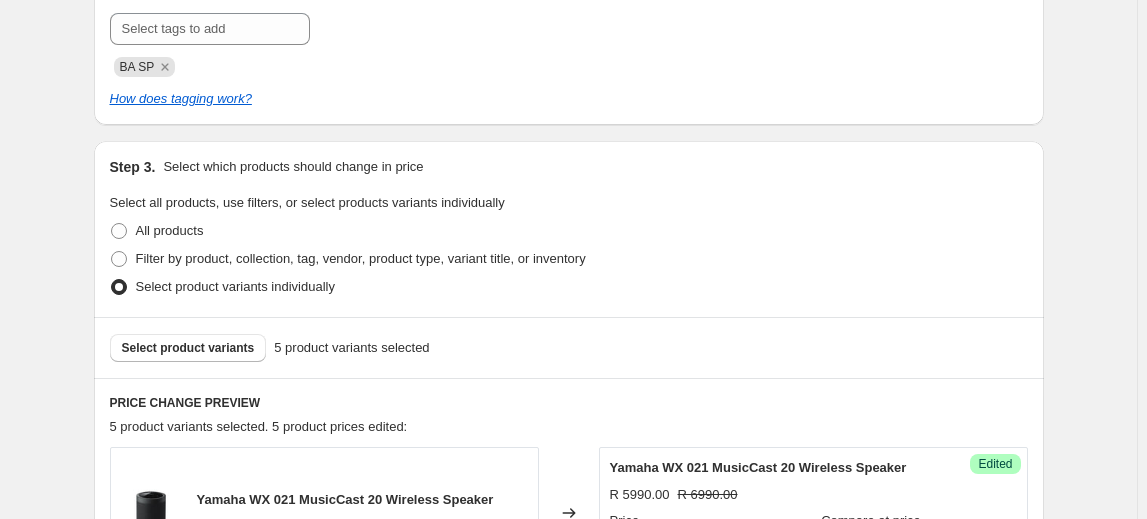 scroll, scrollTop: 509, scrollLeft: 0, axis: vertical 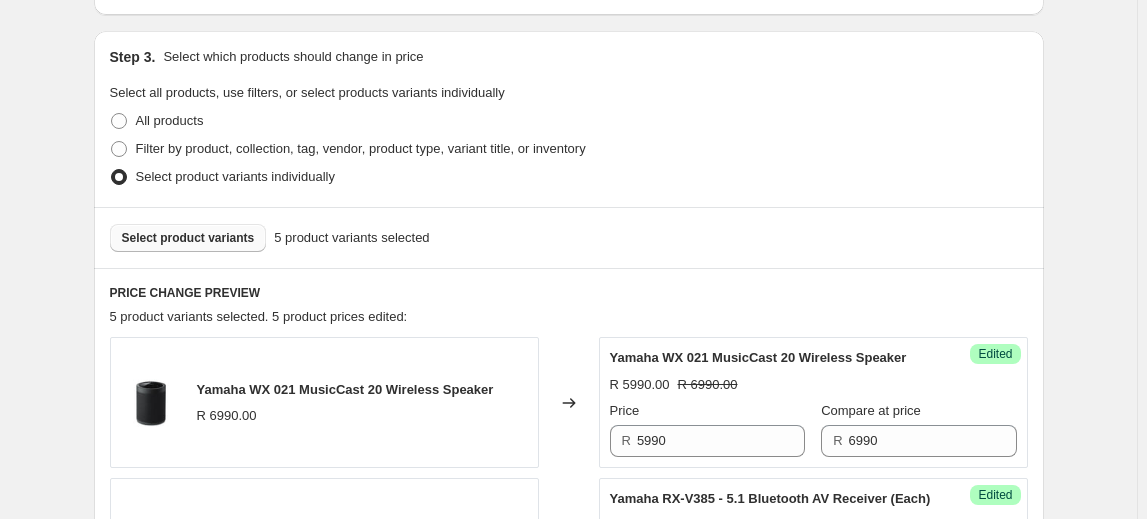 click on "Select product variants" at bounding box center (188, 238) 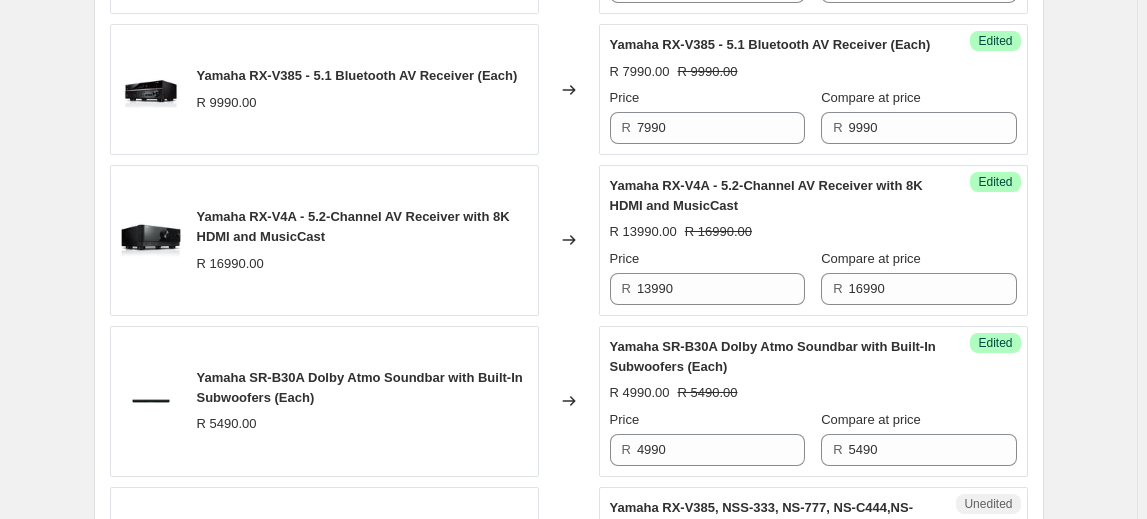 scroll, scrollTop: 1327, scrollLeft: 0, axis: vertical 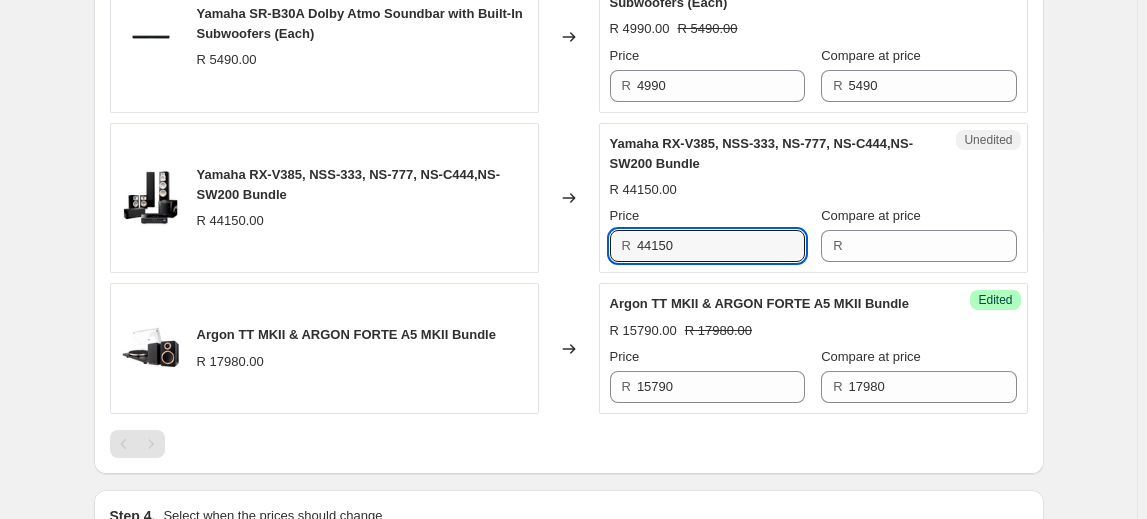 drag, startPoint x: 717, startPoint y: 289, endPoint x: 573, endPoint y: 289, distance: 144 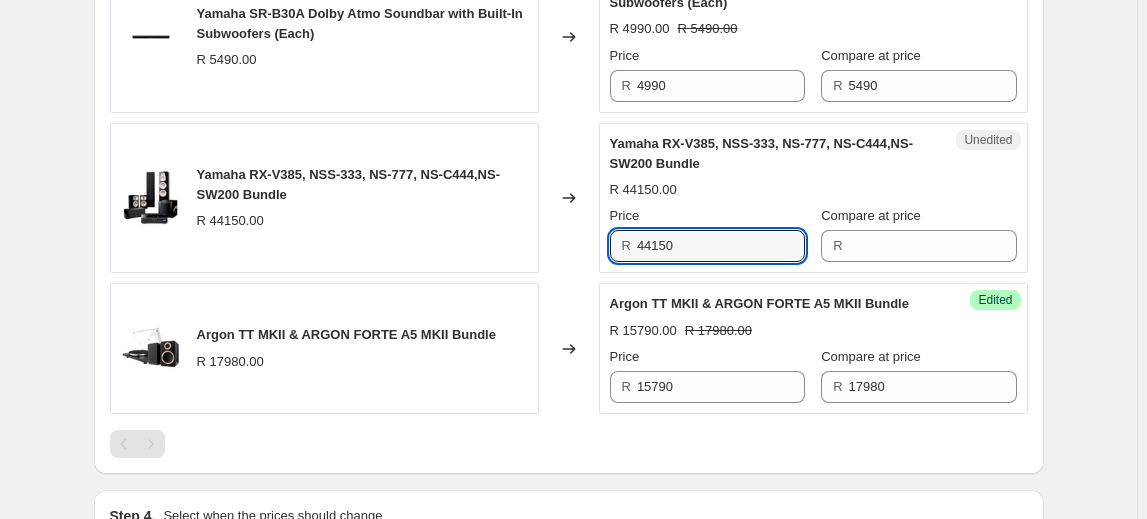 click on "Yamaha RX-V385, NSS-333, NS-777, NS-C444,NS-SW200 Bundle R 44150.00 Changed to Unedited Yamaha RX-V385, NSS-333, NS-777, NS-C444,NS-SW200 Bundle R 44150.00 Price R 44150 Compare at price R" at bounding box center (569, 198) 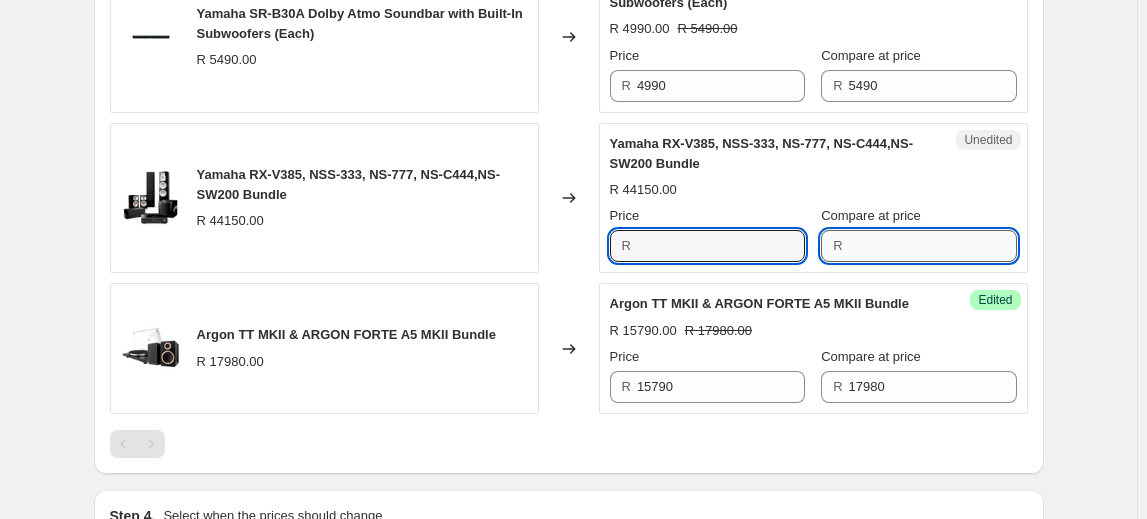type on "44150" 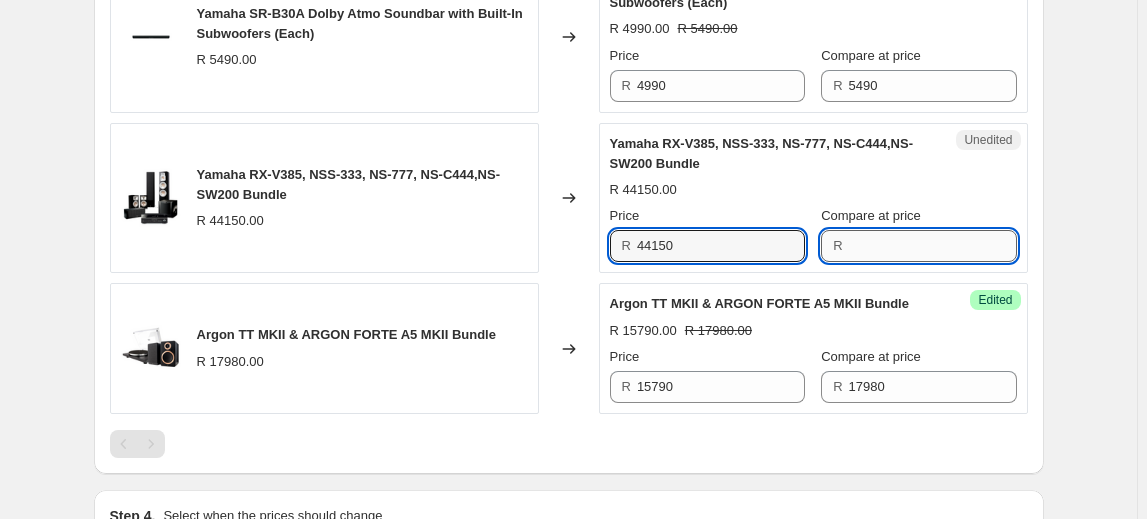 click on "Compare at price" at bounding box center [933, 246] 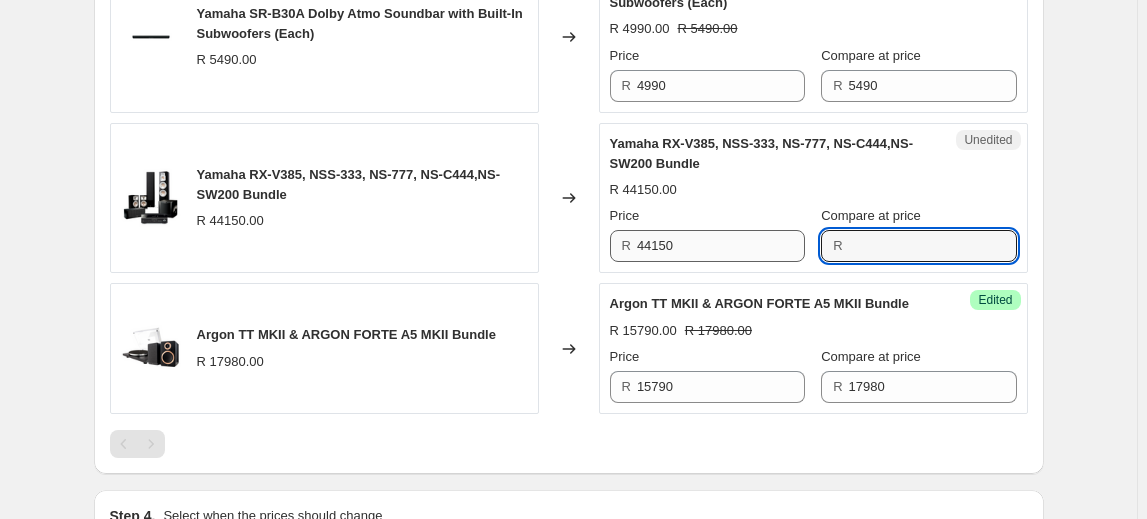paste on "44150" 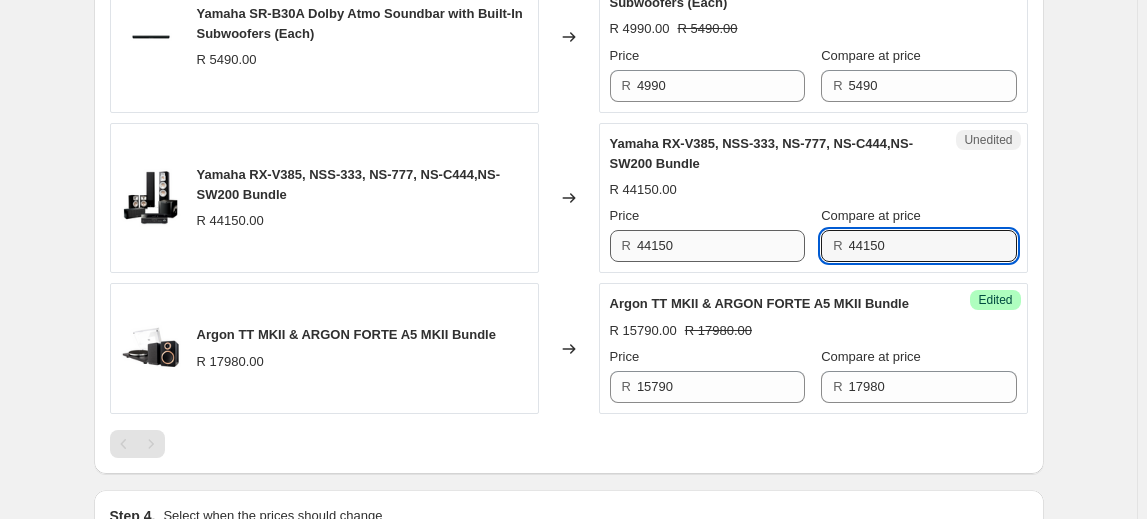 type on "44150" 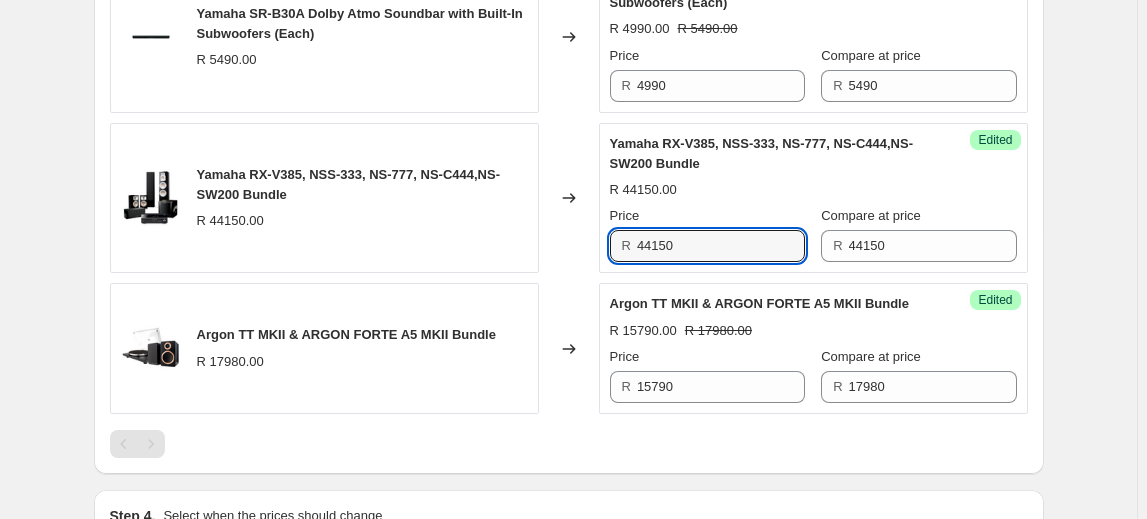 drag, startPoint x: 688, startPoint y: 284, endPoint x: 568, endPoint y: 284, distance: 120 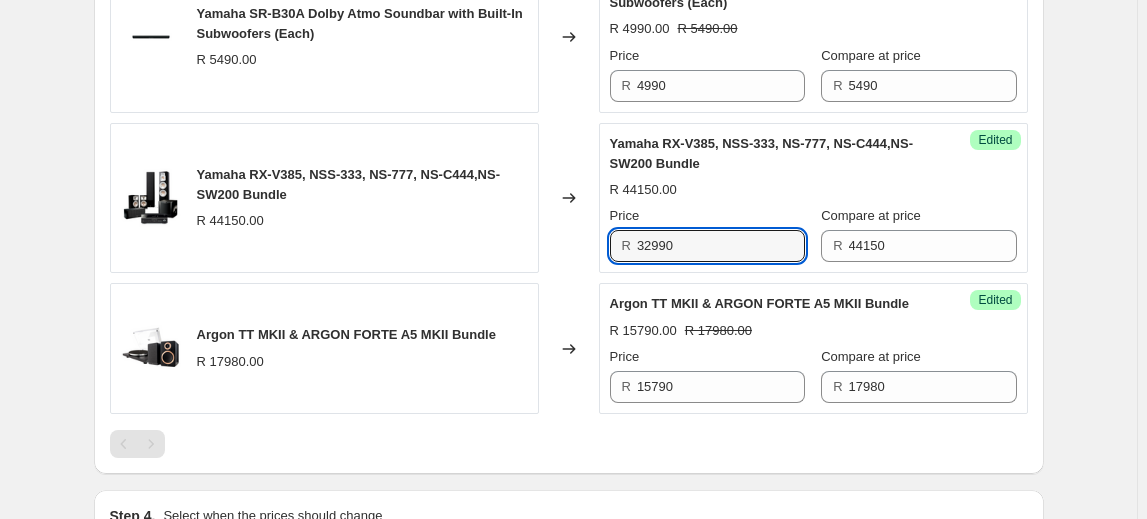 type on "32990" 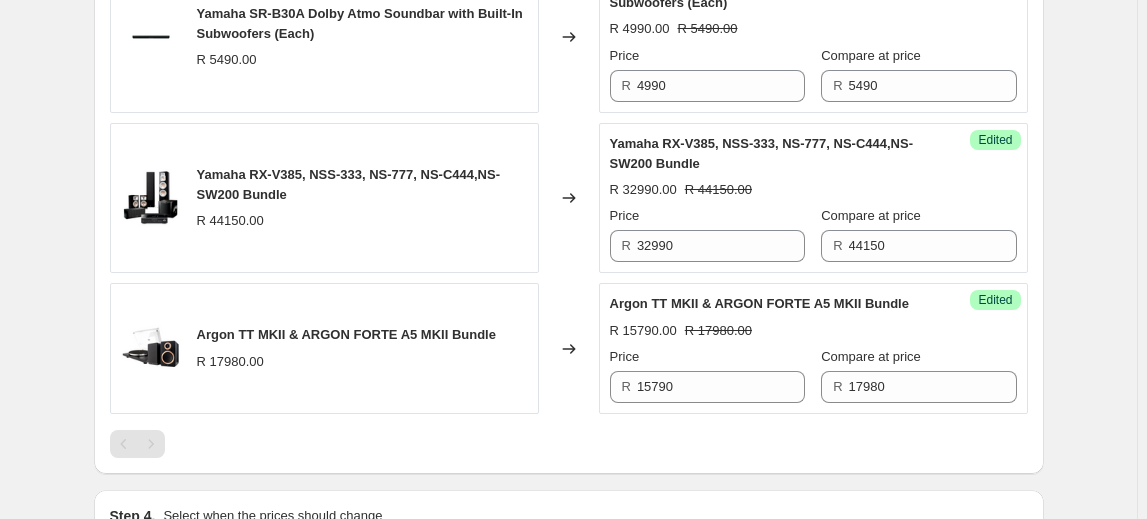 click on "Create new price change job. This page is ready Create new price change job Draft Step 1. Optionally give your price change job a title (eg "March 30% off sale on boots") Balanced Audio August Specials 2025 This title is just for internal use, customers won't see it Step 2. Select how the prices should change Use bulk price change rules Set product prices individually Use CSV upload Select tags to add while price change is active Submit BA SP Select tags to remove while price change is active How does tagging work? Step 3. Select which products should change in price Select all products, use filters, or select products variants individually All products Filter by product, collection, tag, vendor, product type, variant title, or inventory Select product variants individually Select product variants 6   product variants selected PRICE CHANGE PREVIEW 6 product variants selected. 6 product prices edited: Yamaha WX 021 MusicCast 20 Wireless Speaker R 6990.00 Changed to Success Edited R 5990.00 R 6990.00 Price R R" at bounding box center [568, -272] 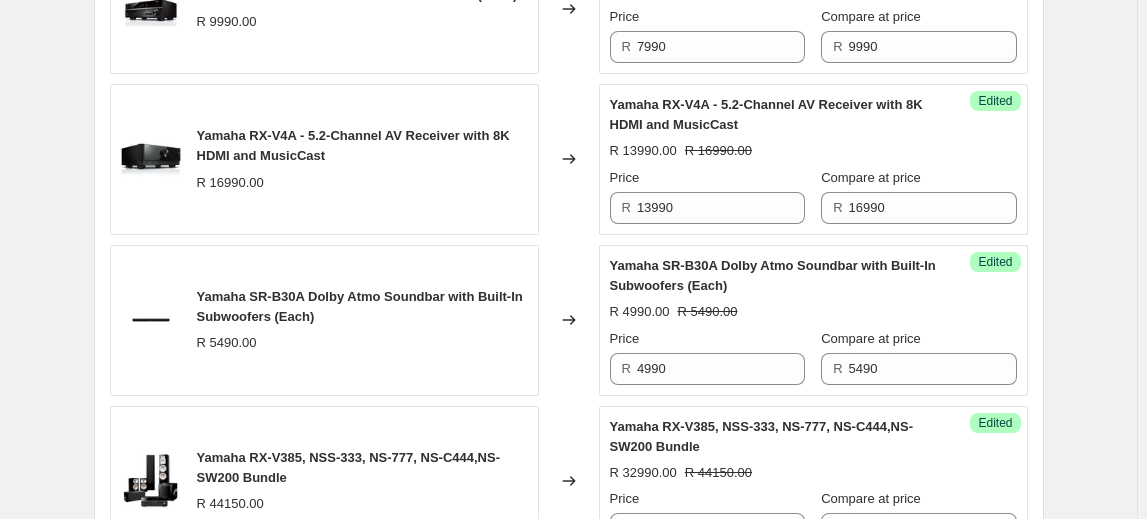 scroll, scrollTop: 600, scrollLeft: 0, axis: vertical 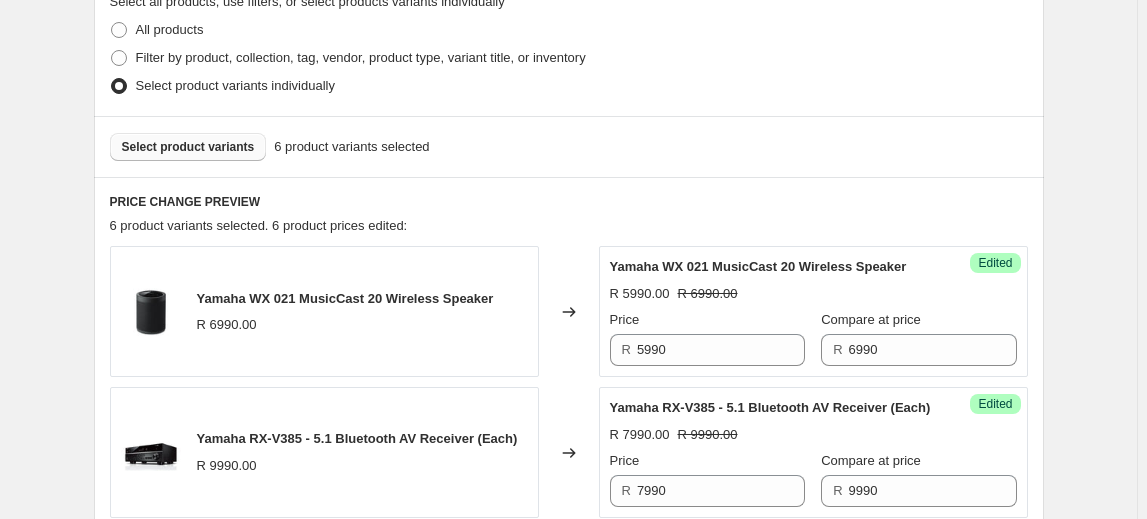 click on "Select product variants" at bounding box center (188, 147) 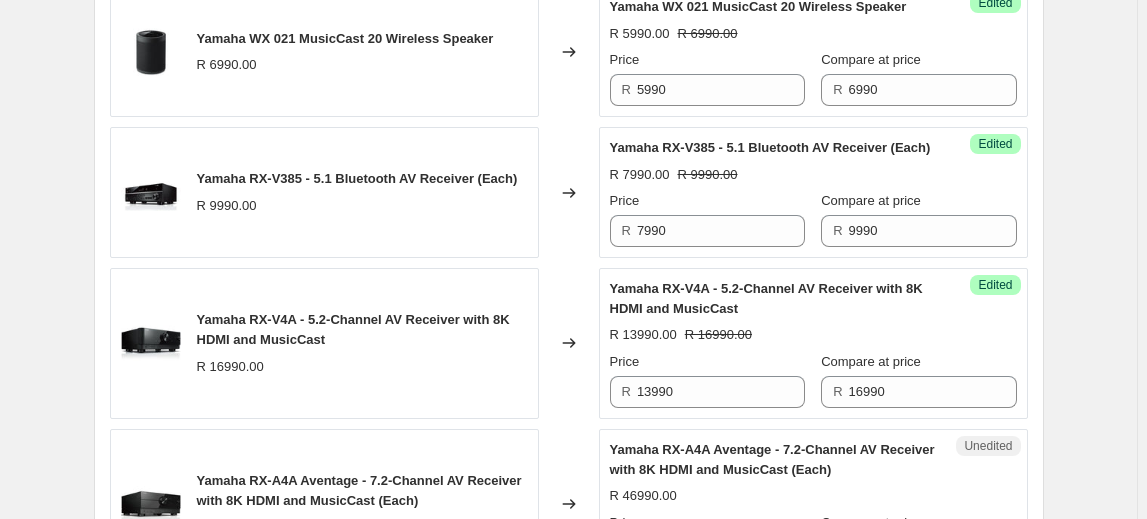 scroll, scrollTop: 1145, scrollLeft: 0, axis: vertical 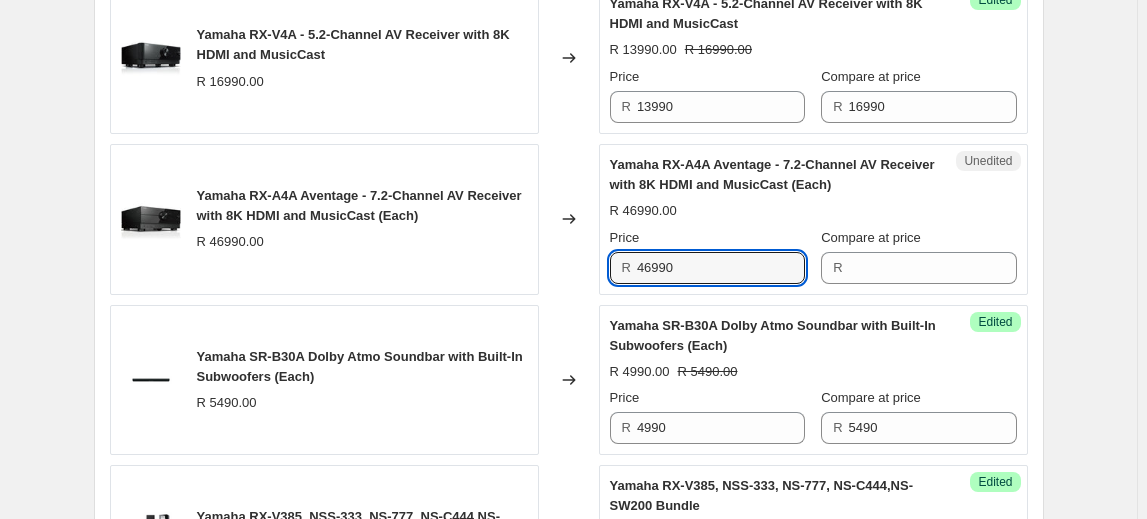 drag, startPoint x: 642, startPoint y: 316, endPoint x: 584, endPoint y: 316, distance: 58 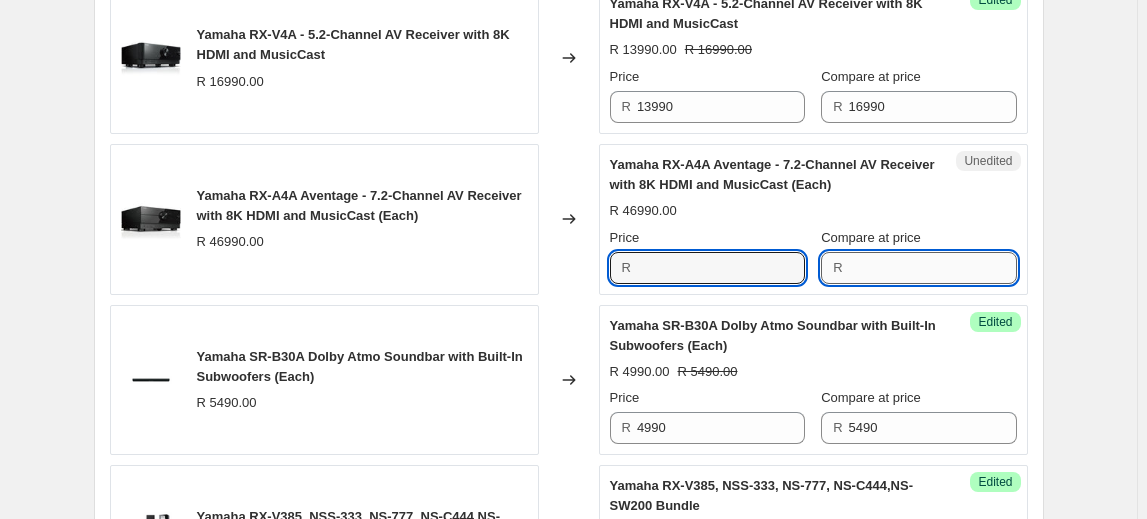 type on "46990" 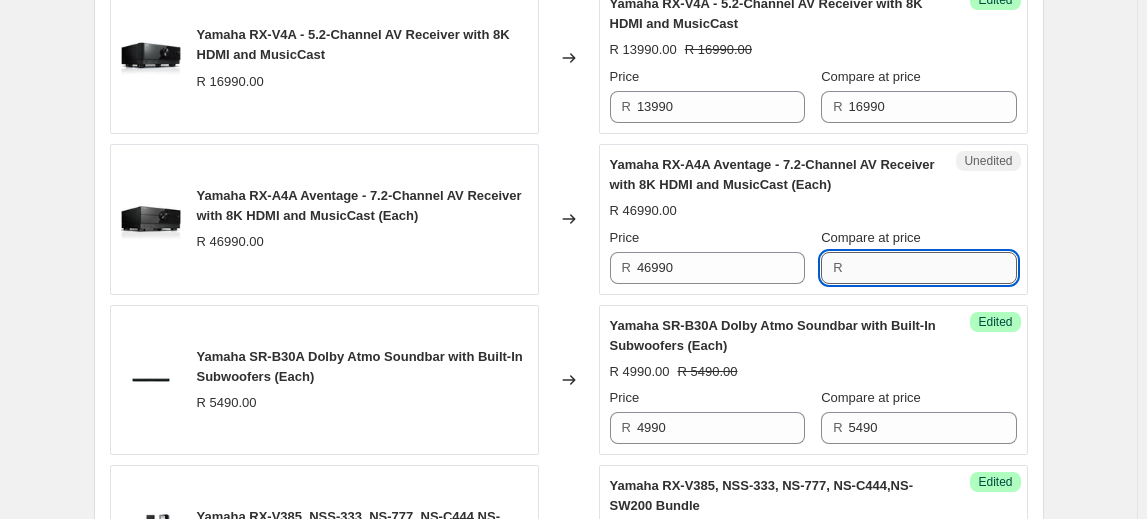 drag, startPoint x: 920, startPoint y: 299, endPoint x: 909, endPoint y: 300, distance: 11.045361 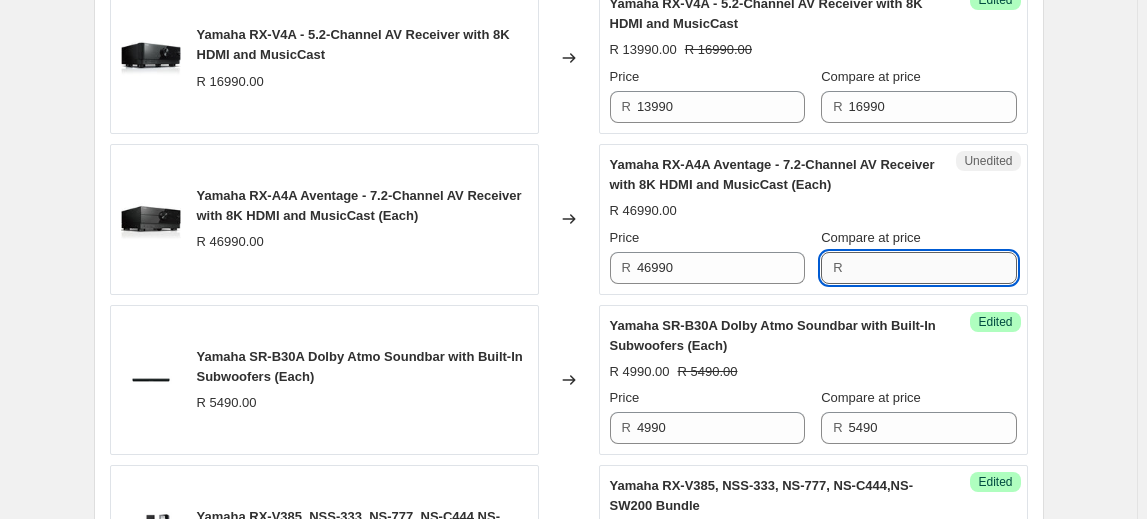 click on "Compare at price" at bounding box center [933, 268] 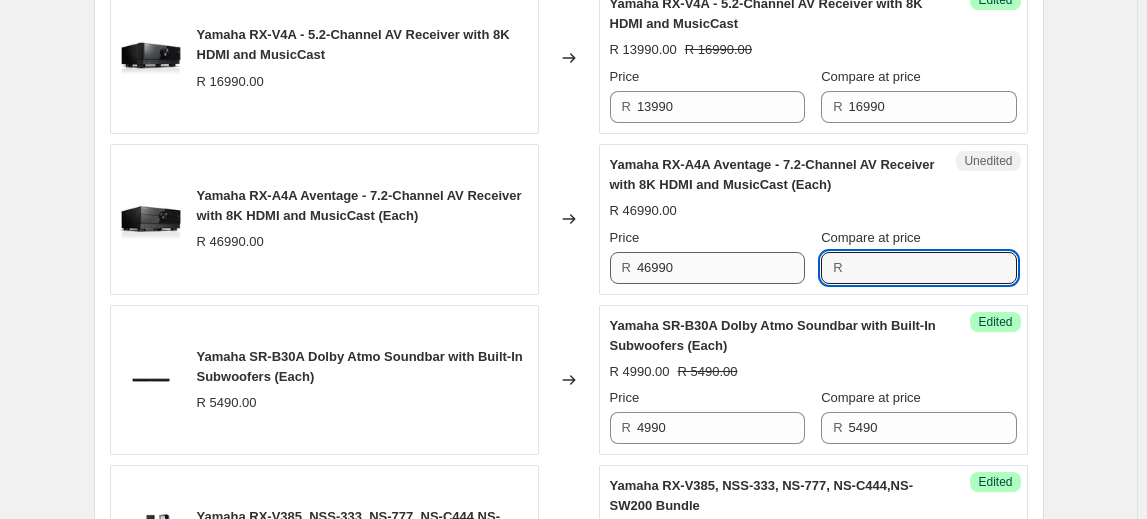 paste on "46990" 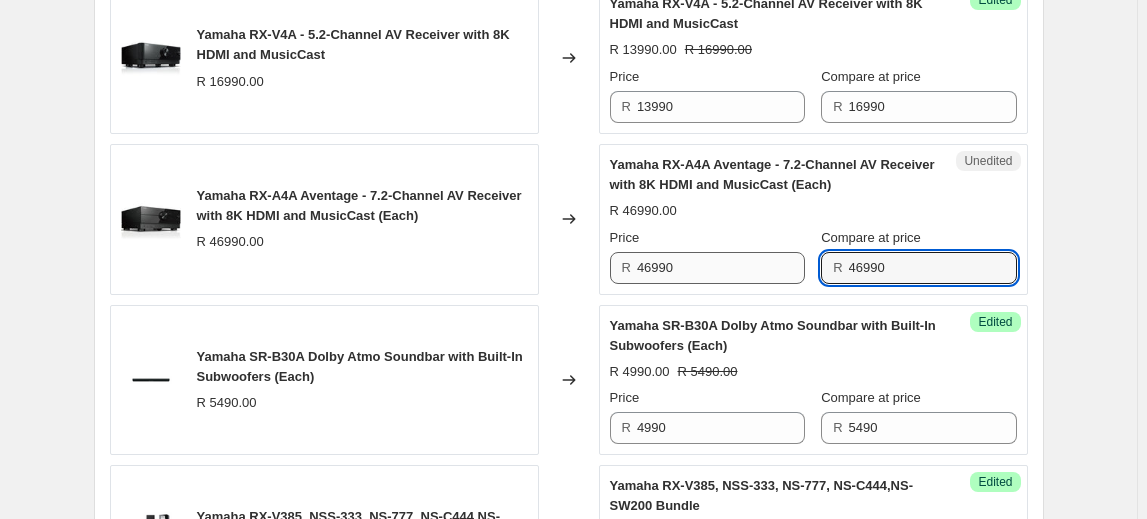 type on "46990" 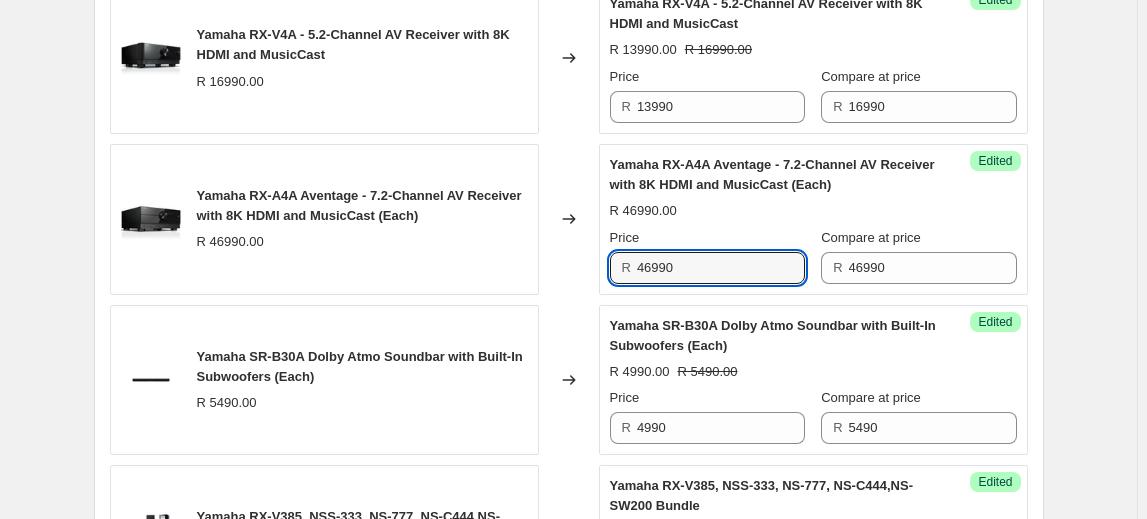 drag, startPoint x: 726, startPoint y: 311, endPoint x: 593, endPoint y: 302, distance: 133.30417 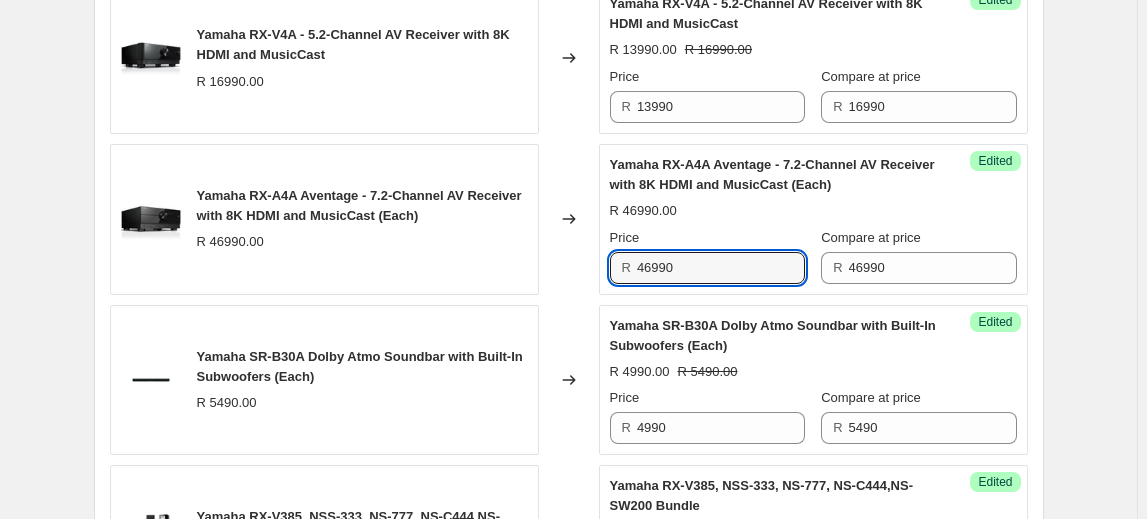 click on "Yamaha RX-A4A Aventage - 7.2-Channel AV Receiver with 8K HDMI and MusicCast (Each) R 46990.00 Changed to Success Edited Yamaha RX-A4A Aventage - 7.2-Channel AV Receiver with 8K HDMI and MusicCast (Each) R 46990.00 Price R 46990 Compare at price R 46990" at bounding box center [569, 219] 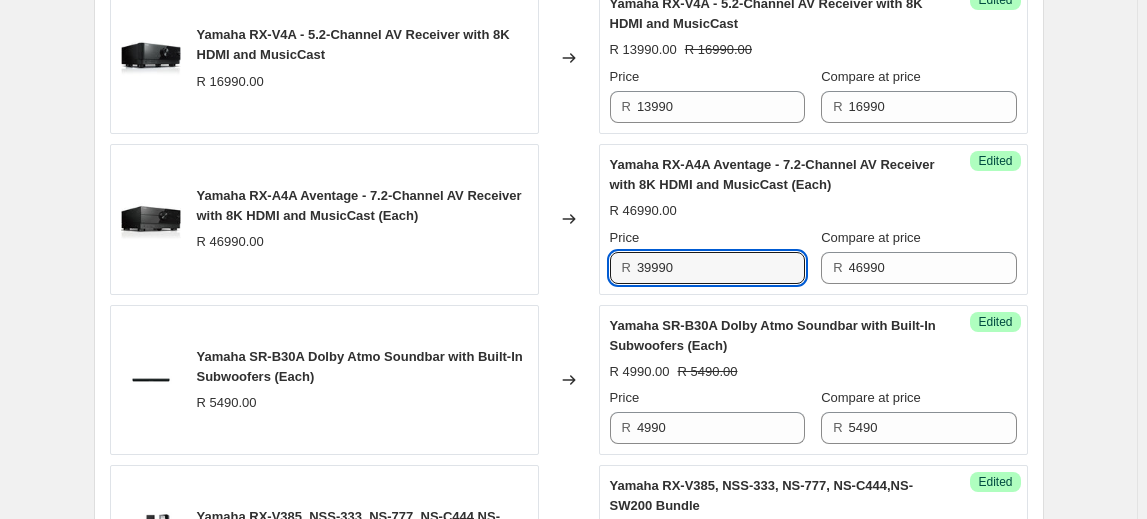 type on "39990" 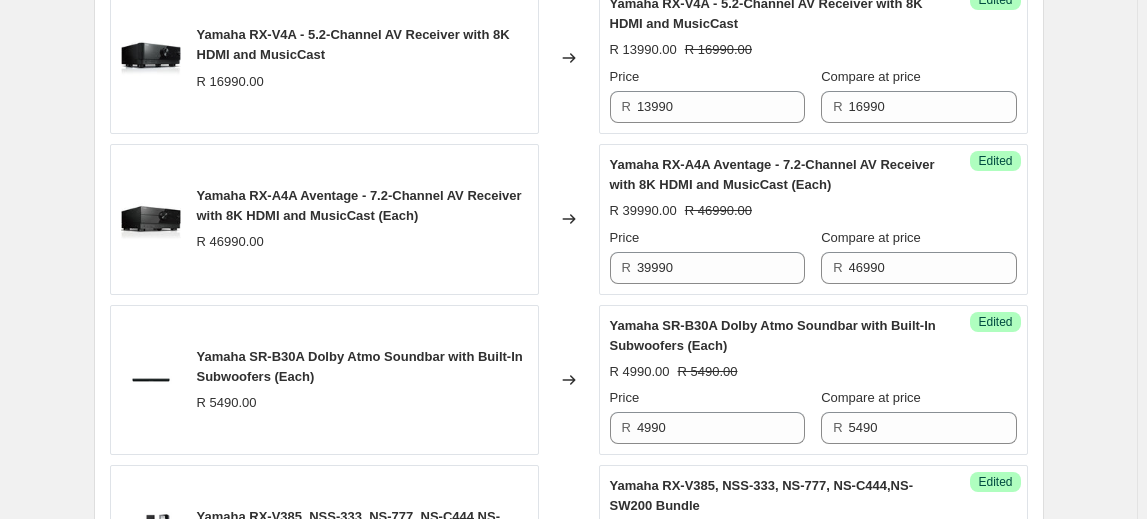 click on "Create new price change job. This page is ready Create new price change job Draft Step 1. Optionally give your price change job a title (eg "March 30% off sale on boots") Balanced Audio August Specials 2025 This title is just for internal use, customers won't see it Step 2. Select how the prices should change Use bulk price change rules Set product prices individually Use CSV upload Select tags to add while price change is active Submit BA SP Select tags to remove while price change is active How does tagging work? Step 3. Select which products should change in price Select all products, use filters, or select products variants individually All products Filter by product, collection, tag, vendor, product type, variant title, or inventory Select product variants individually Select product variants 7   product variants selected PRICE CHANGE PREVIEW 7 product variants selected. 7 product prices edited: Yamaha WX 021 MusicCast 20 Wireless Speaker R 6990.00 Changed to Success Edited R 5990.00 R 6990.00 Price R R" at bounding box center [568, -9] 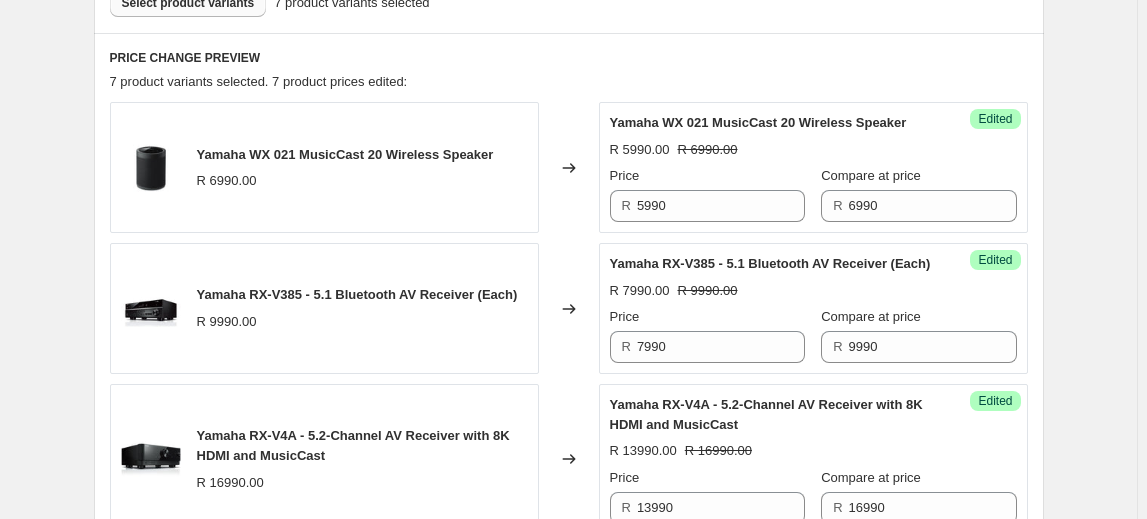 scroll, scrollTop: 600, scrollLeft: 0, axis: vertical 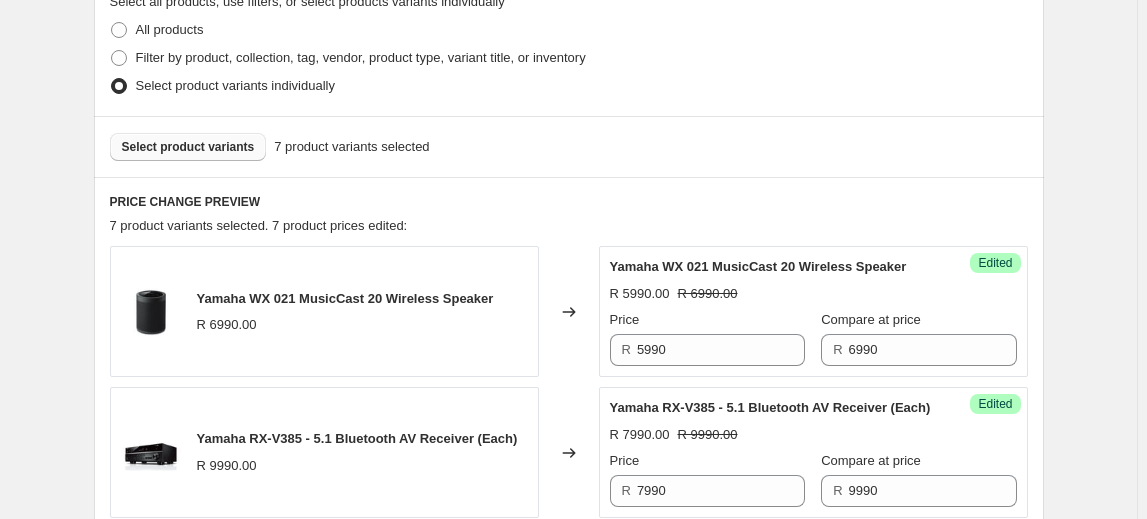 click on "Select product variants" at bounding box center (188, 147) 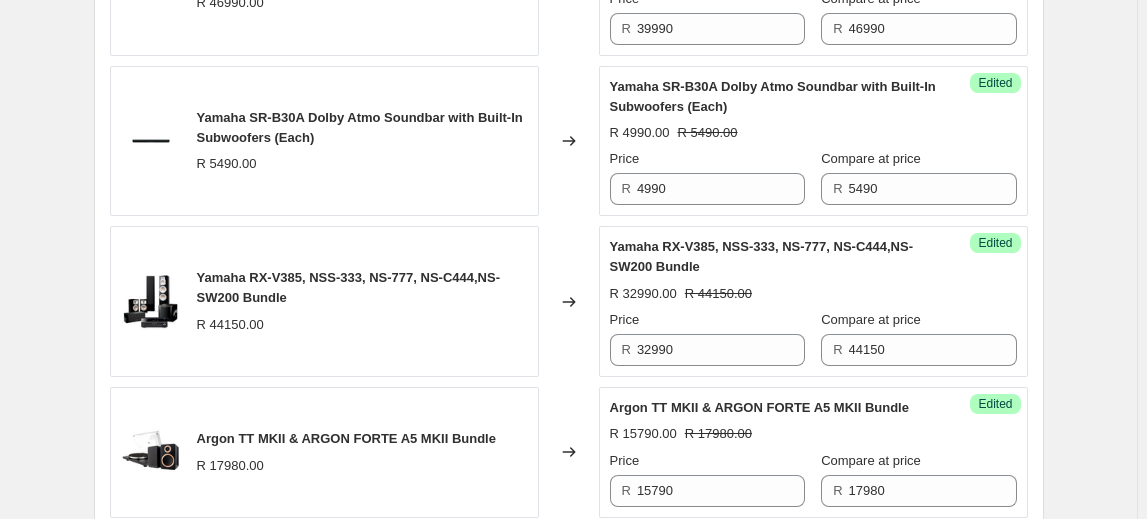 scroll, scrollTop: 1690, scrollLeft: 0, axis: vertical 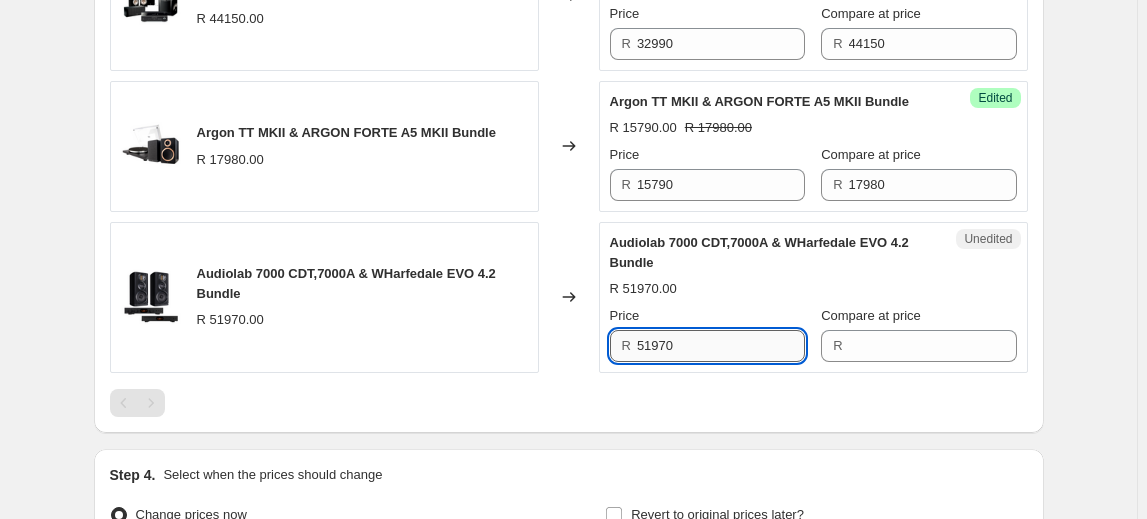 click on "51970" at bounding box center [721, 346] 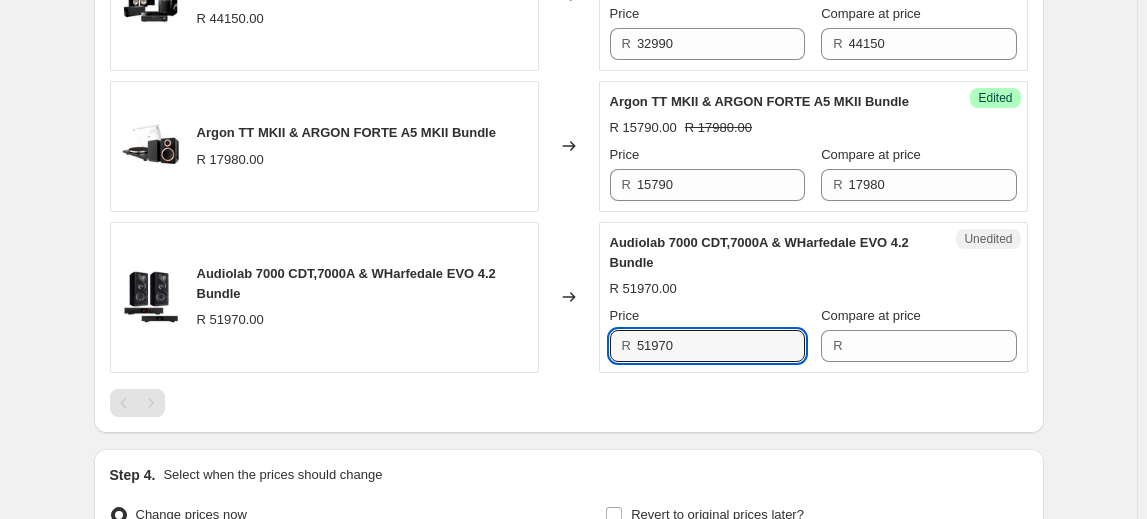 drag, startPoint x: 610, startPoint y: 394, endPoint x: 568, endPoint y: 387, distance: 42.579338 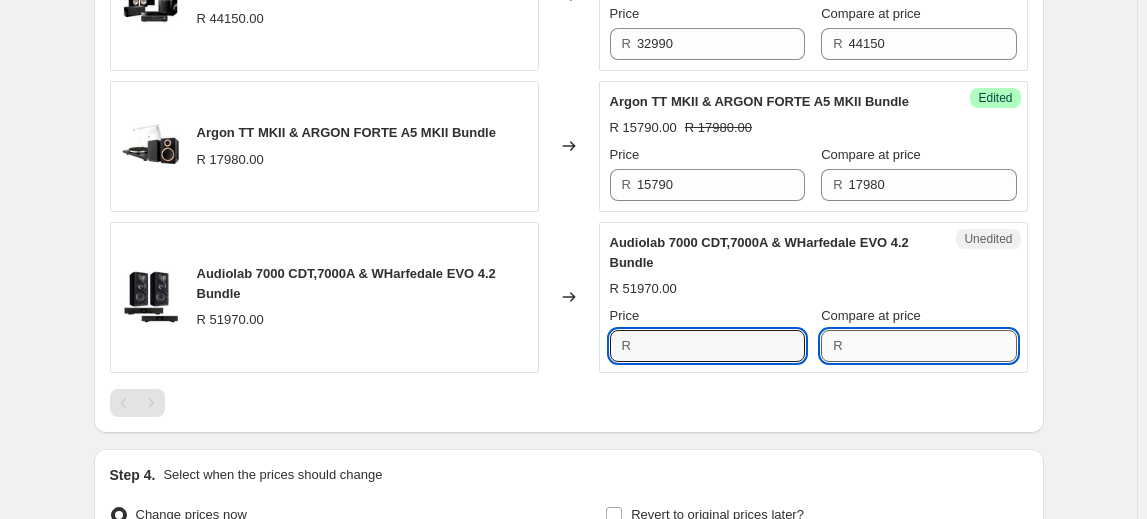 type on "51970" 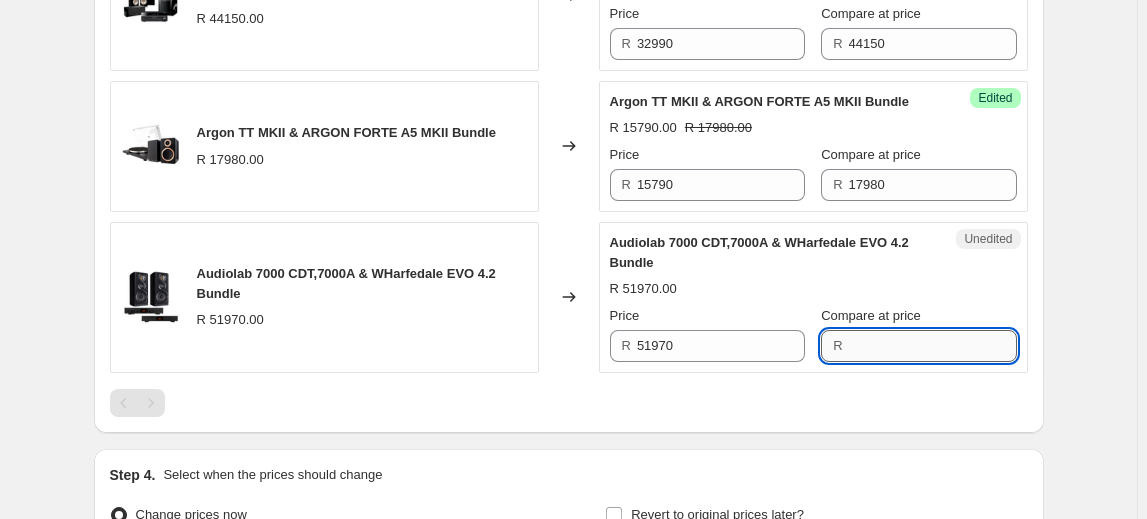 click on "Compare at price" at bounding box center [933, 346] 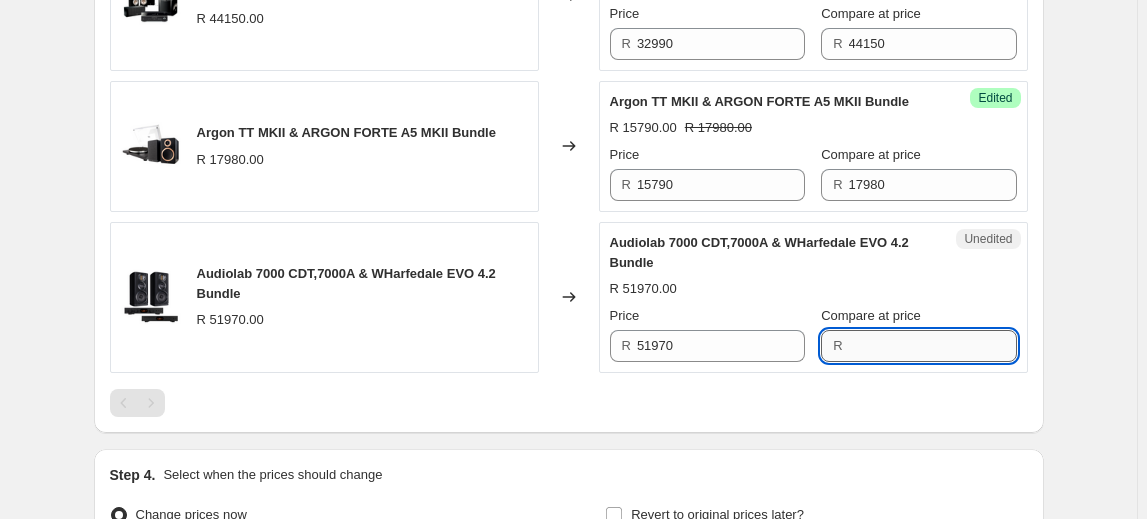 paste on "51970" 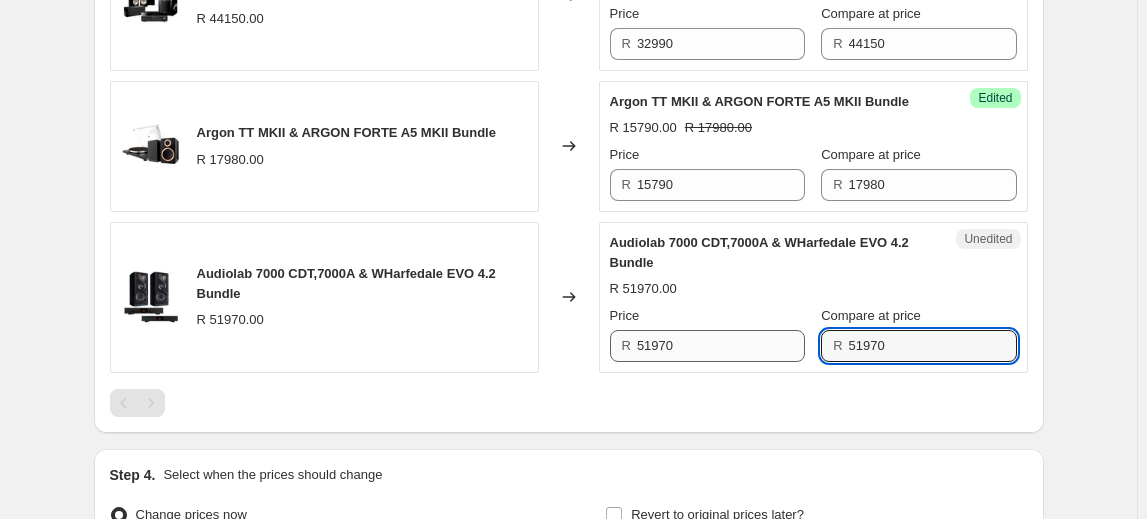 type on "51970" 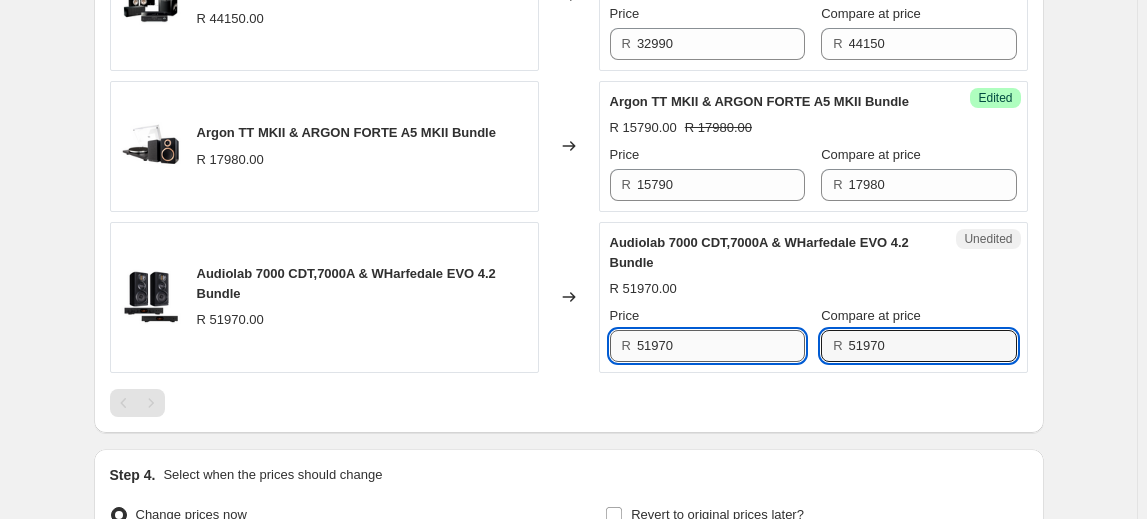 click on "51970" at bounding box center (721, 346) 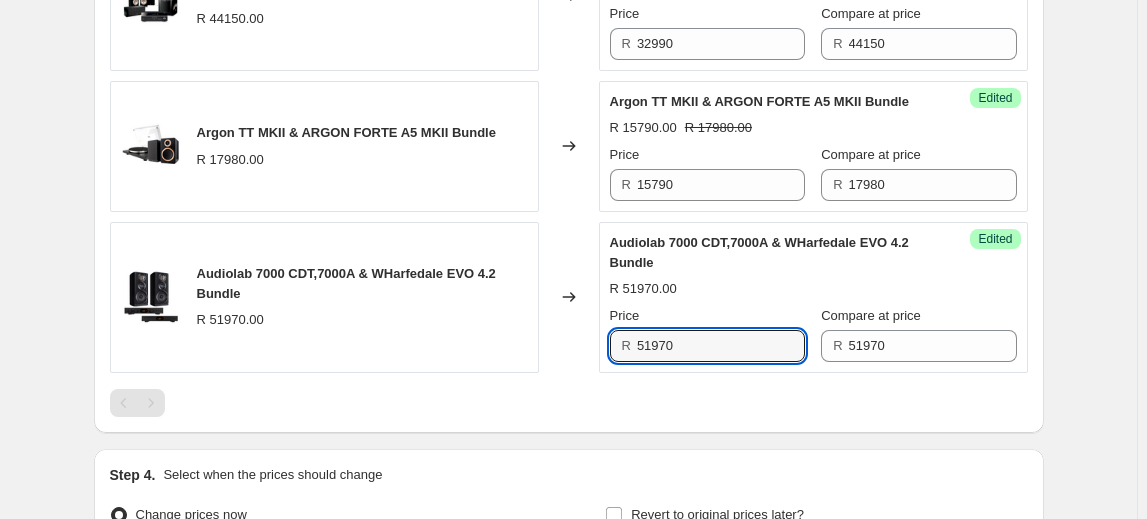 drag, startPoint x: 696, startPoint y: 396, endPoint x: 579, endPoint y: 394, distance: 117.01709 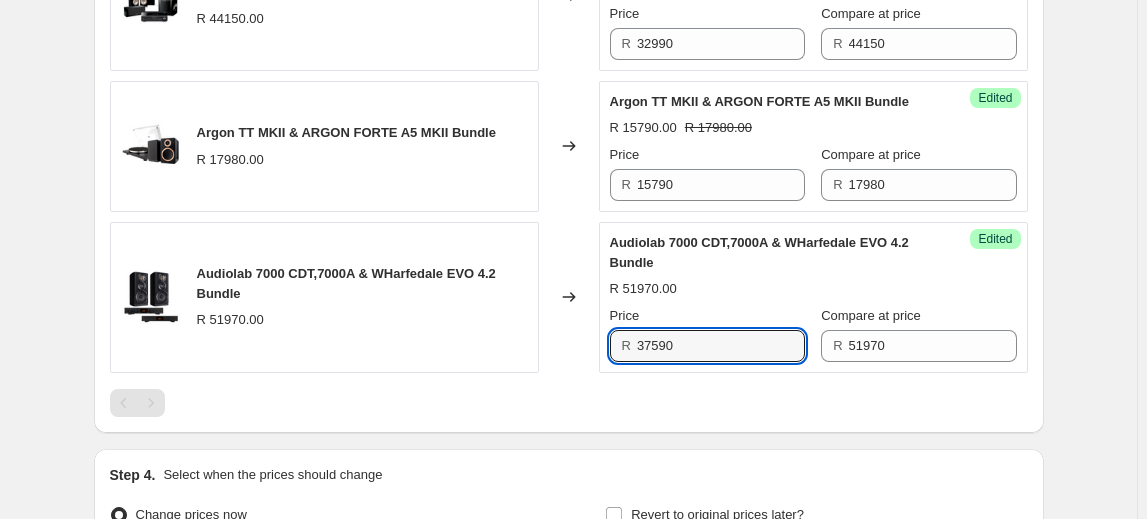 type on "37590" 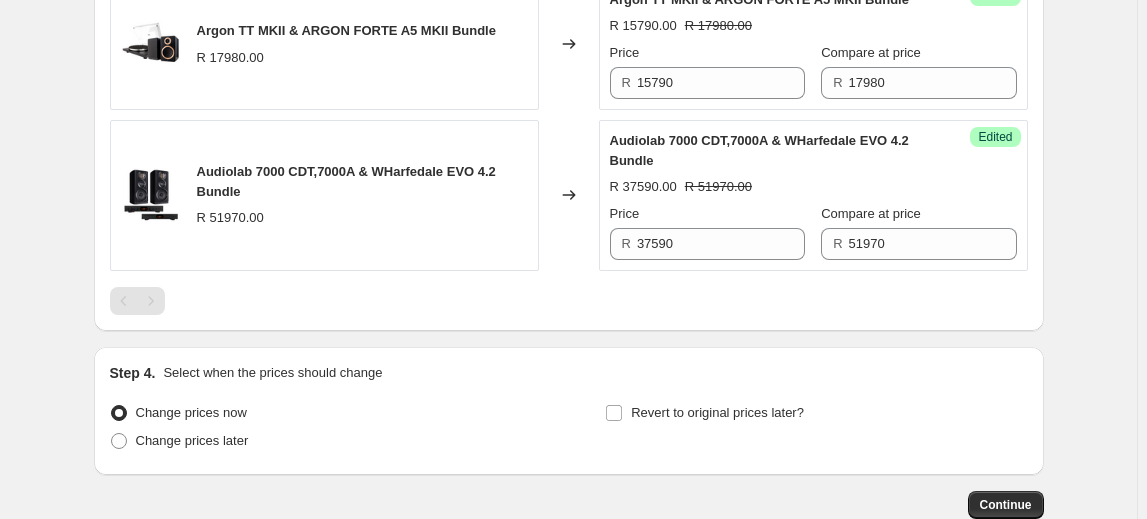 scroll, scrollTop: 1968, scrollLeft: 0, axis: vertical 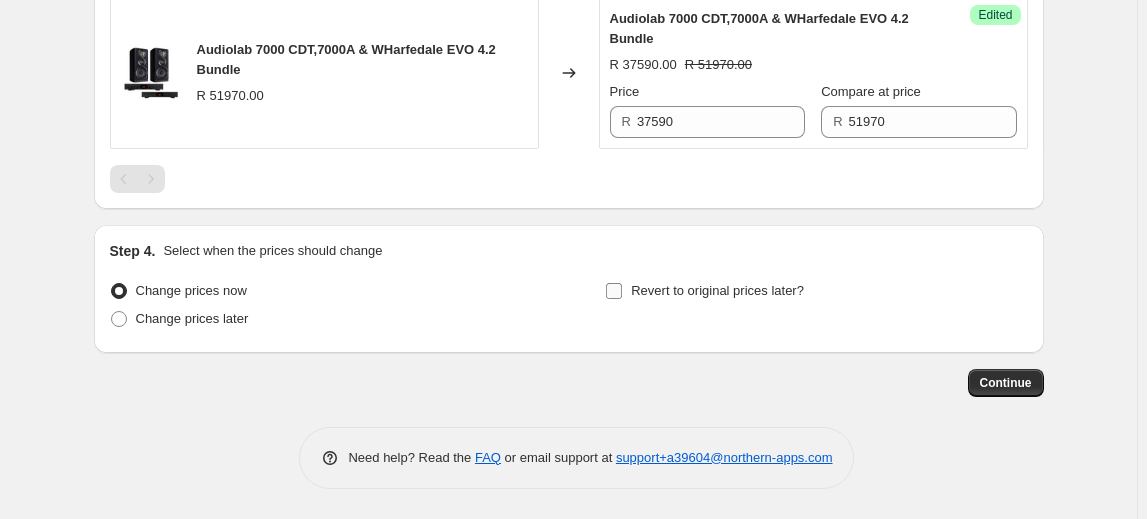 click on "Revert to original prices later?" at bounding box center [614, 291] 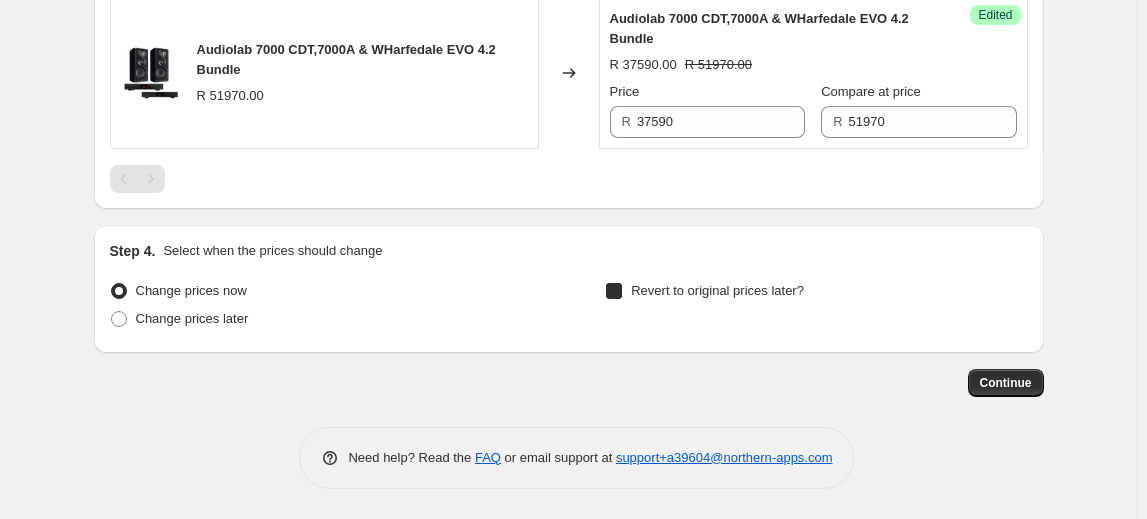 checkbox on "true" 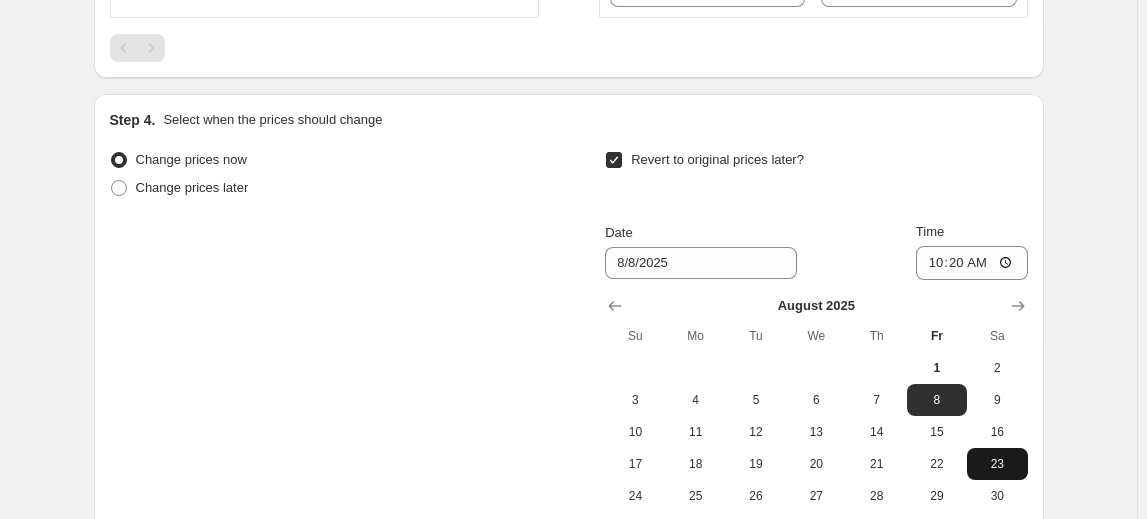 scroll, scrollTop: 2149, scrollLeft: 0, axis: vertical 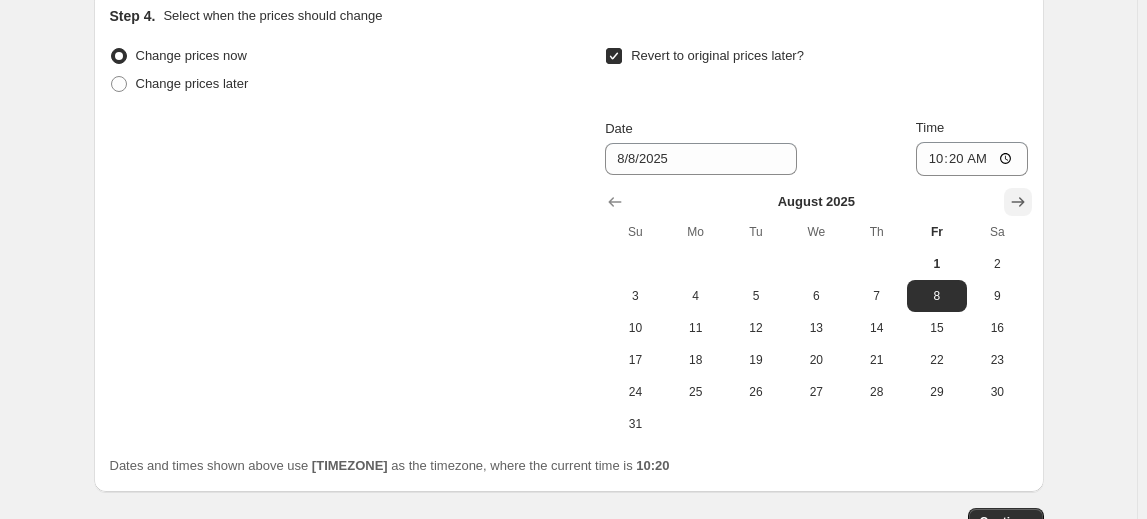 click 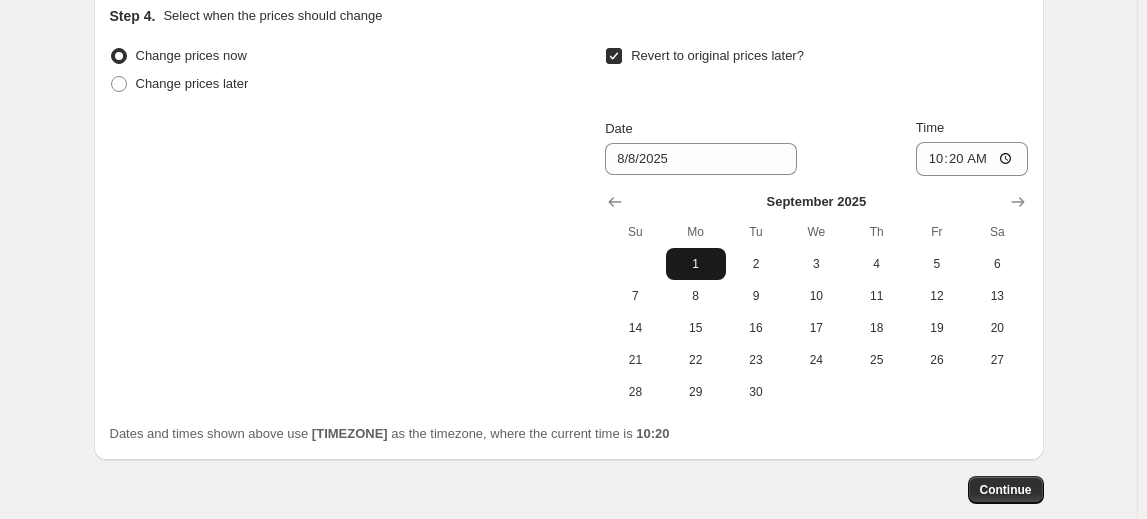 click on "1" at bounding box center [696, 264] 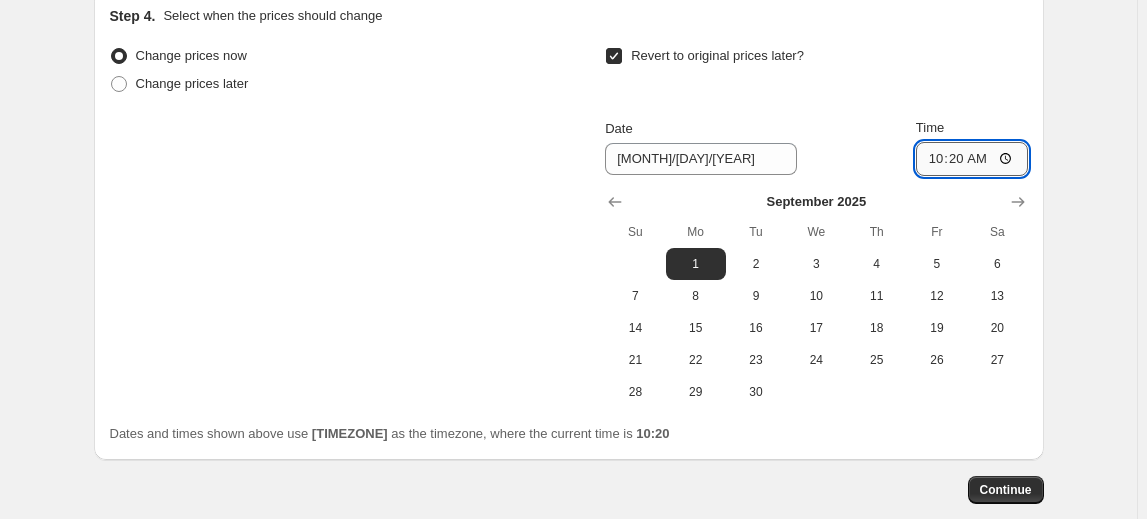 click on "10:20" at bounding box center [972, 159] 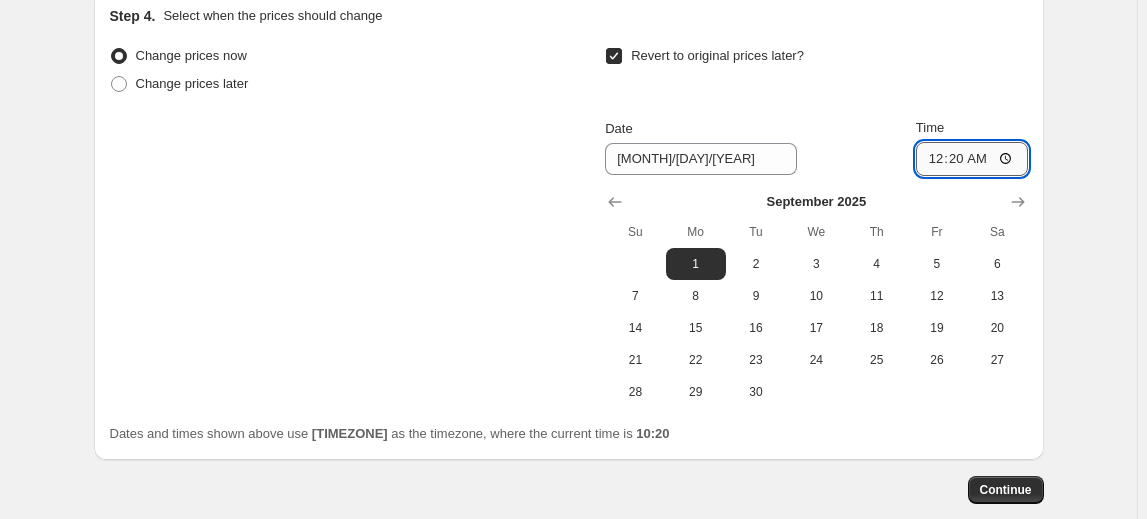 type on "00:00" 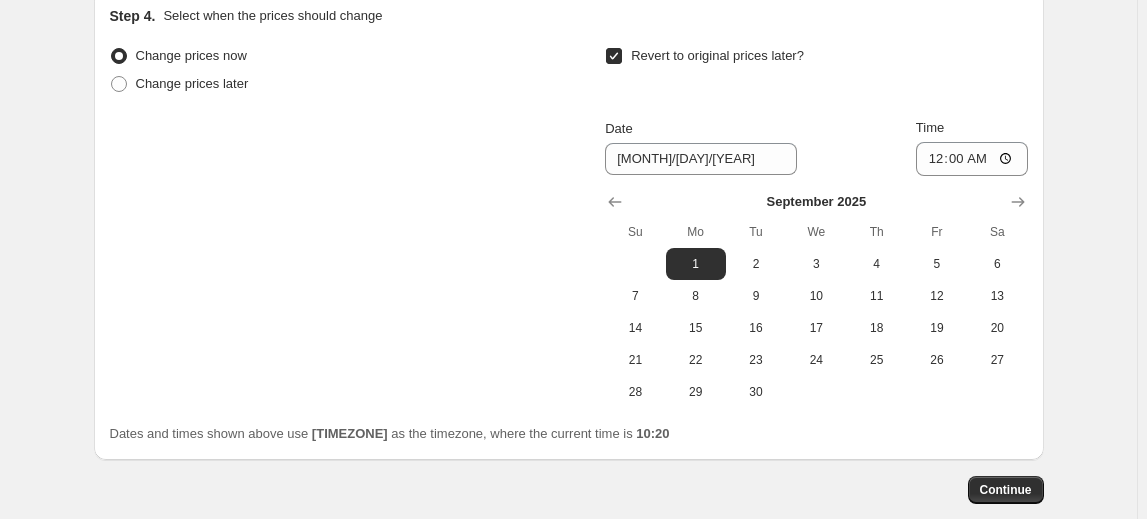 click on "Create new price change job. This page is ready Create new price change job Draft Step 1. Optionally give your price change job a title (eg "March 30% off sale on boots") Balanced Audio August Specials 2025 This title is just for internal use, customers won't see it Step 2. Select how the prices should change Use bulk price change rules Set product prices individually Use CSV upload Select tags to add while price change is active Submit BA SP Select tags to remove while price change is active How does tagging work? Step 3. Select which products should change in price Select all products, use filters, or select products variants individually All products Filter by product, collection, tag, vendor, product type, variant title, or inventory Select product variants individually Select product variants 8   product variants selected PRICE CHANGE PREVIEW 8 product variants selected. 8 product prices edited: Yamaha WX 021 MusicCast 20 Wireless Speaker R 6990.00 Changed to Success Edited R 5990.00 R 6990.00 Price R R" at bounding box center [568, -762] 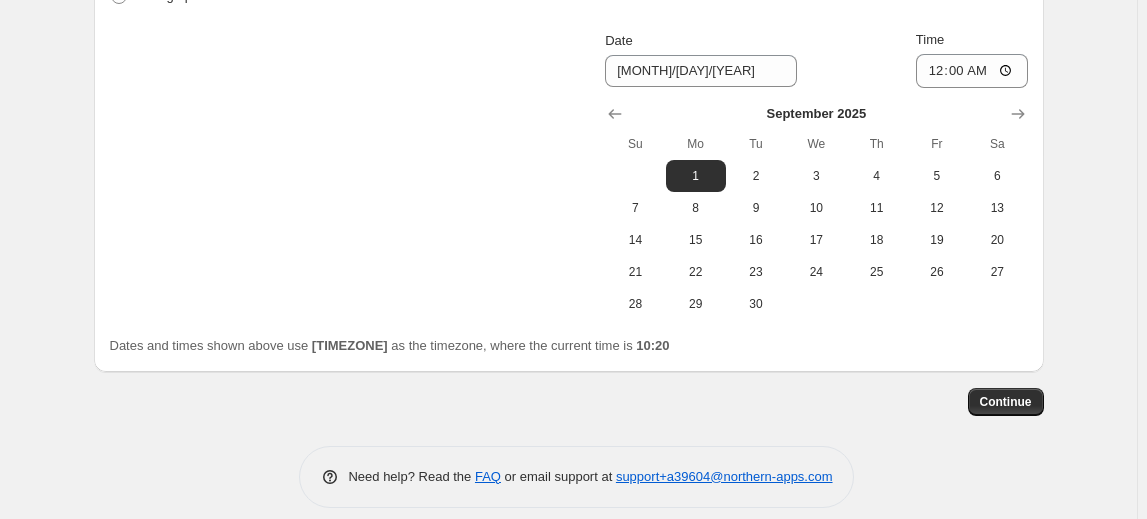 scroll, scrollTop: 2309, scrollLeft: 0, axis: vertical 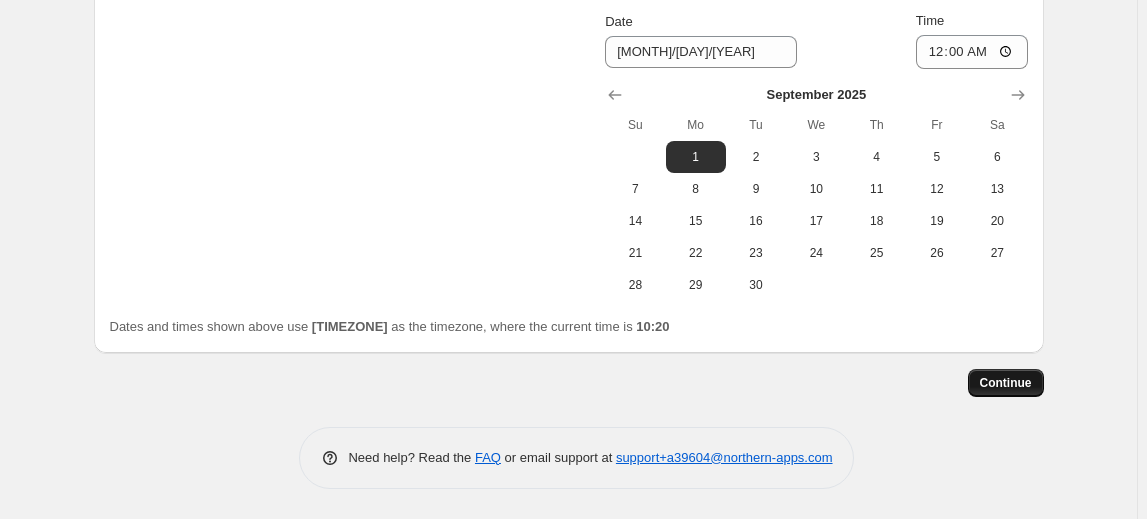 click on "Continue" at bounding box center (1006, 383) 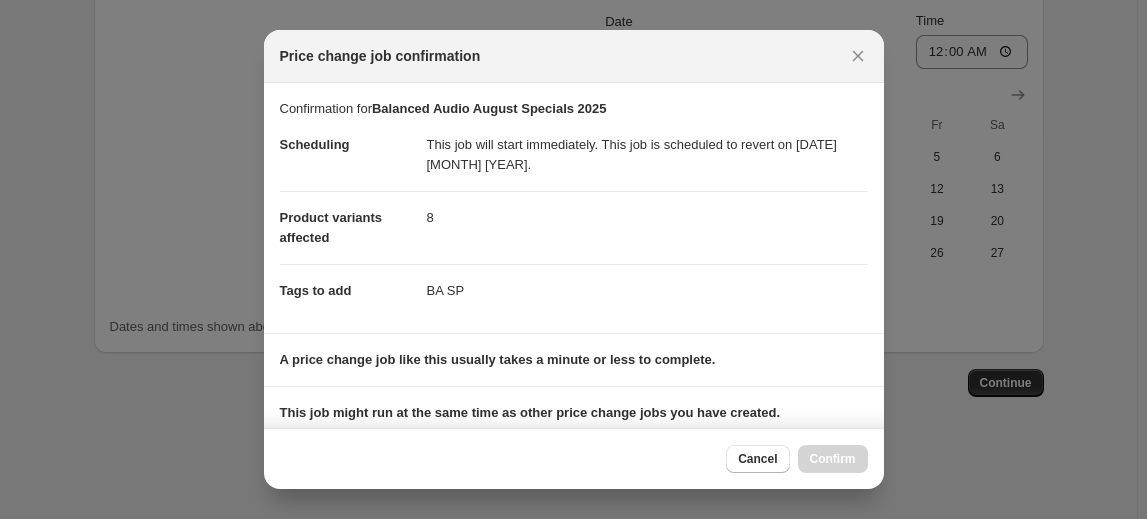 scroll, scrollTop: 266, scrollLeft: 0, axis: vertical 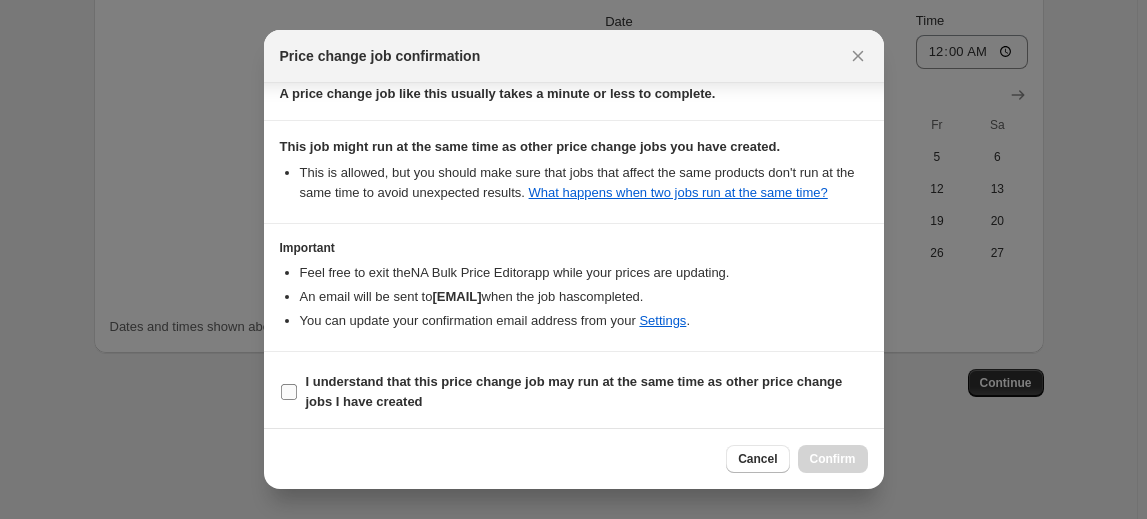 click on "I understand that this price change job may run at the same time as other price change jobs I have created" at bounding box center [289, 392] 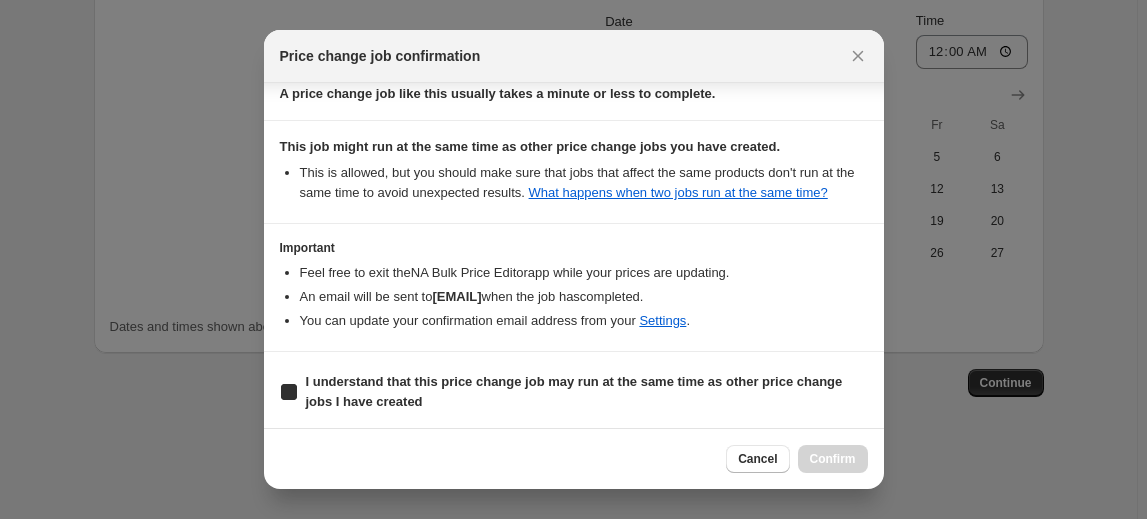 checkbox on "true" 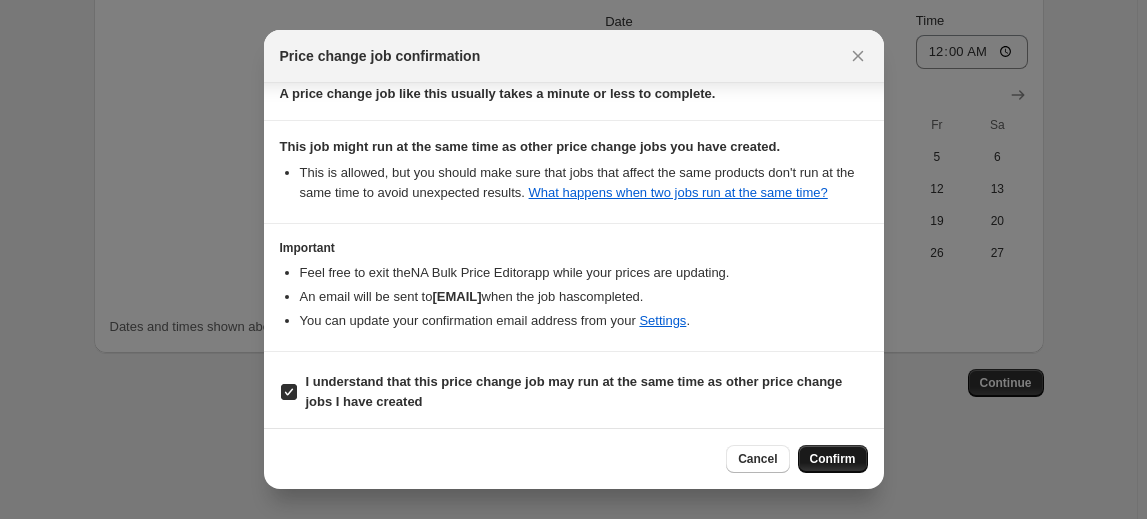 click on "Confirm" at bounding box center [833, 459] 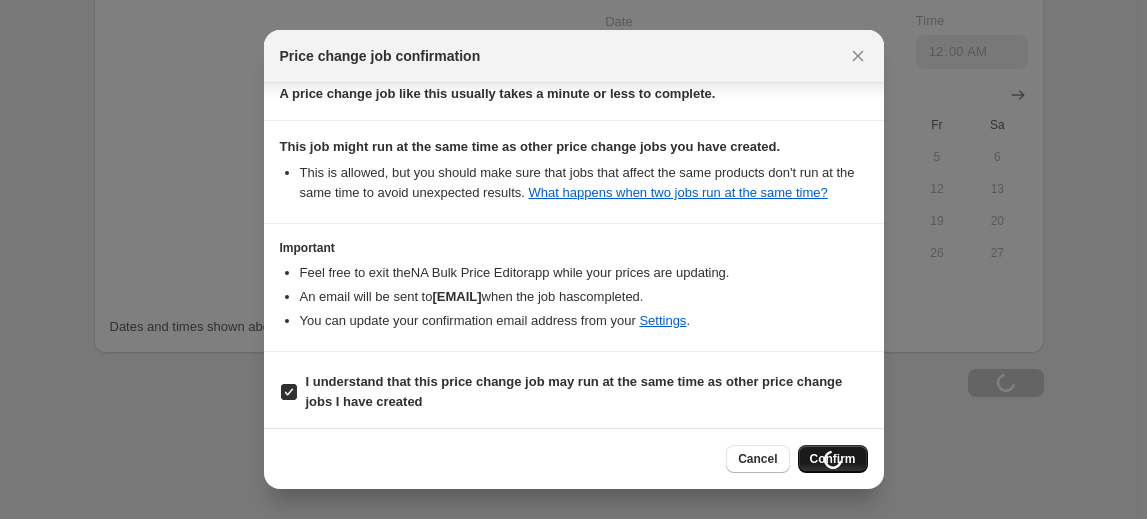 scroll, scrollTop: 2377, scrollLeft: 0, axis: vertical 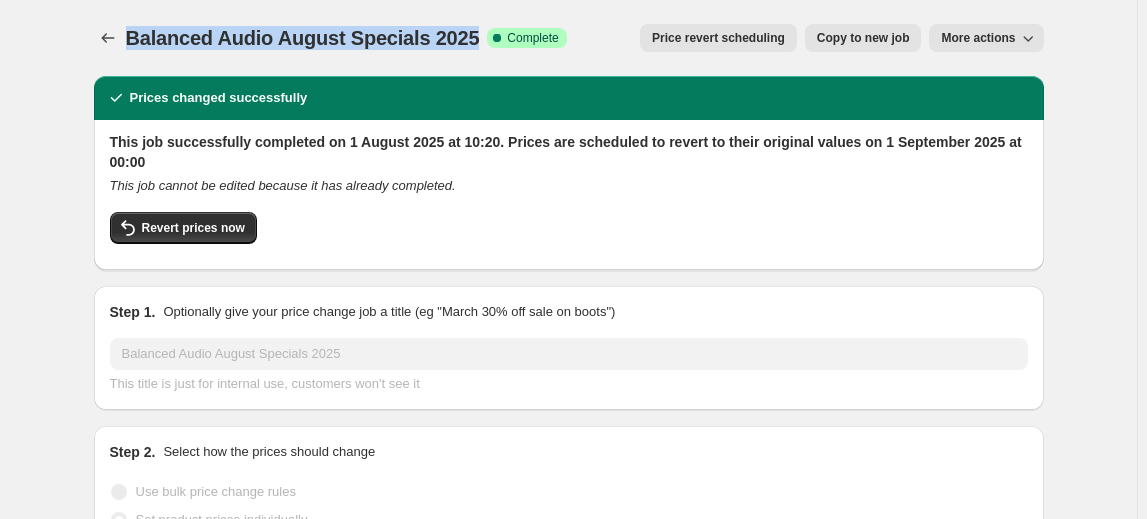 drag, startPoint x: 445, startPoint y: 41, endPoint x: 129, endPoint y: 44, distance: 316.01425 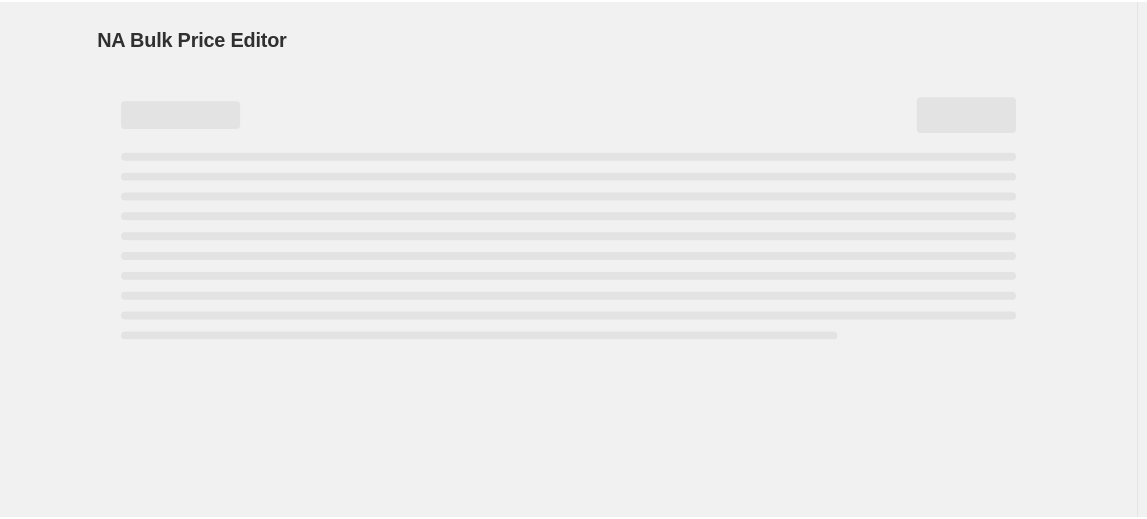 scroll, scrollTop: 0, scrollLeft: 0, axis: both 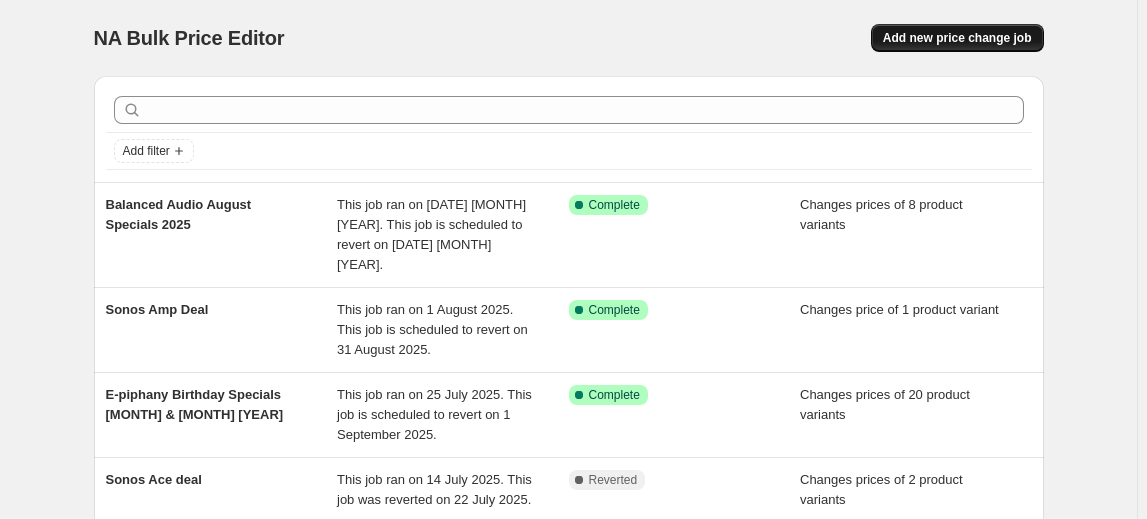 click on "Add new price change job" at bounding box center [957, 38] 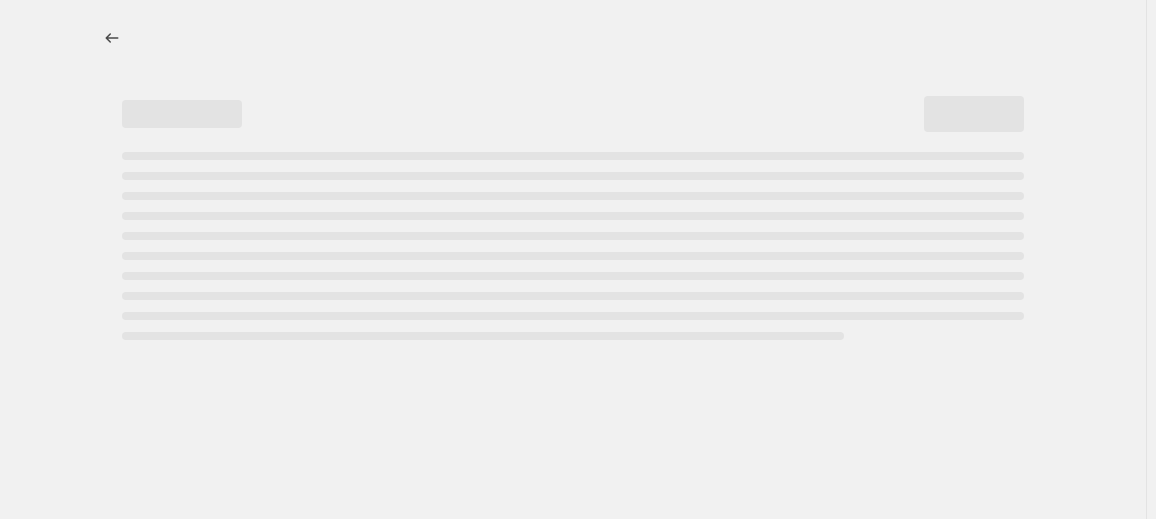 select on "percentage" 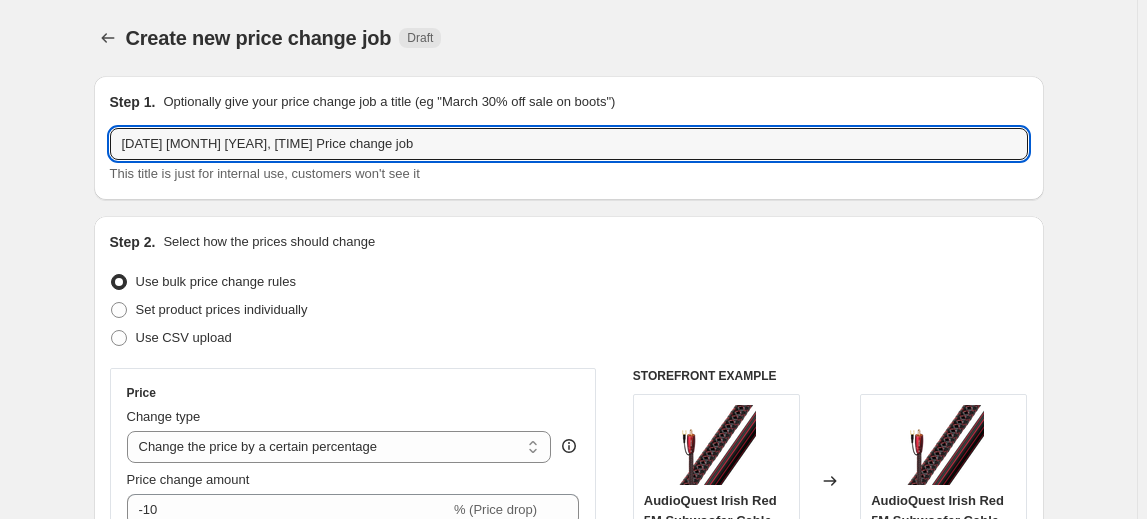 drag, startPoint x: 405, startPoint y: 145, endPoint x: -145, endPoint y: 154, distance: 550.0736 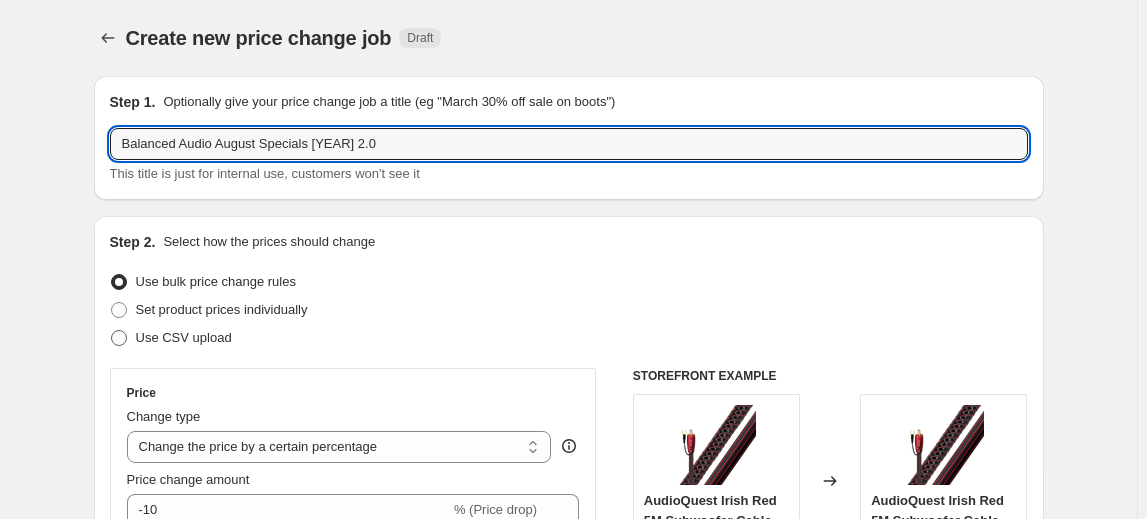 type on "Balanced Audio August Specials [YEAR] 2.0" 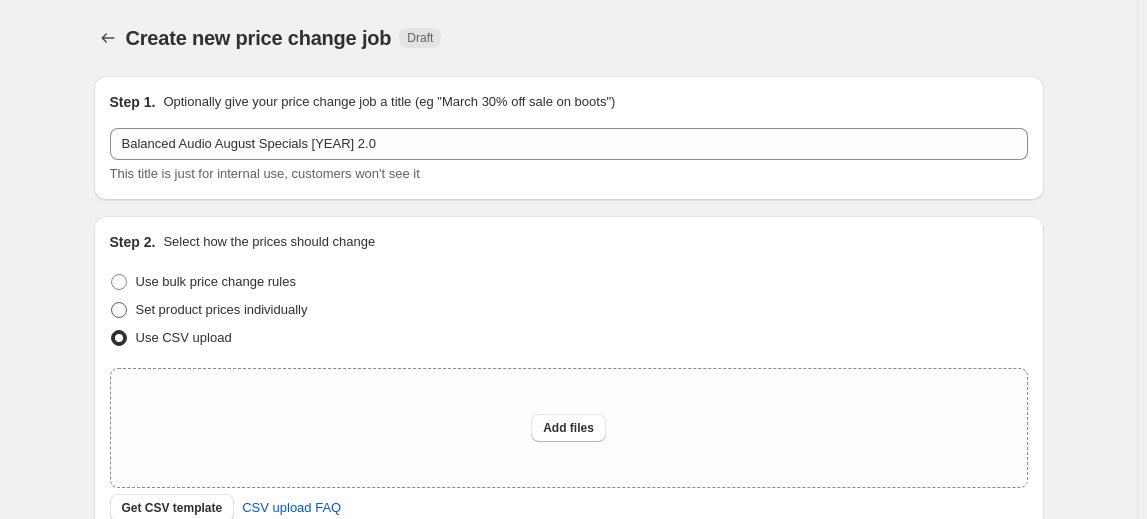 click on "Set product prices individually" at bounding box center [222, 309] 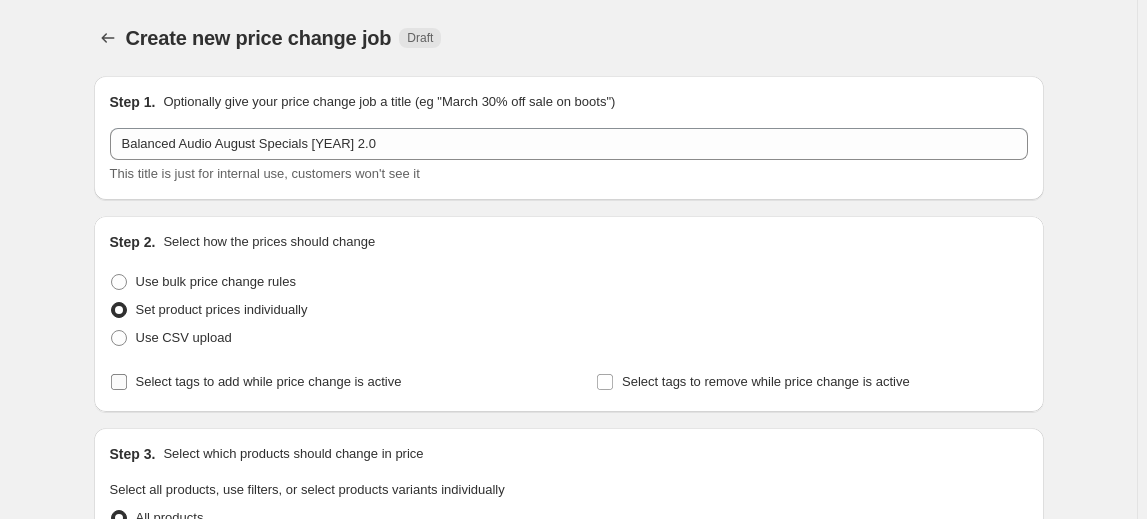 click on "Select tags to add while price change is active" at bounding box center [269, 381] 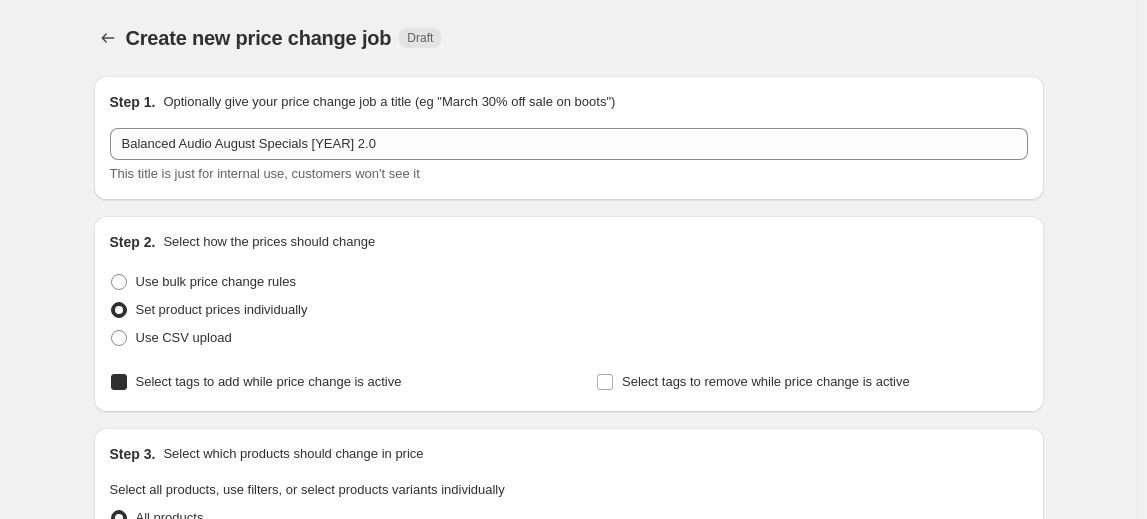 checkbox on "true" 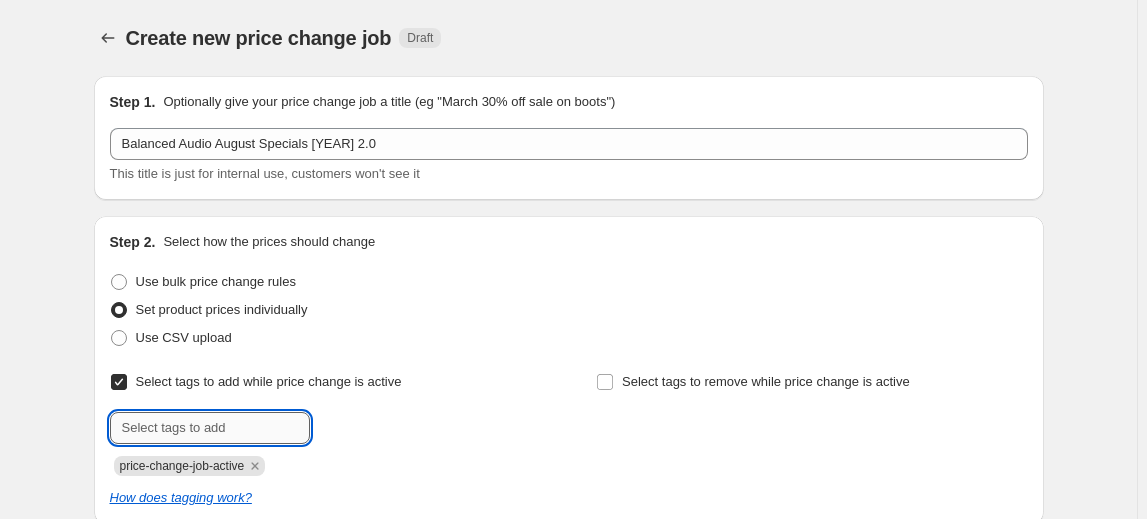 click at bounding box center [210, 428] 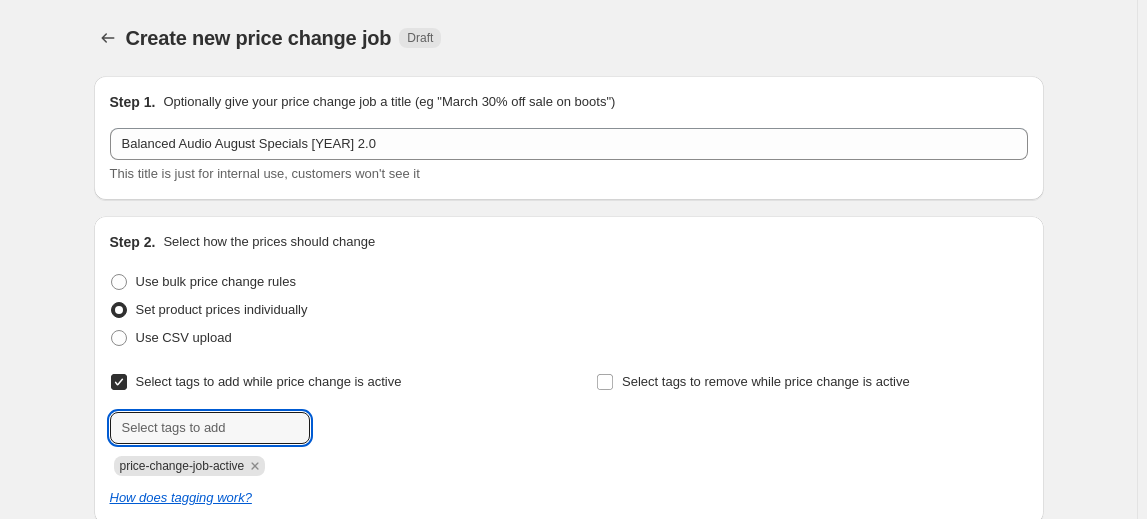 click 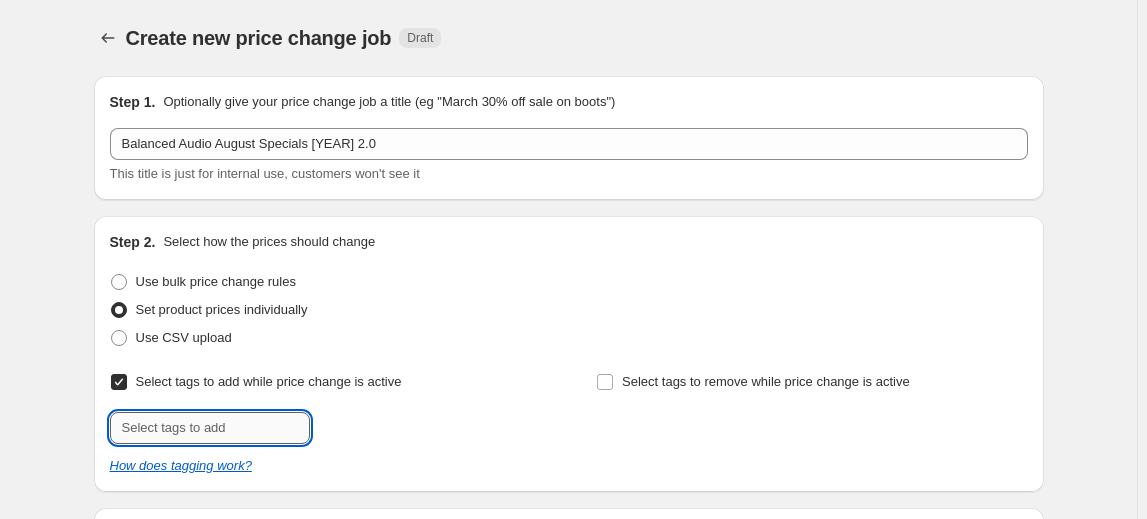 click at bounding box center (210, 428) 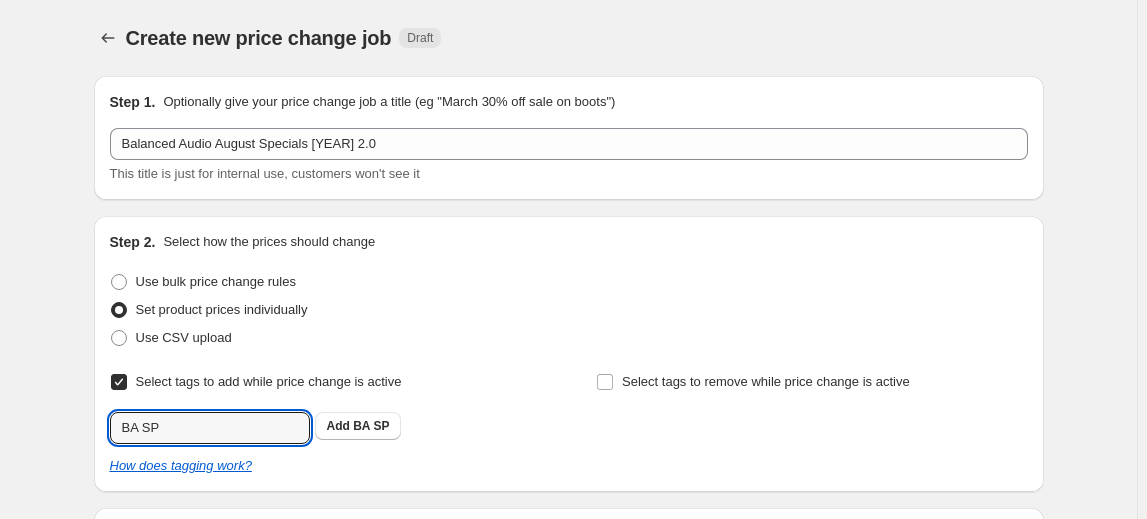 type on "BA SP" 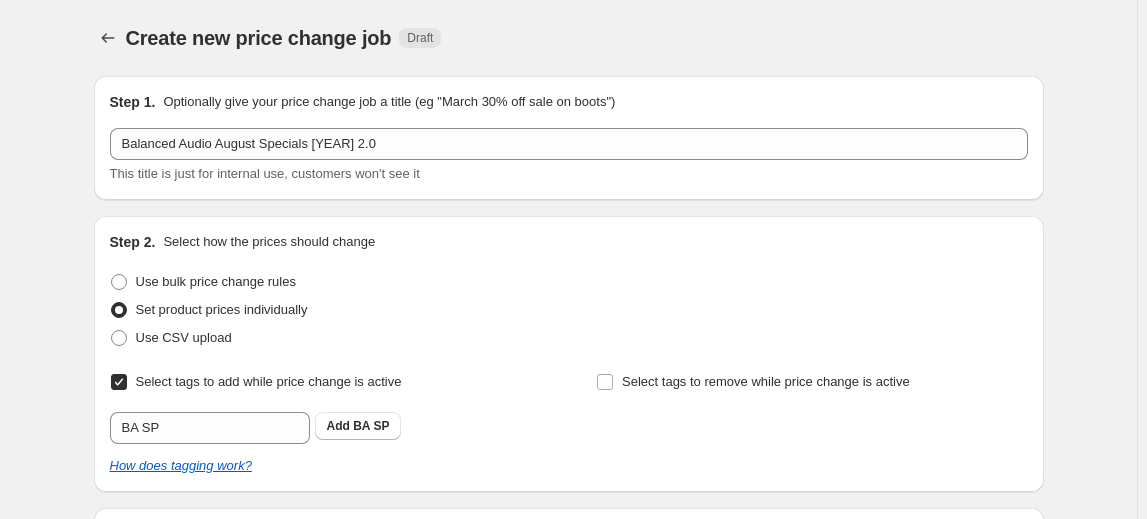 click on "Select tags to add while price change is active Submit BA SP Add   BA SP Select tags to remove while price change is active How does tagging work?" at bounding box center [569, 422] 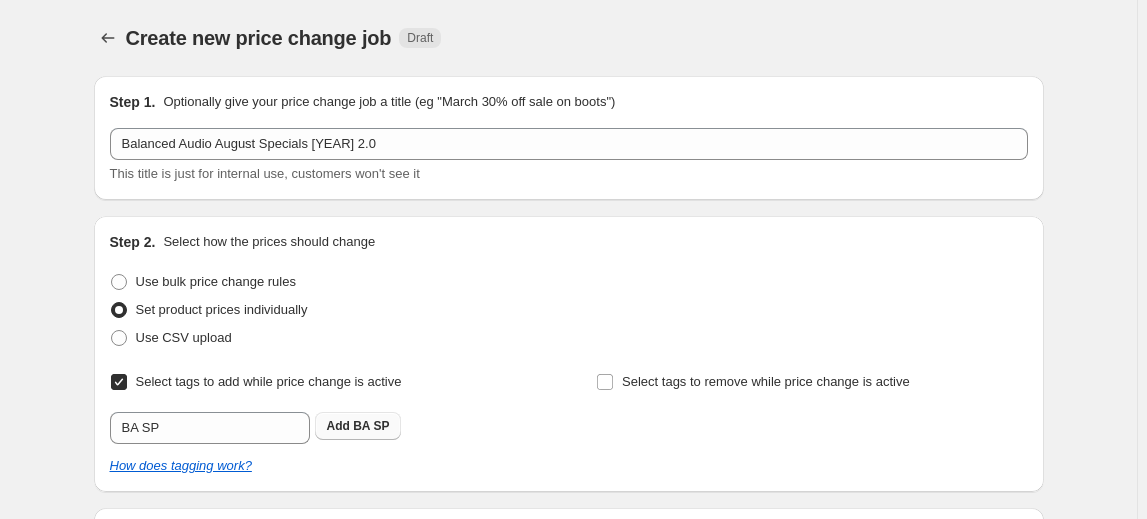click on "Add   BA SP" at bounding box center (358, 426) 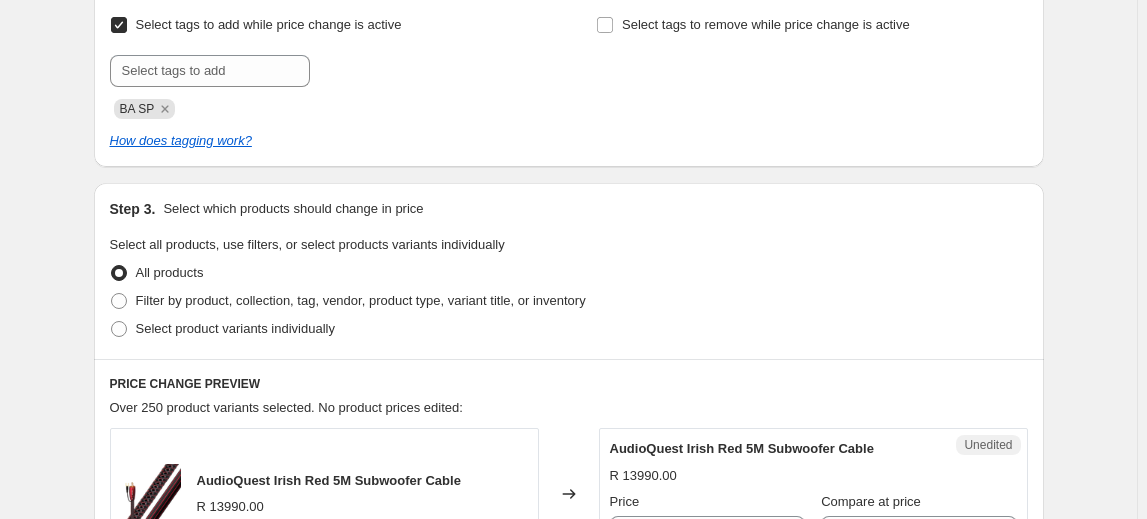 scroll, scrollTop: 545, scrollLeft: 0, axis: vertical 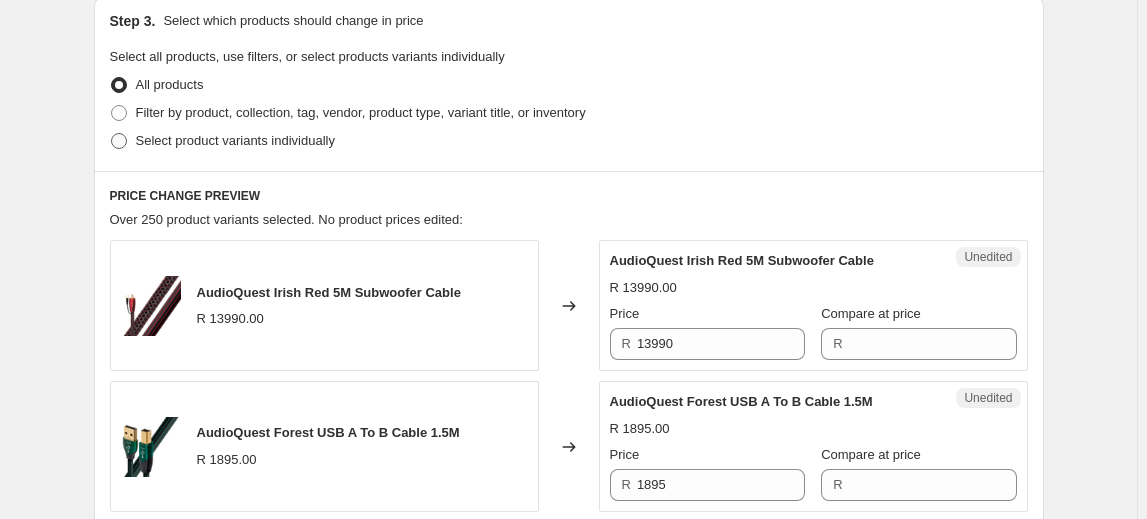 click on "Select product variants individually" at bounding box center [235, 140] 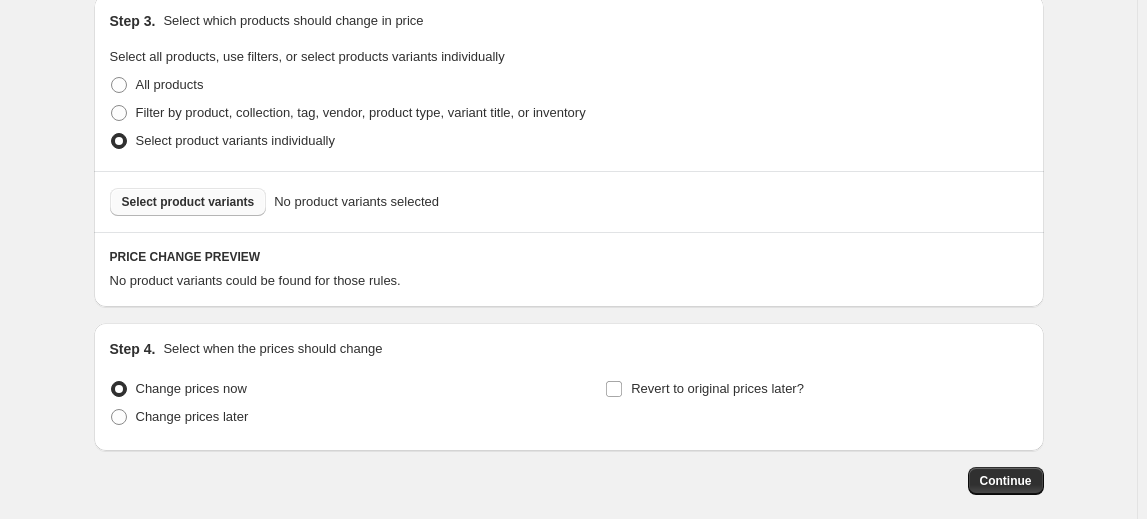click on "Select product variants" at bounding box center [188, 202] 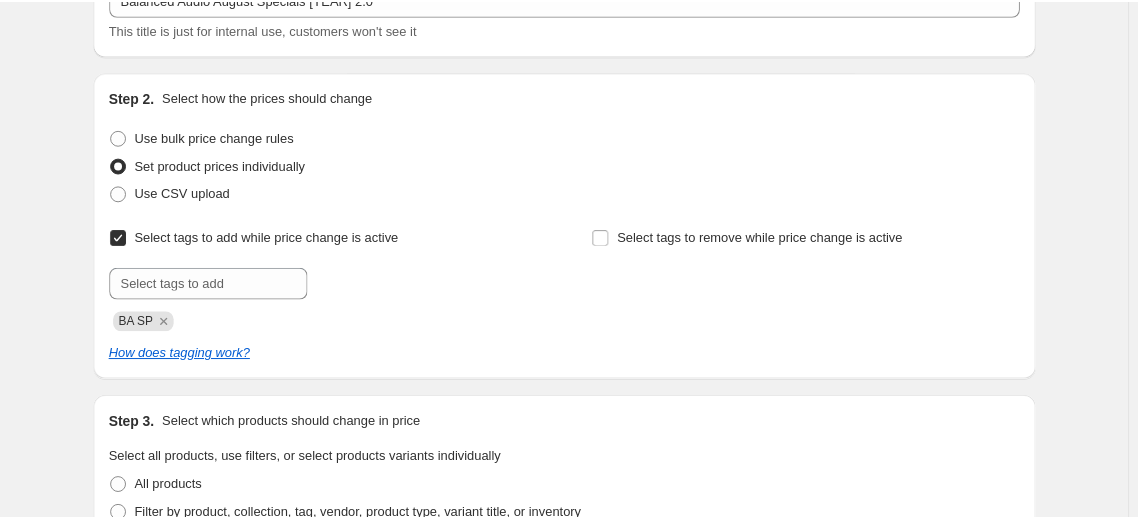 scroll, scrollTop: 0, scrollLeft: 0, axis: both 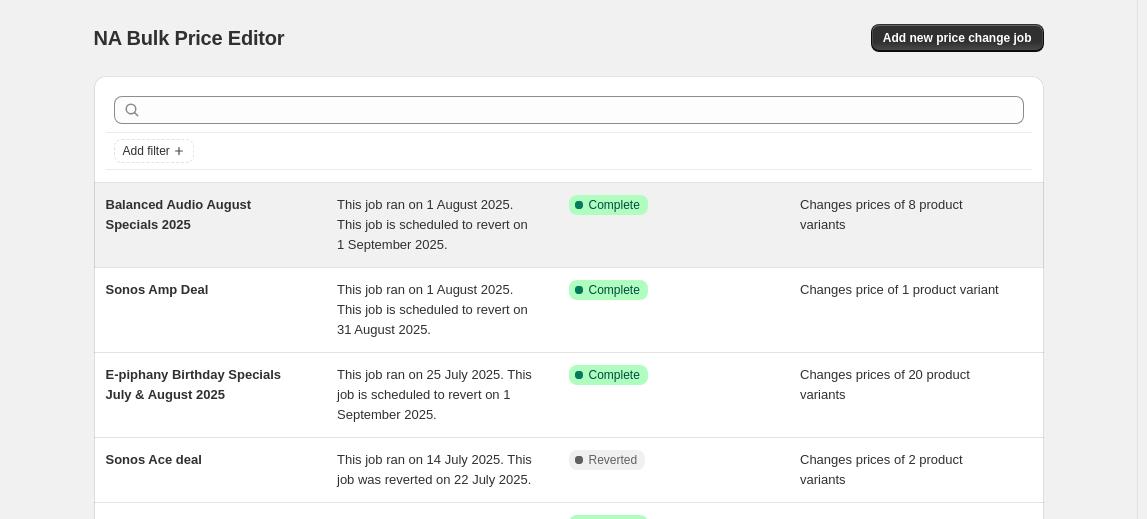 click on "Balanced Audio August Specials 2025" at bounding box center [222, 225] 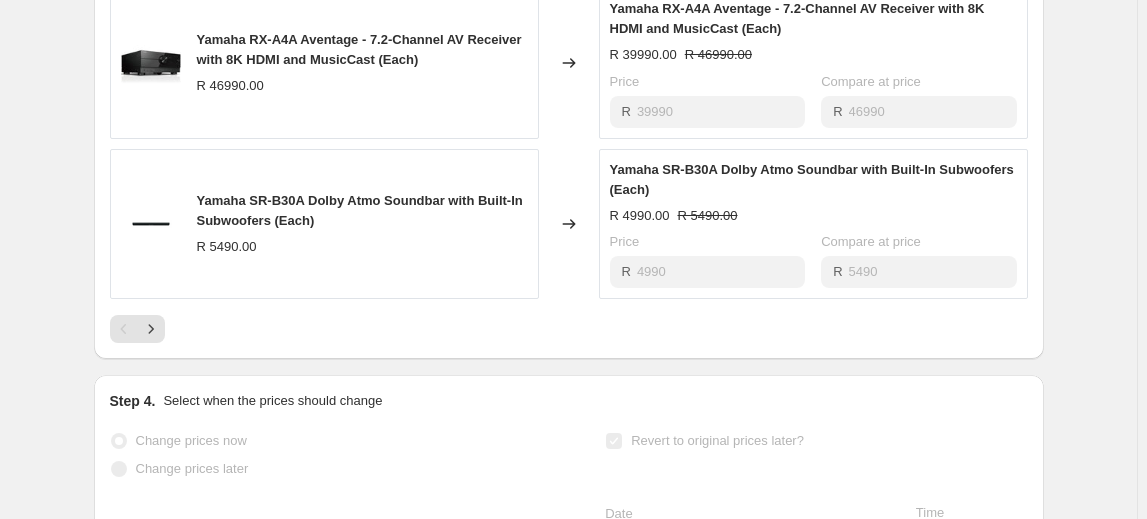scroll, scrollTop: 1545, scrollLeft: 0, axis: vertical 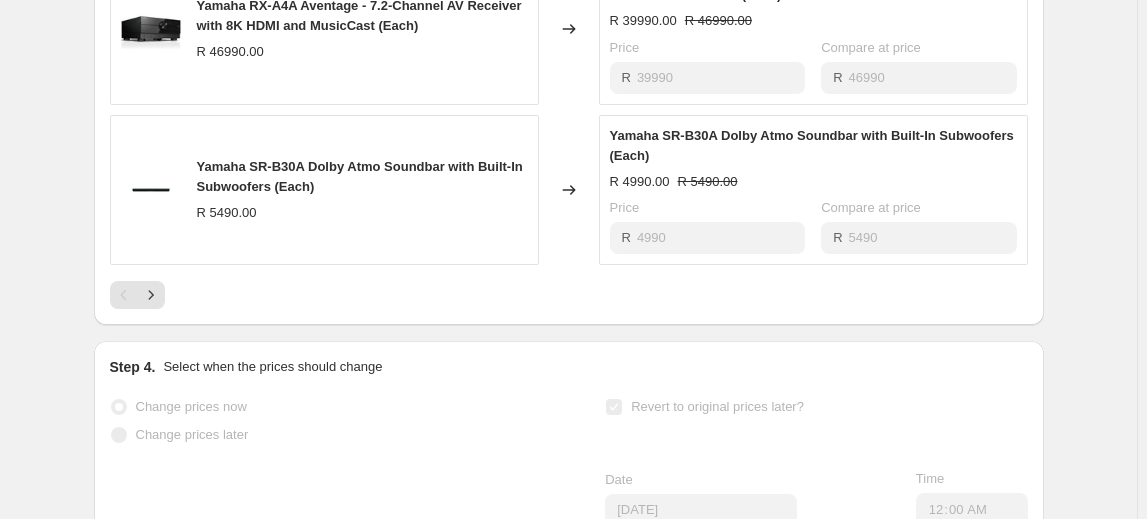 click on "R 39990.00 R 46990.00" at bounding box center (813, 21) 